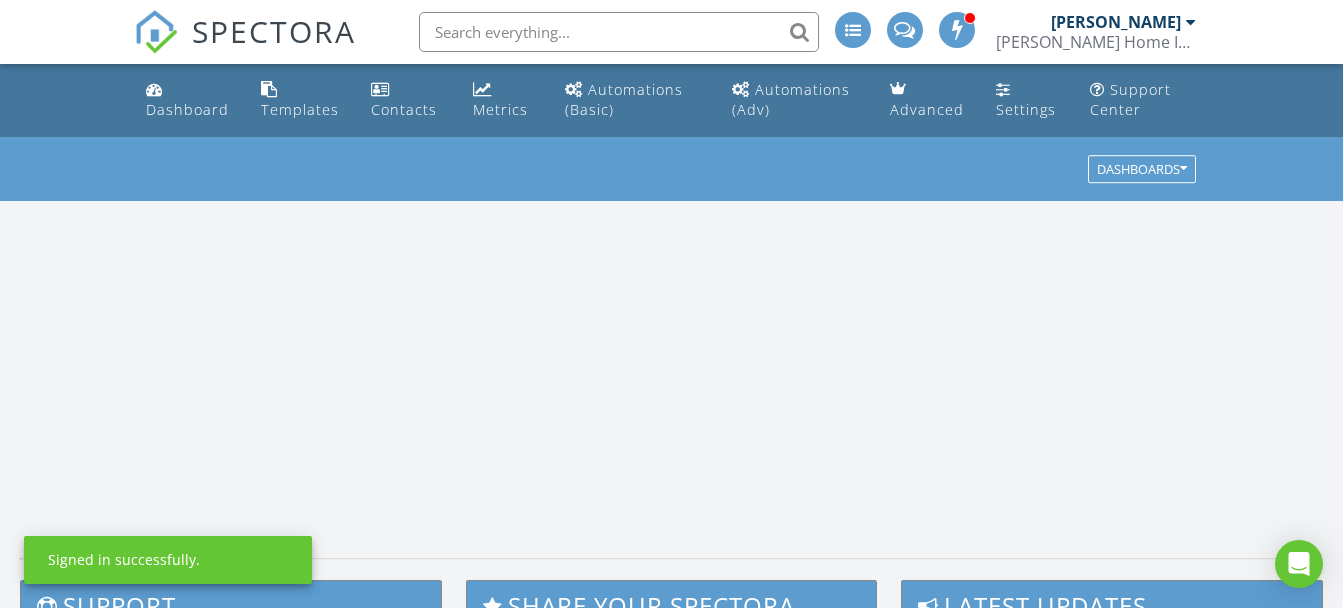 scroll, scrollTop: 0, scrollLeft: 0, axis: both 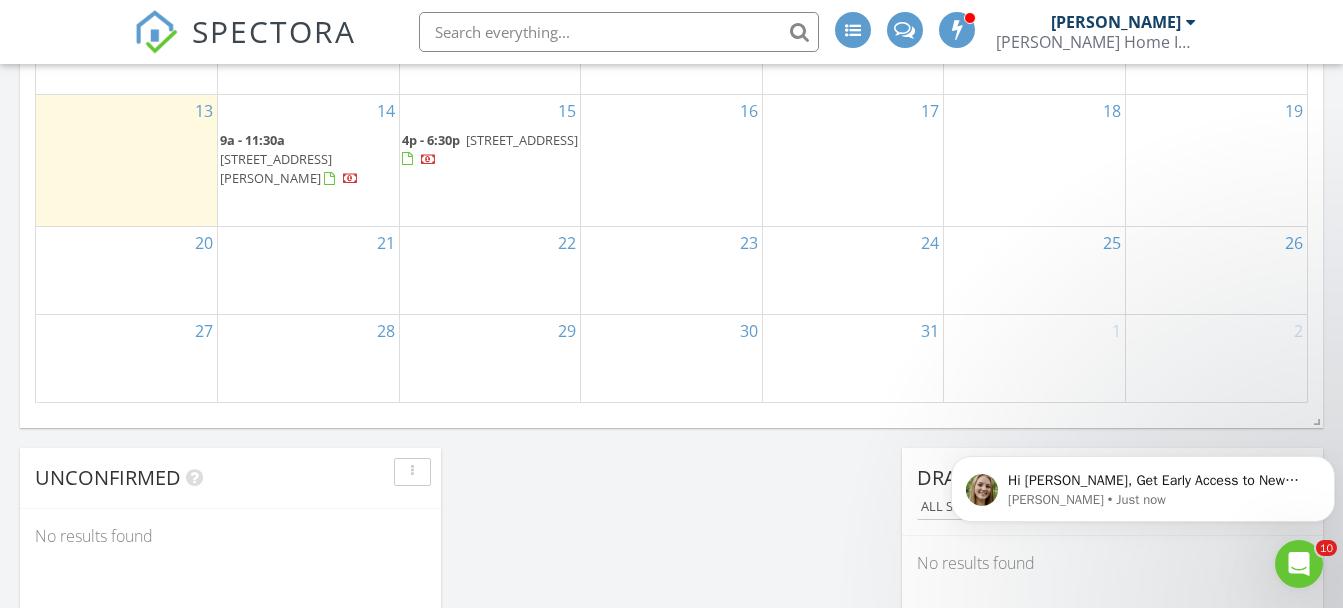 click on "518 Rosebush Rd, Quinte West K0K 2C0" at bounding box center [276, 168] 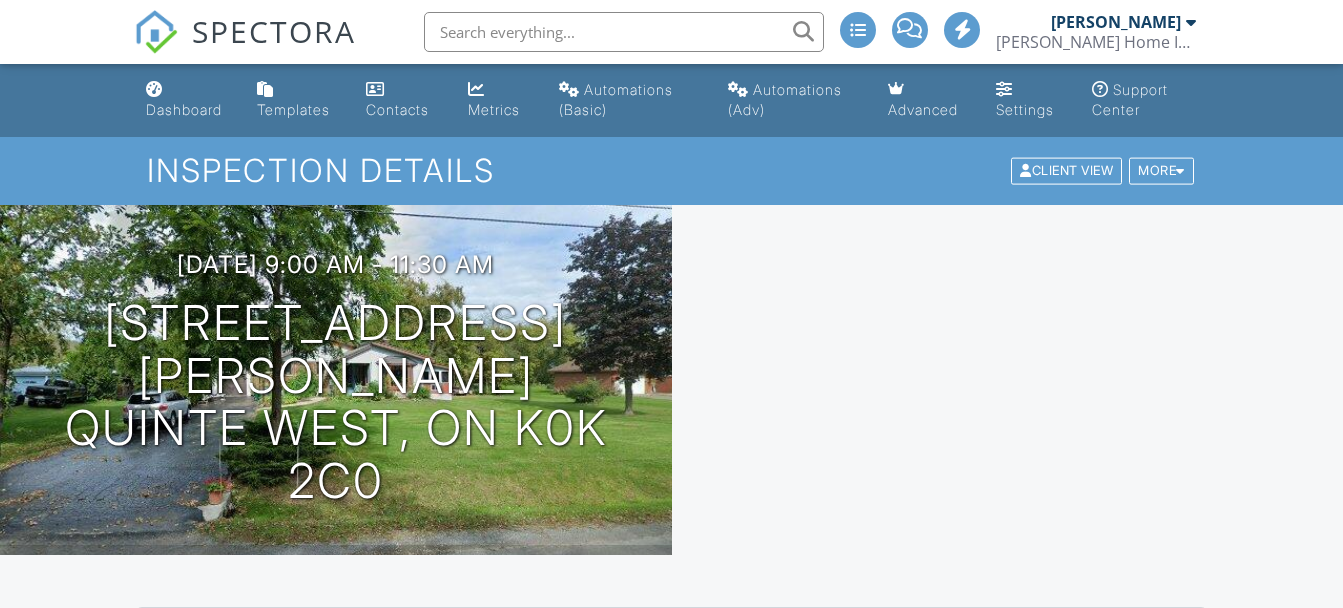 scroll, scrollTop: 0, scrollLeft: 0, axis: both 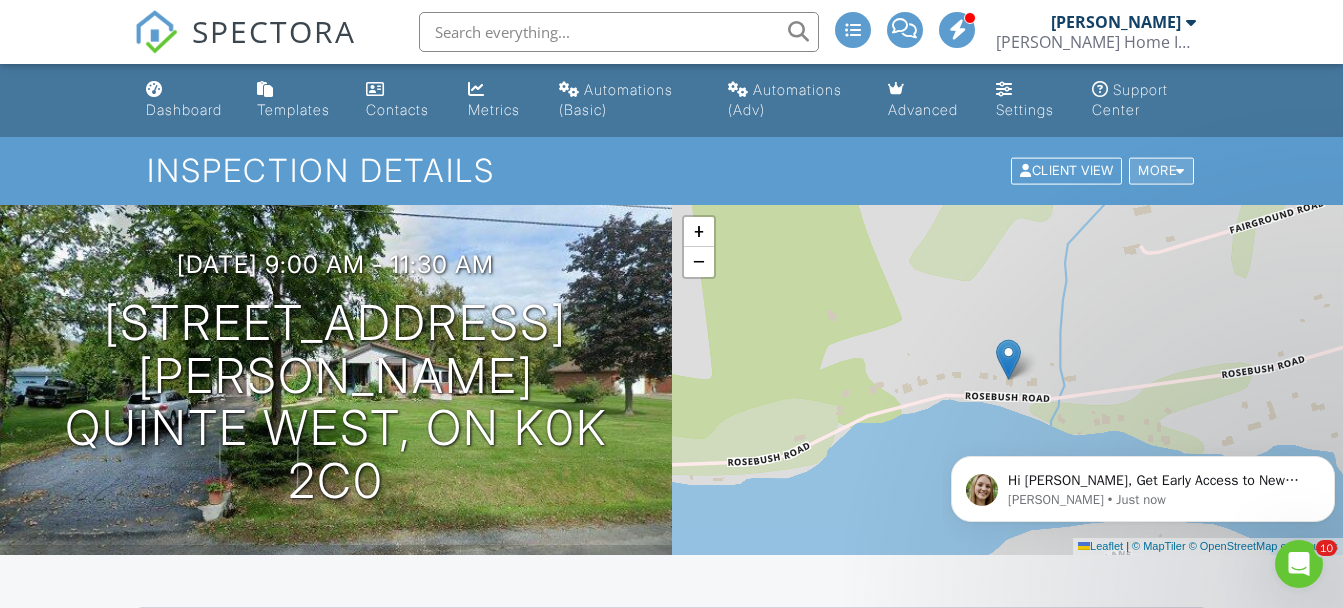 click on "More" at bounding box center [1161, 171] 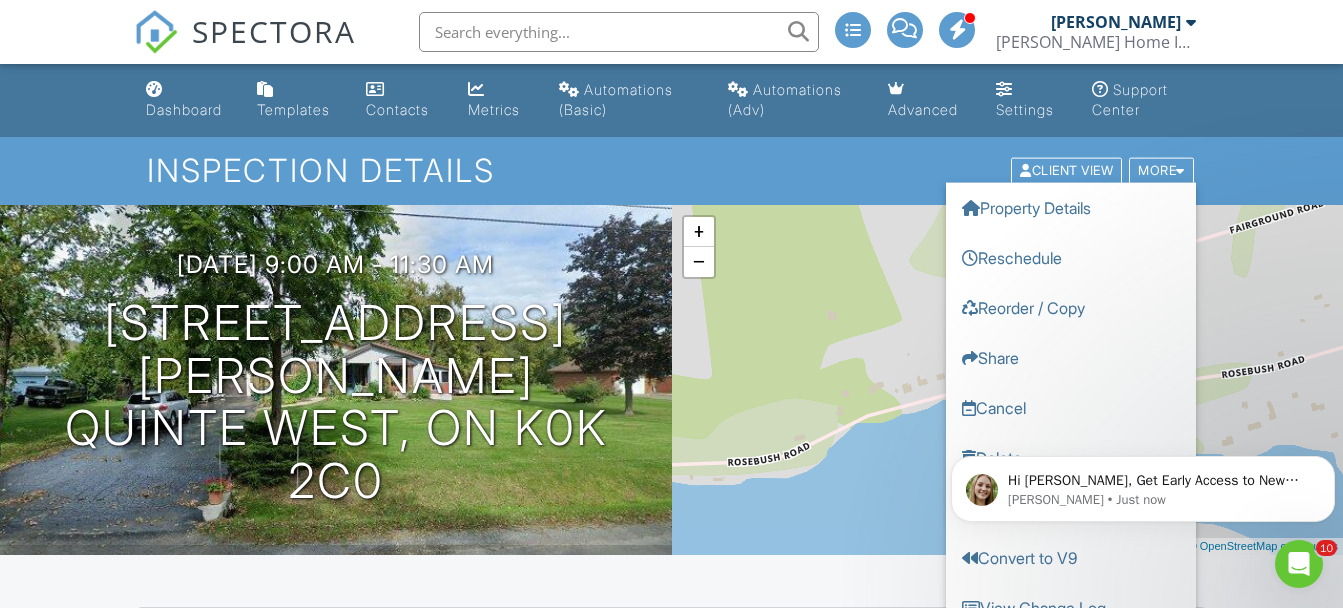 click on "Hi Karen, Get Early Access to New Report Writing Features &amp; Updates Want to be the first to try Spectora’s latest updates? Join our early access group and be the first to use new features before they’re released. Features and updates coming soon that you will get early access to include: Update: The upgraded Rapid Fire Camera, New: Photo preview before adding images to a report, New: The .5 camera lens Megan • Just now" at bounding box center [1143, 397] 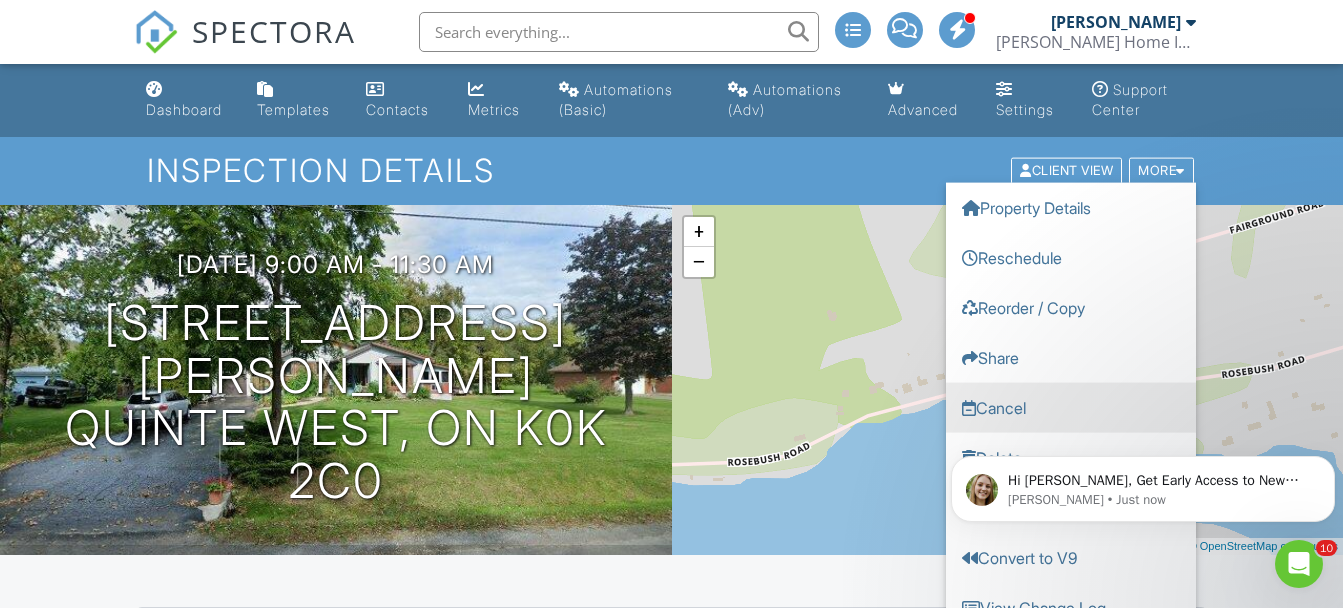 click on "Cancel" at bounding box center [1071, 408] 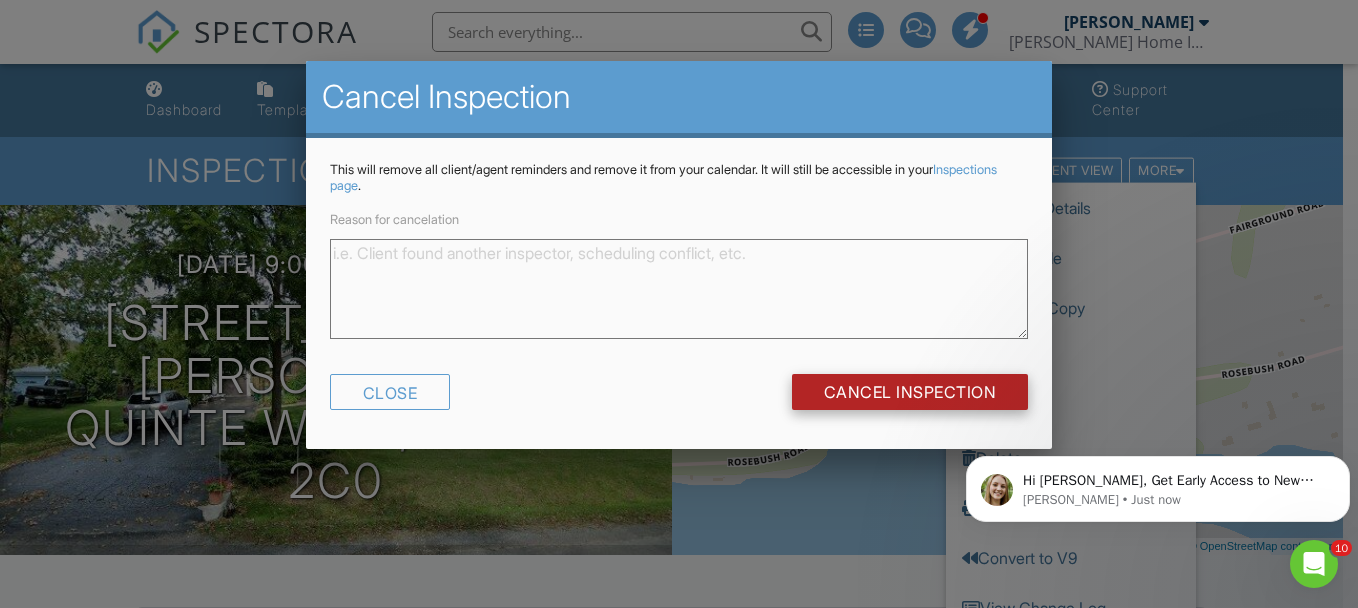 click on "Cancel Inspection" at bounding box center [910, 392] 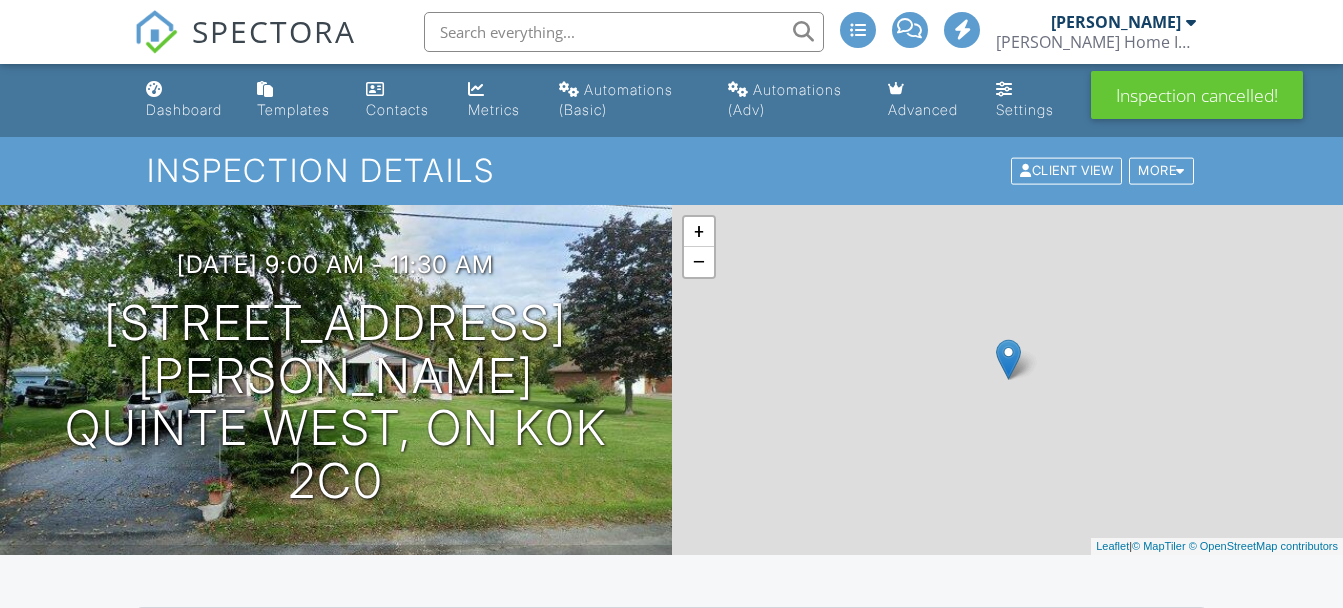 scroll, scrollTop: 0, scrollLeft: 0, axis: both 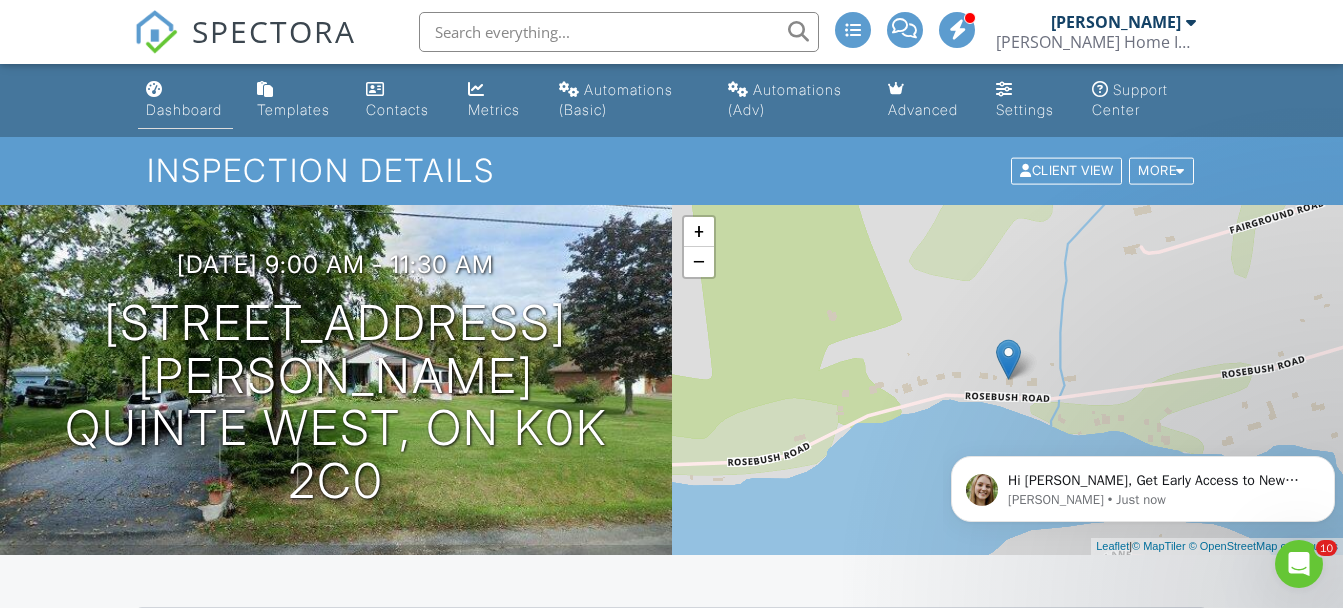 click on "Dashboard" at bounding box center [184, 109] 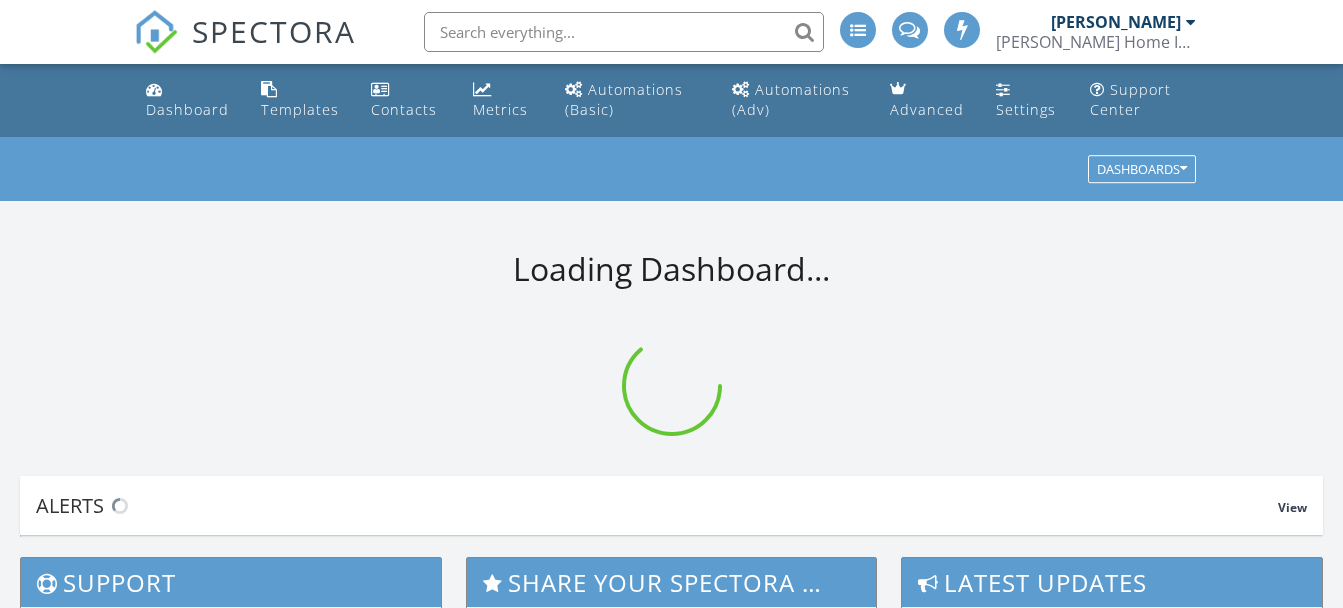 scroll, scrollTop: 0, scrollLeft: 0, axis: both 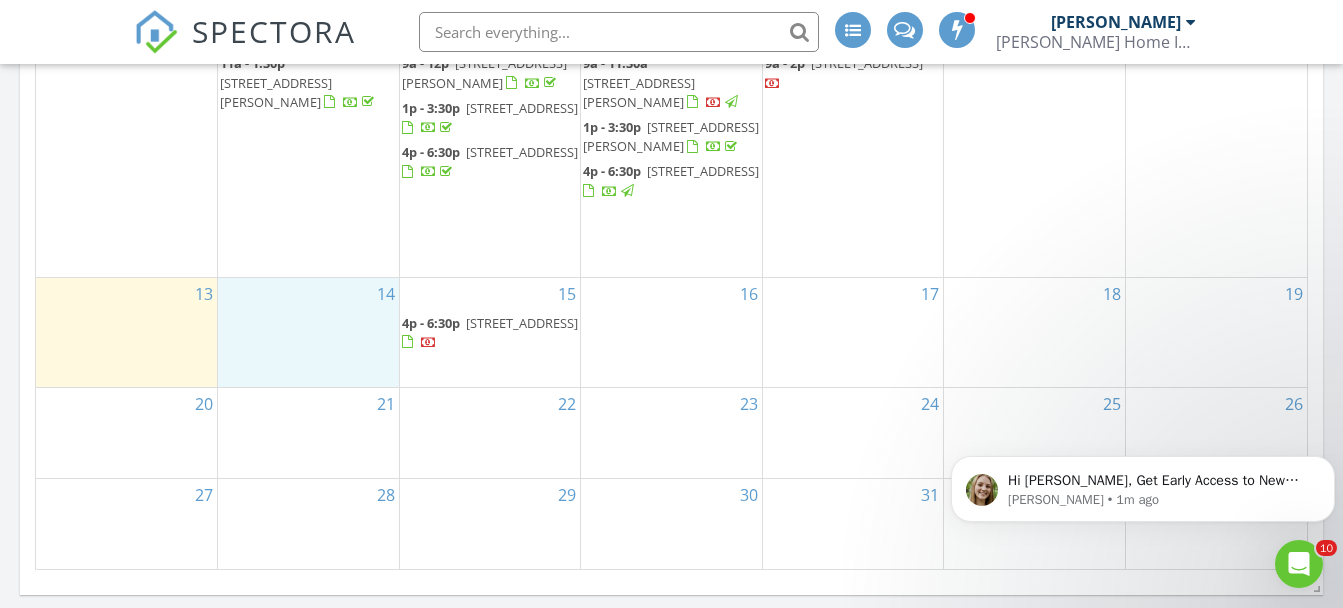 click on "14" at bounding box center [308, 333] 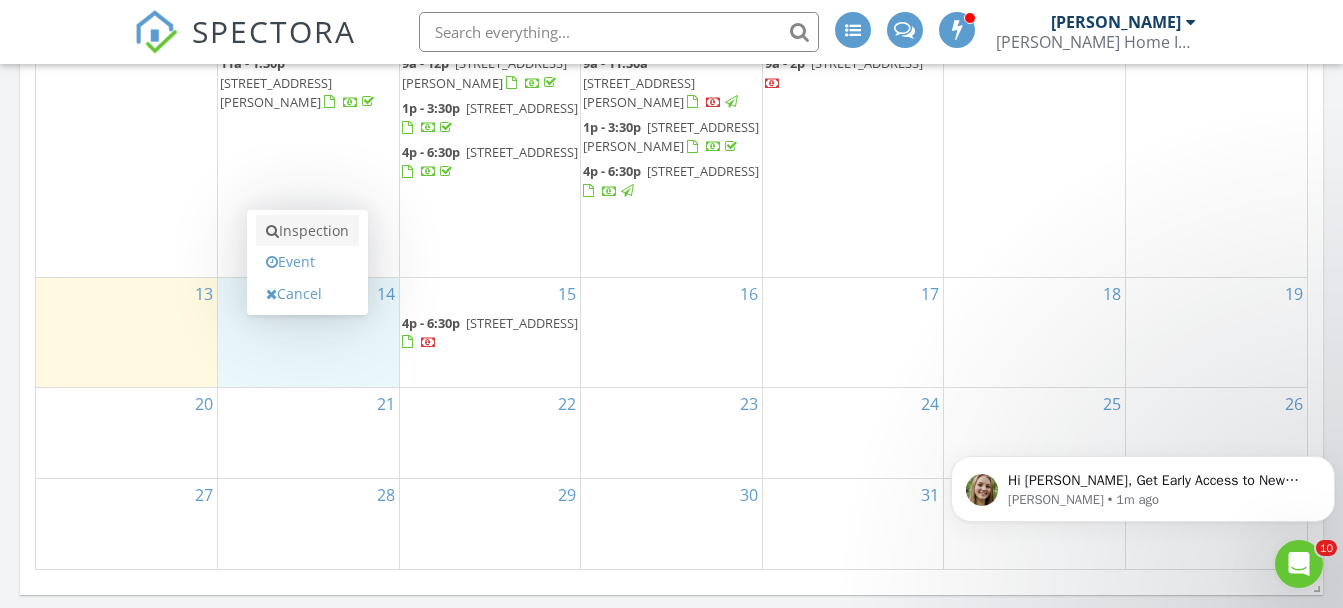 click on "Inspection" at bounding box center (307, 231) 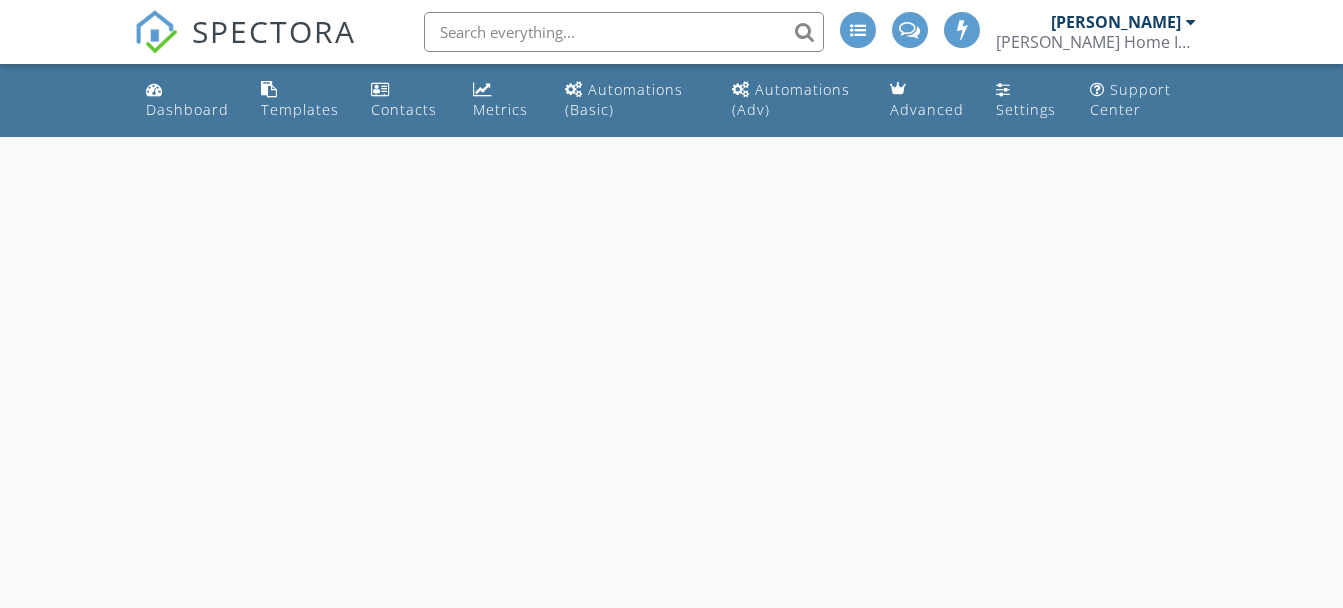 scroll, scrollTop: 0, scrollLeft: 0, axis: both 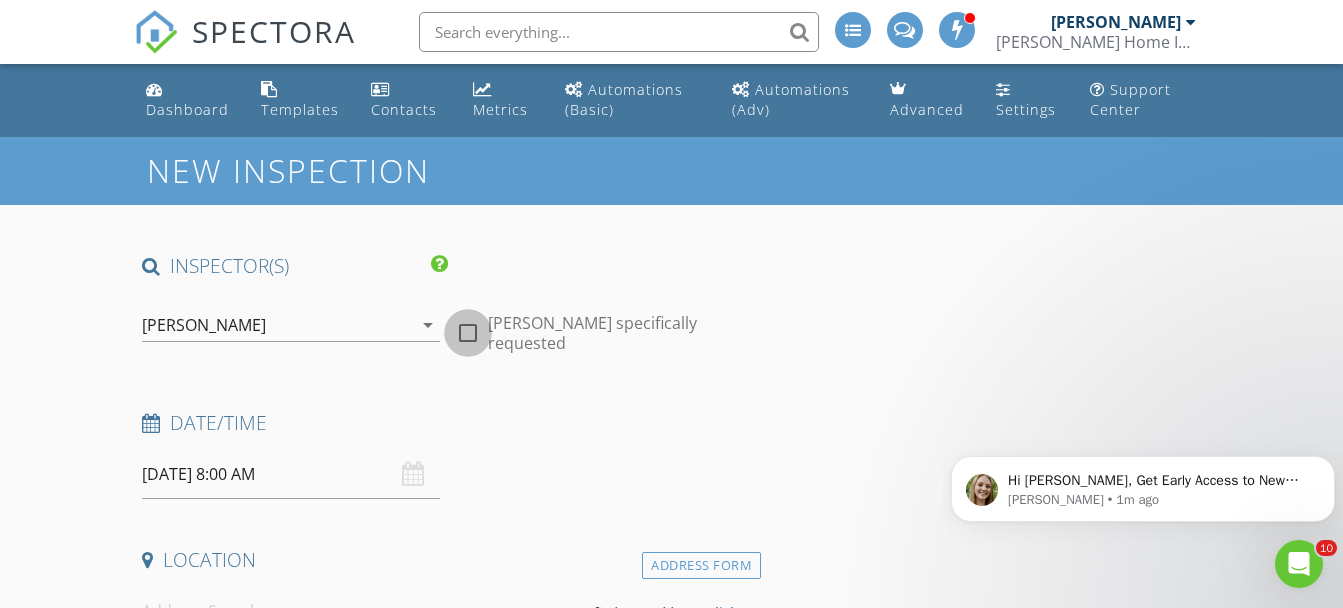click at bounding box center [468, 333] 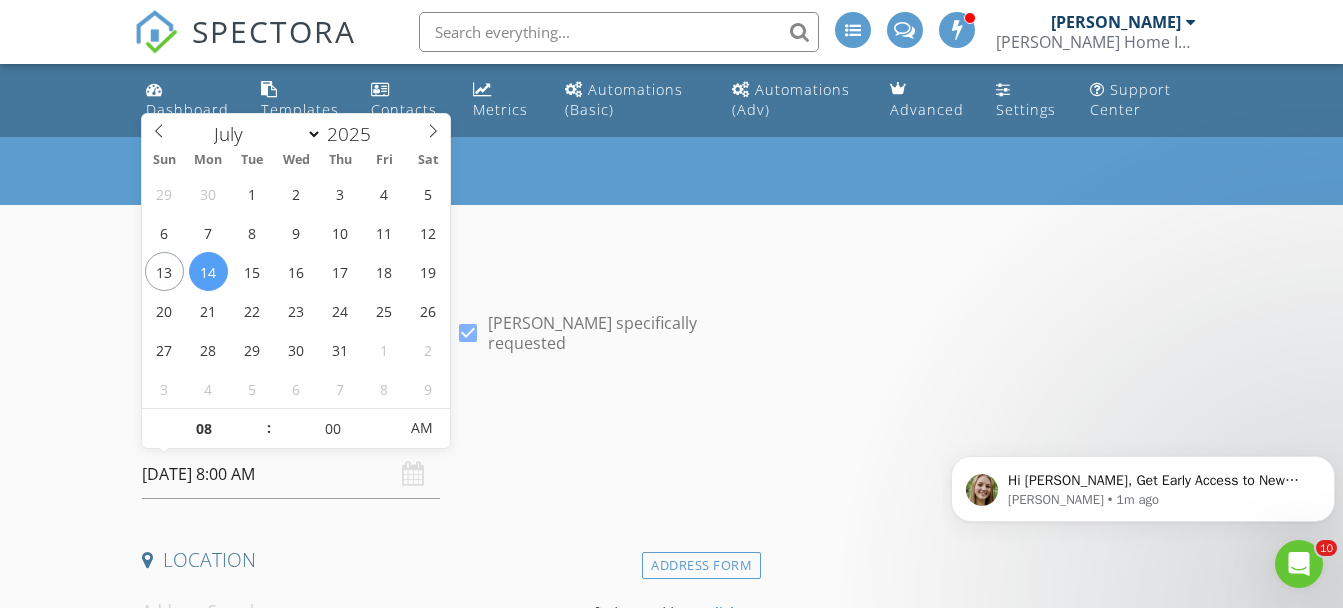 click on "2025/07/14 8:00 AM" at bounding box center (290, 474) 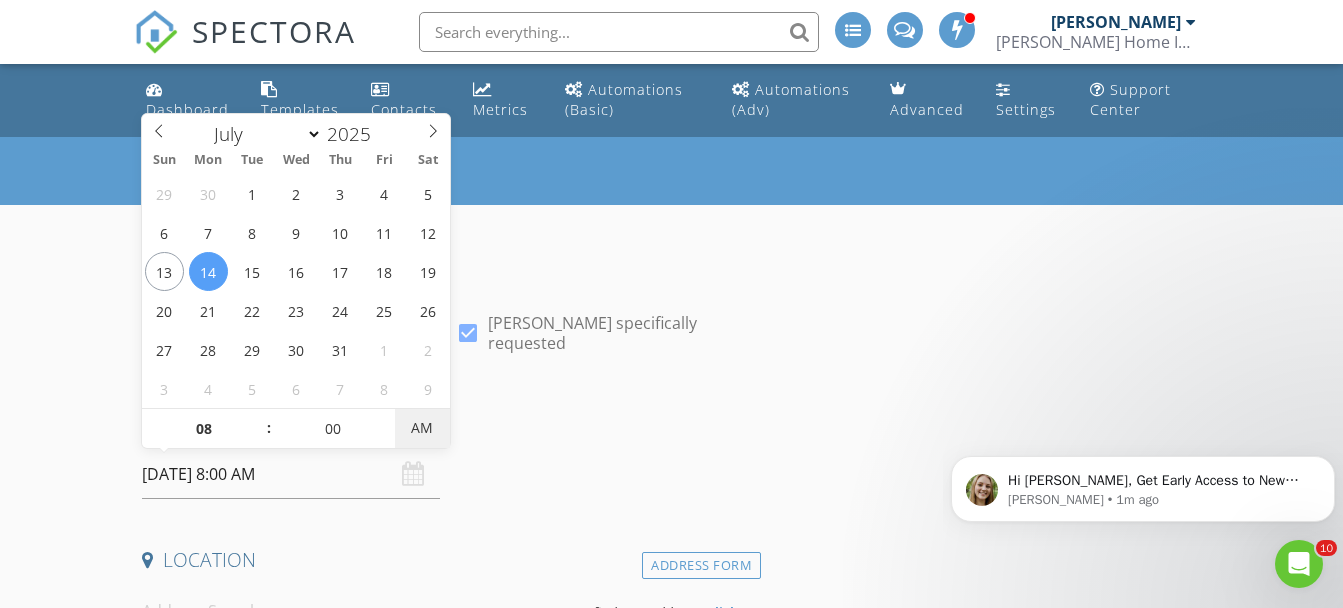 type on "2025/07/14 8:00 PM" 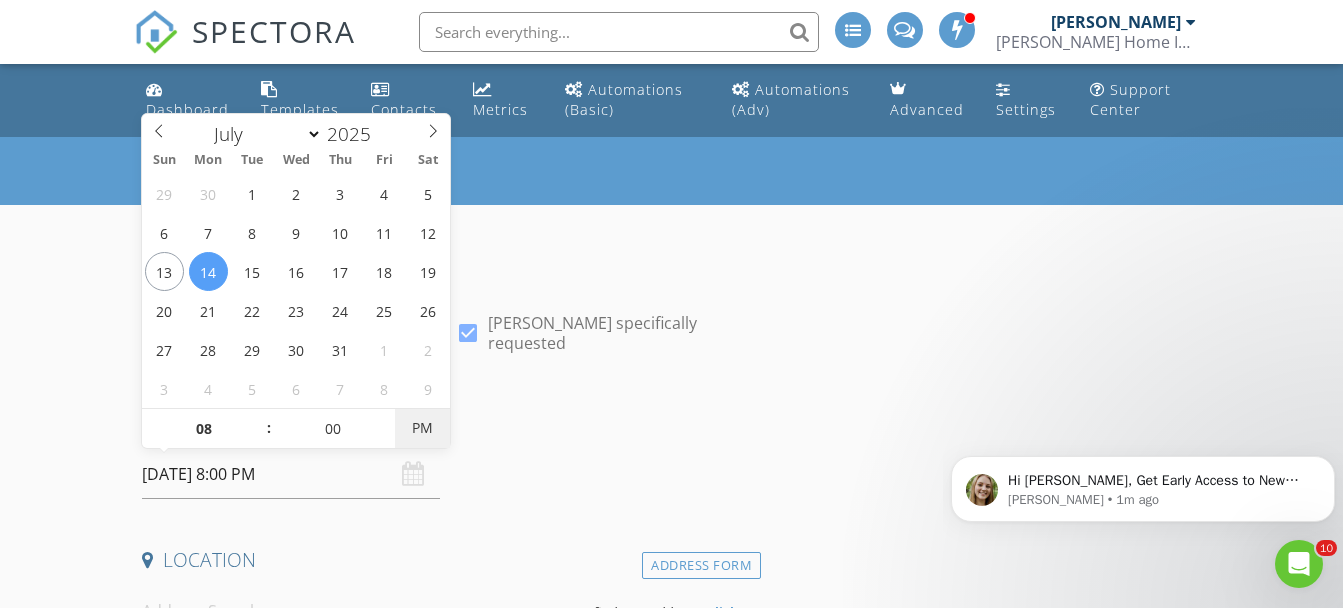 click on "PM" at bounding box center (422, 428) 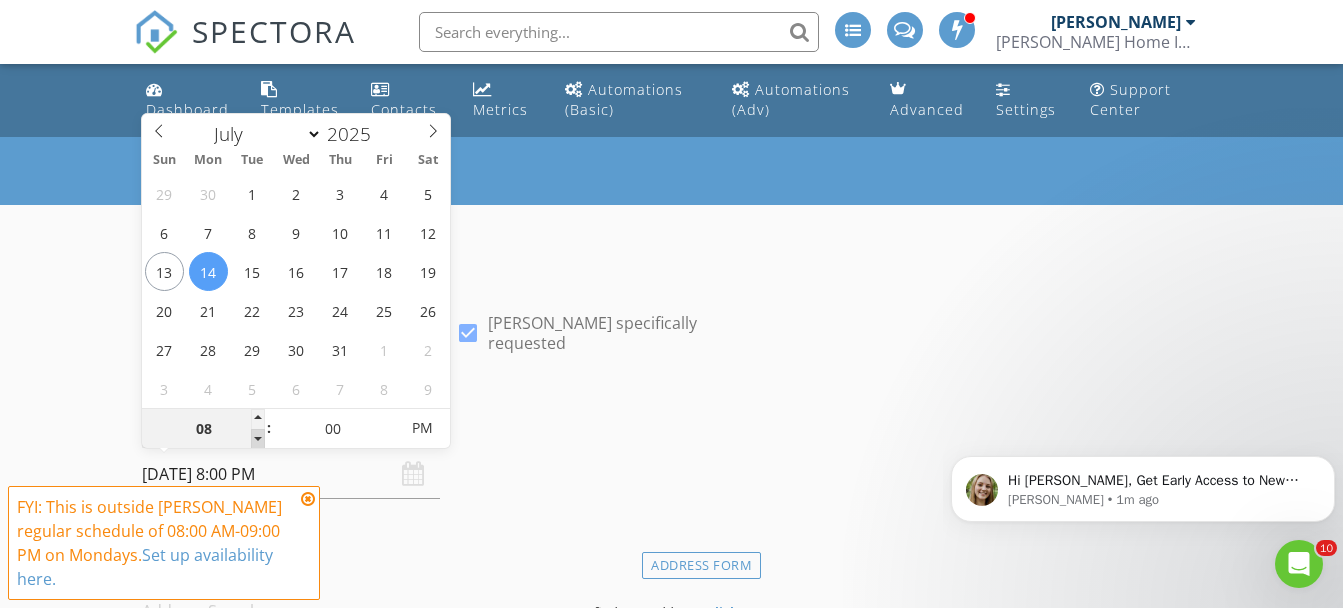 type on "07" 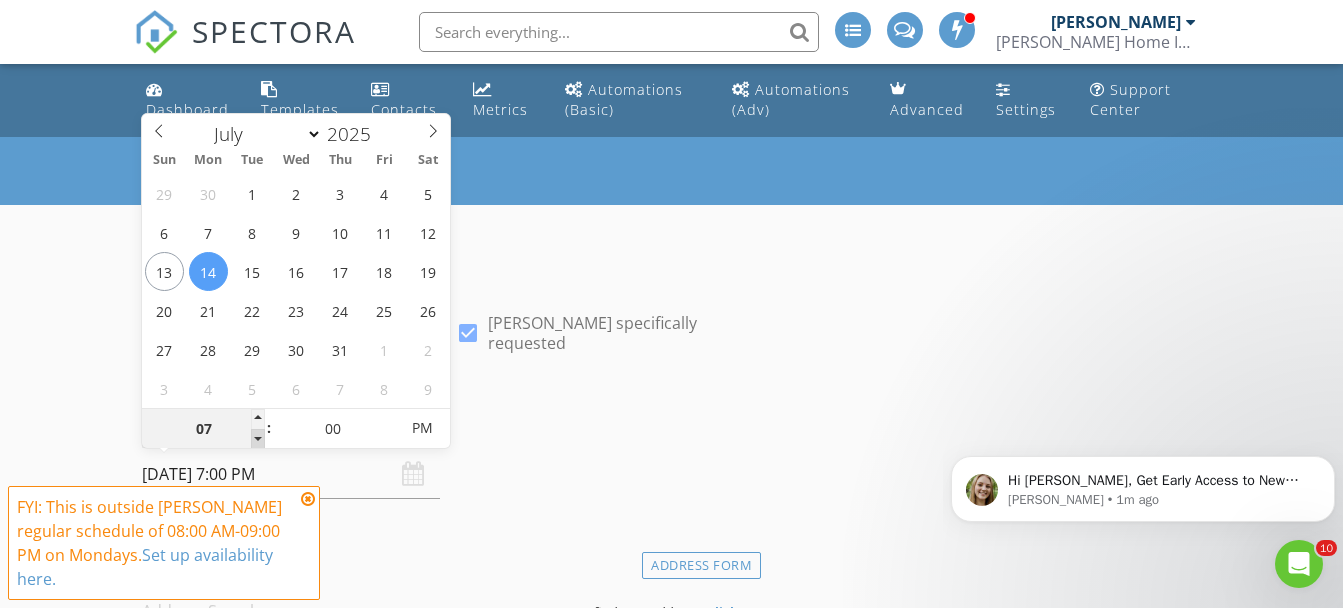 click at bounding box center [258, 439] 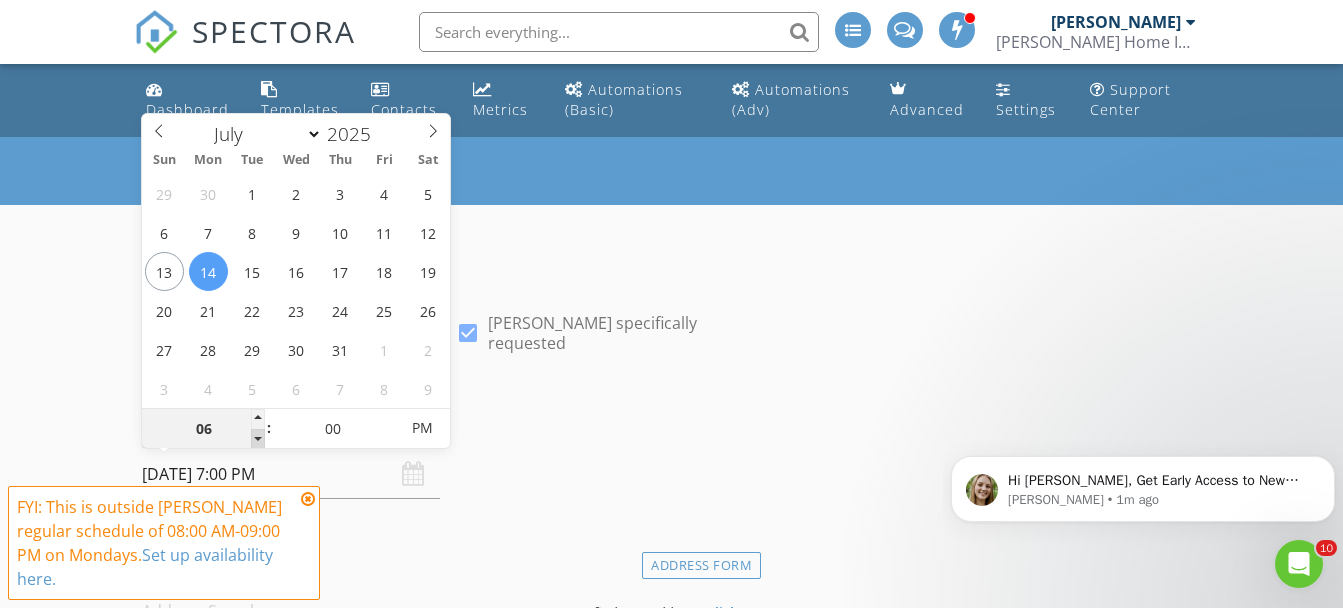 type on "2025/07/14 6:00 PM" 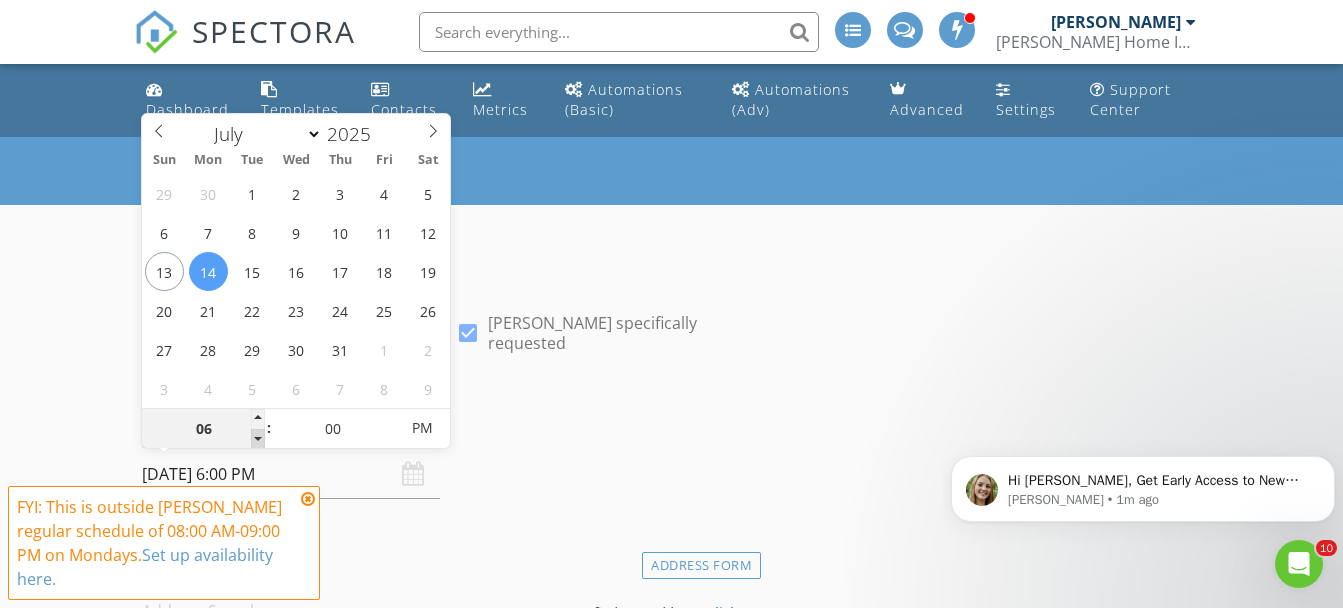 click at bounding box center [258, 439] 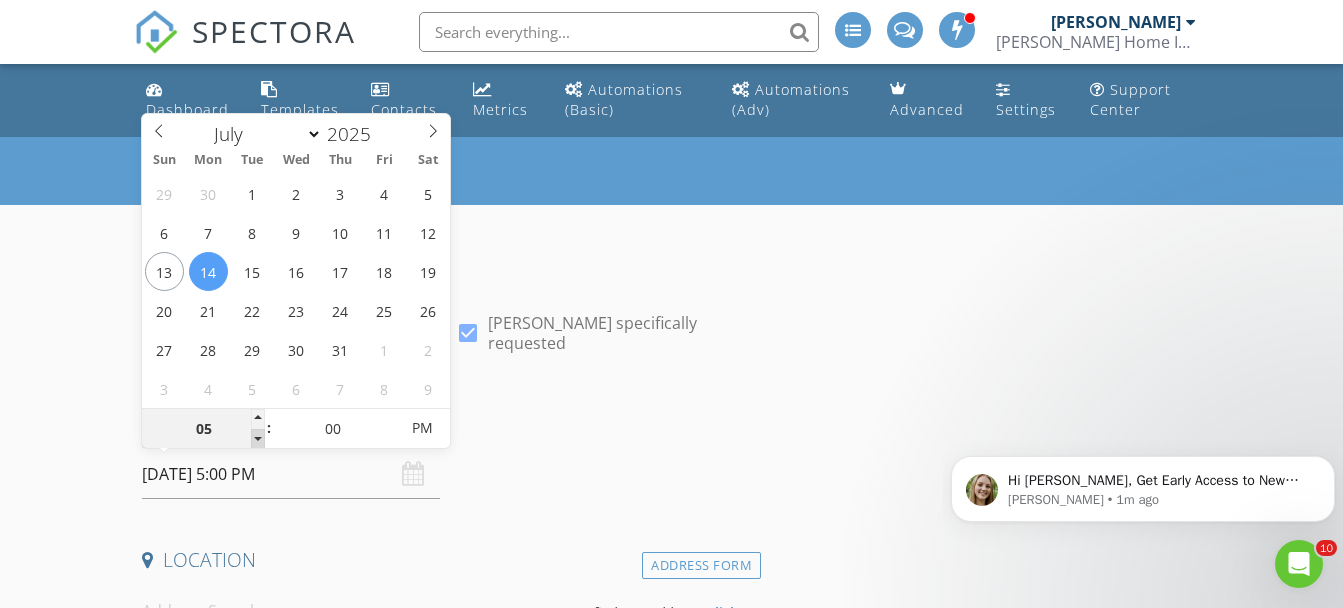 click at bounding box center [258, 439] 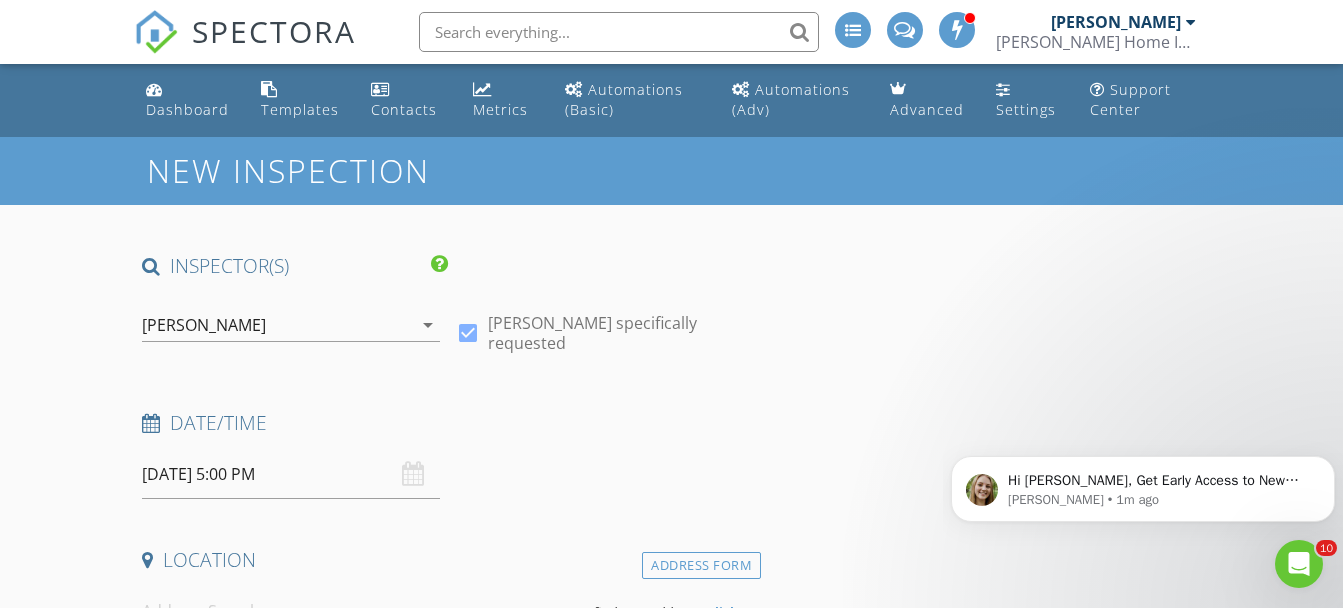 drag, startPoint x: 257, startPoint y: 436, endPoint x: 607, endPoint y: 385, distance: 353.6962 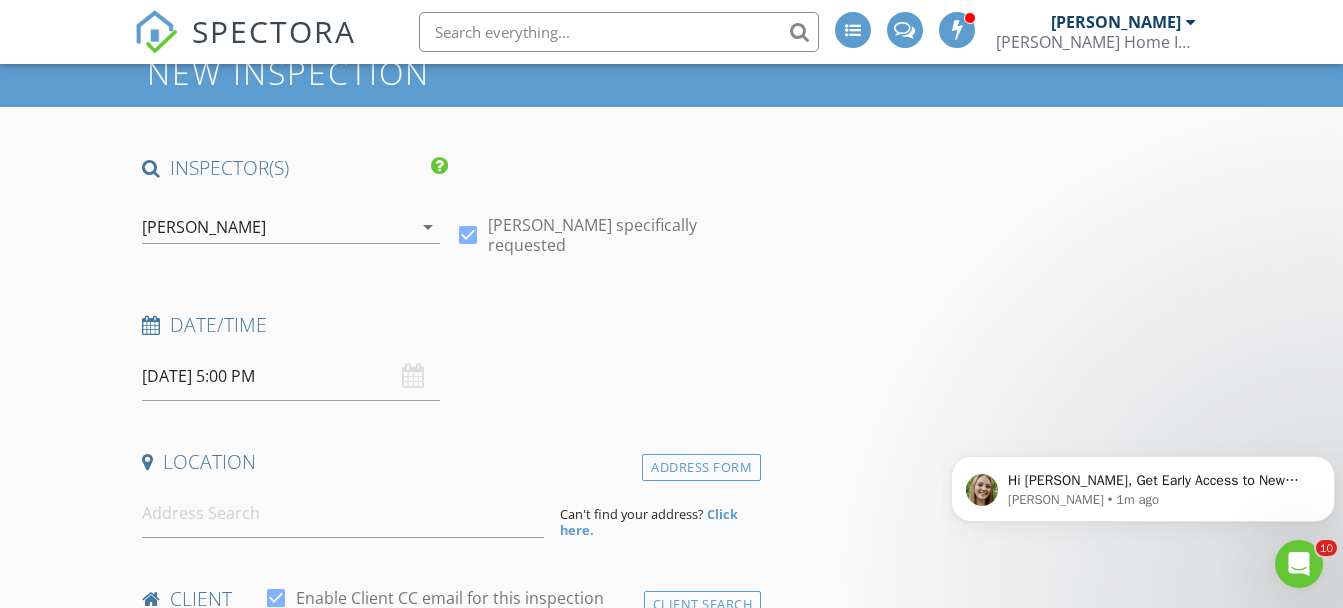 scroll, scrollTop: 167, scrollLeft: 0, axis: vertical 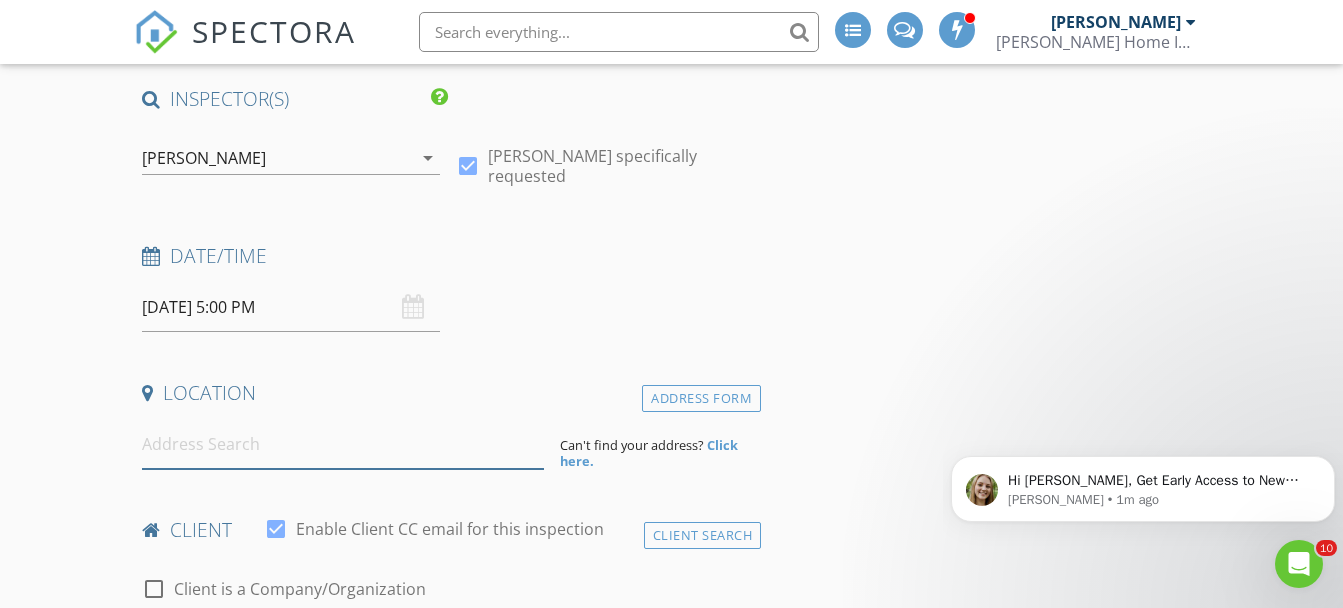 drag, startPoint x: 240, startPoint y: 433, endPoint x: 250, endPoint y: 431, distance: 10.198039 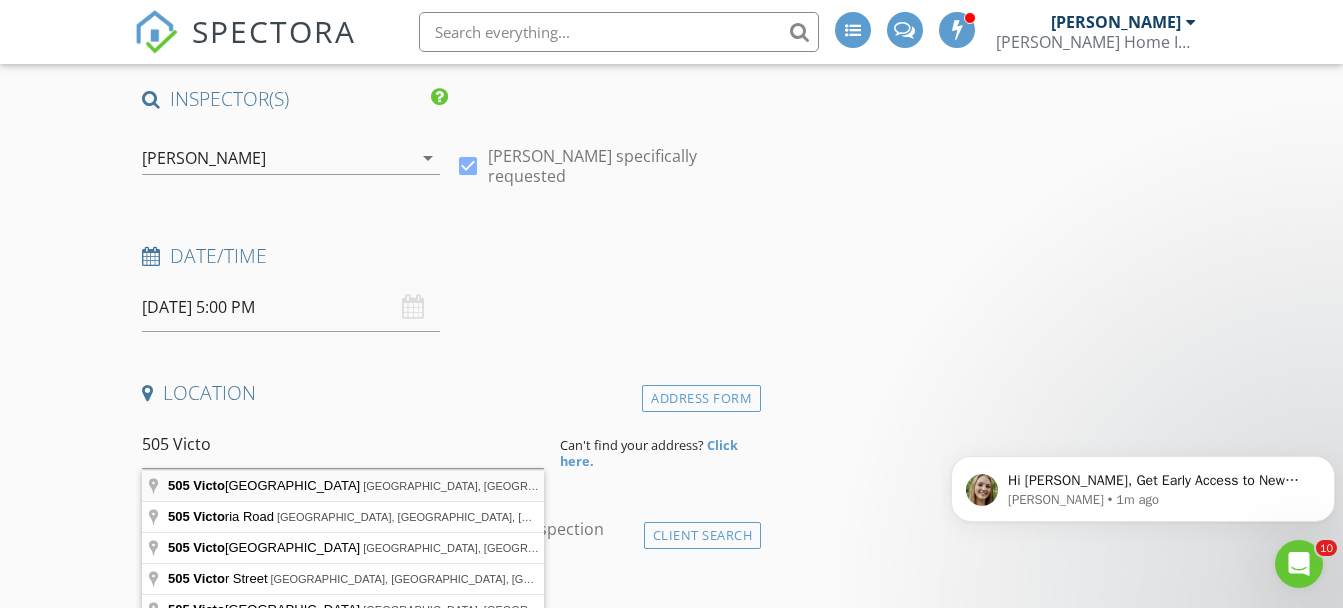 type on "505 Victoria Avenue, Belleville, ON, Canada" 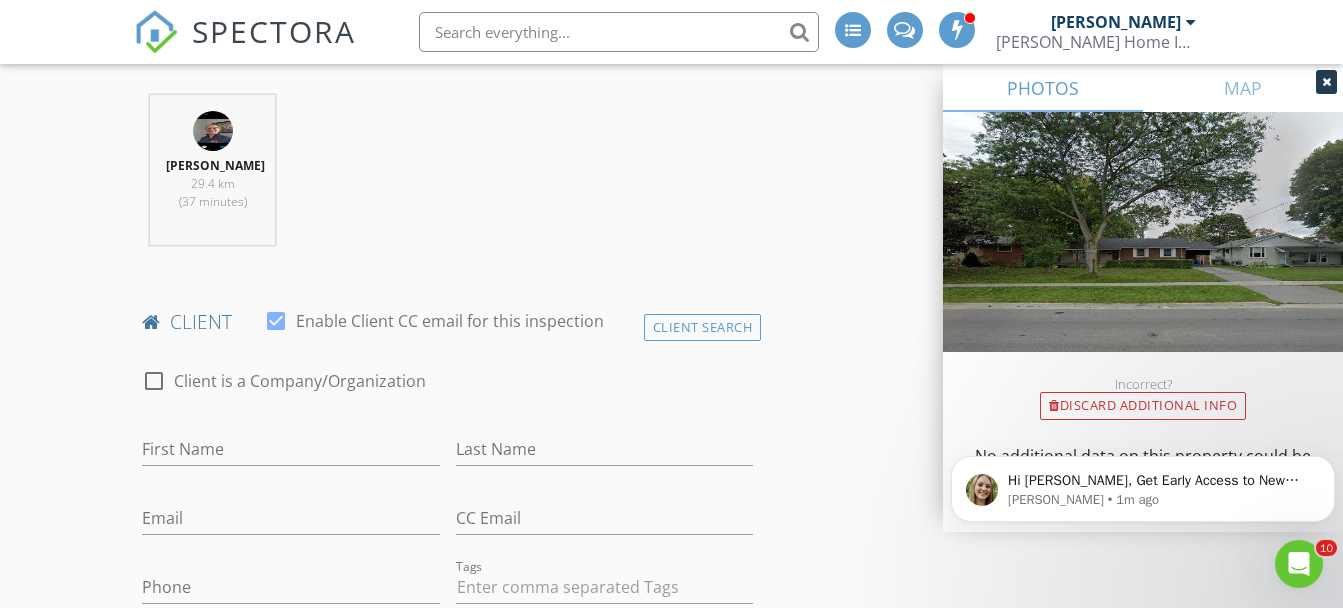 scroll, scrollTop: 833, scrollLeft: 0, axis: vertical 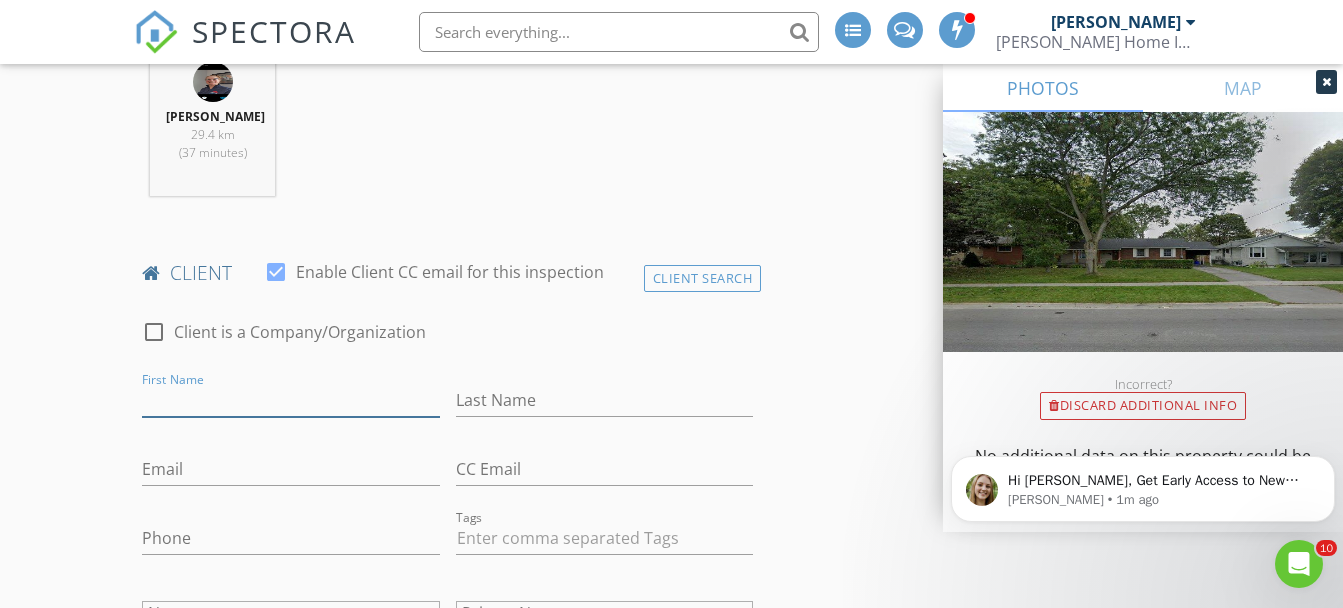 click on "First Name" at bounding box center (290, 400) 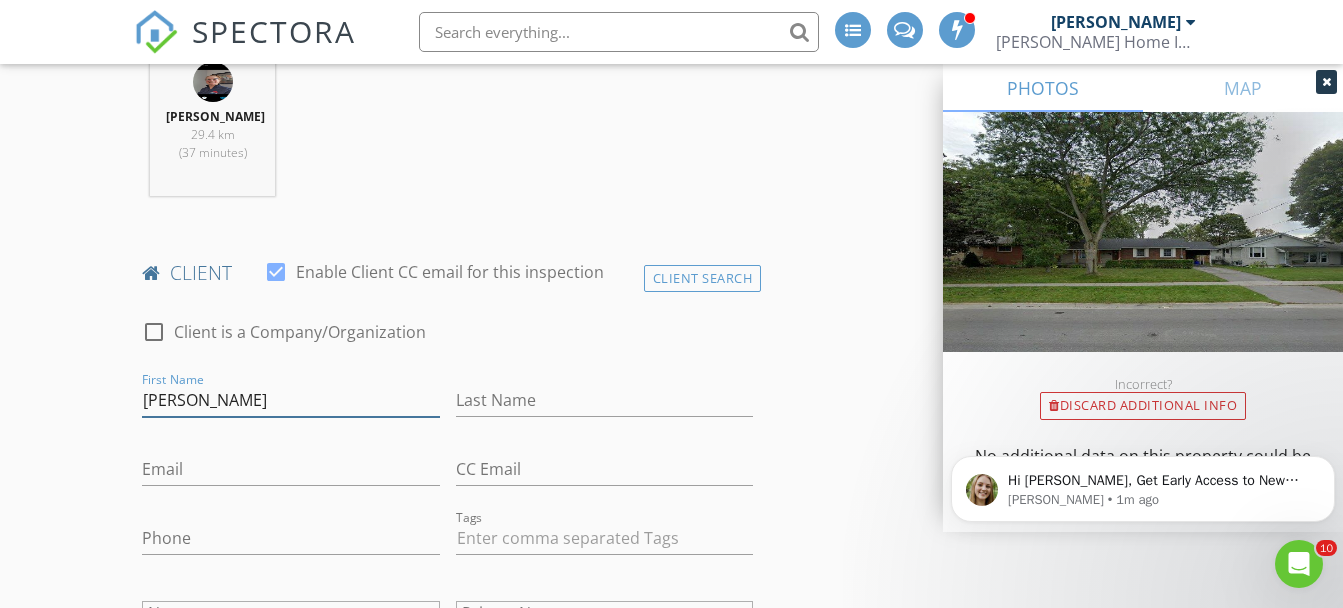 type on "Josh" 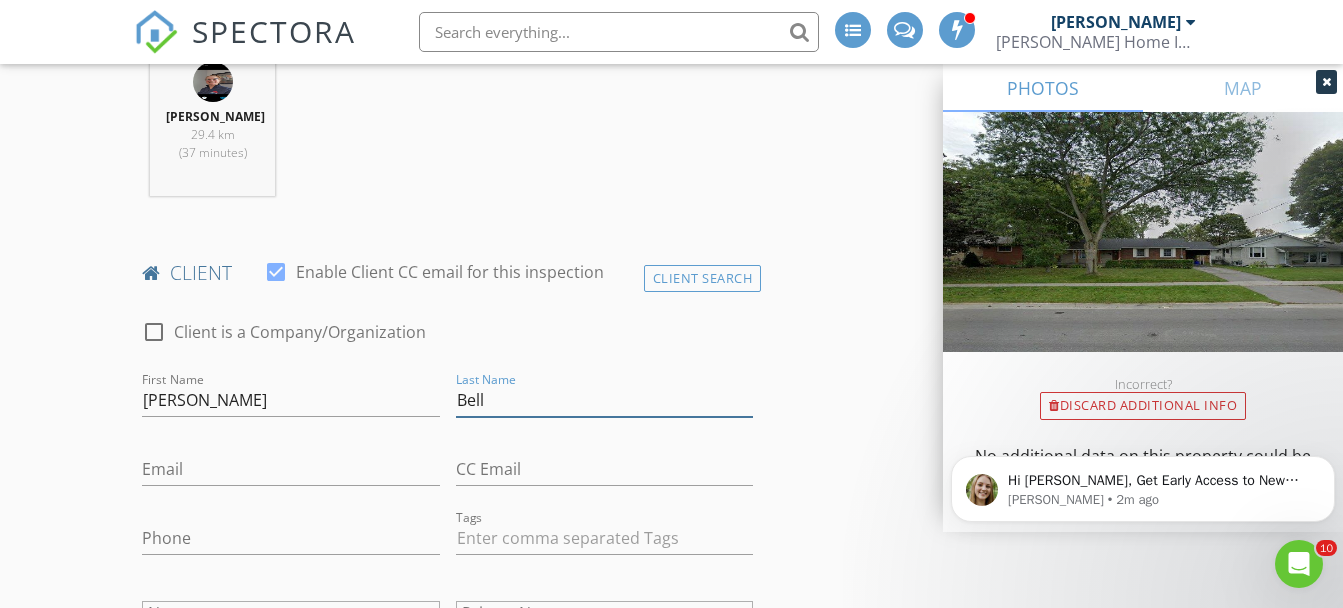type on "Bell" 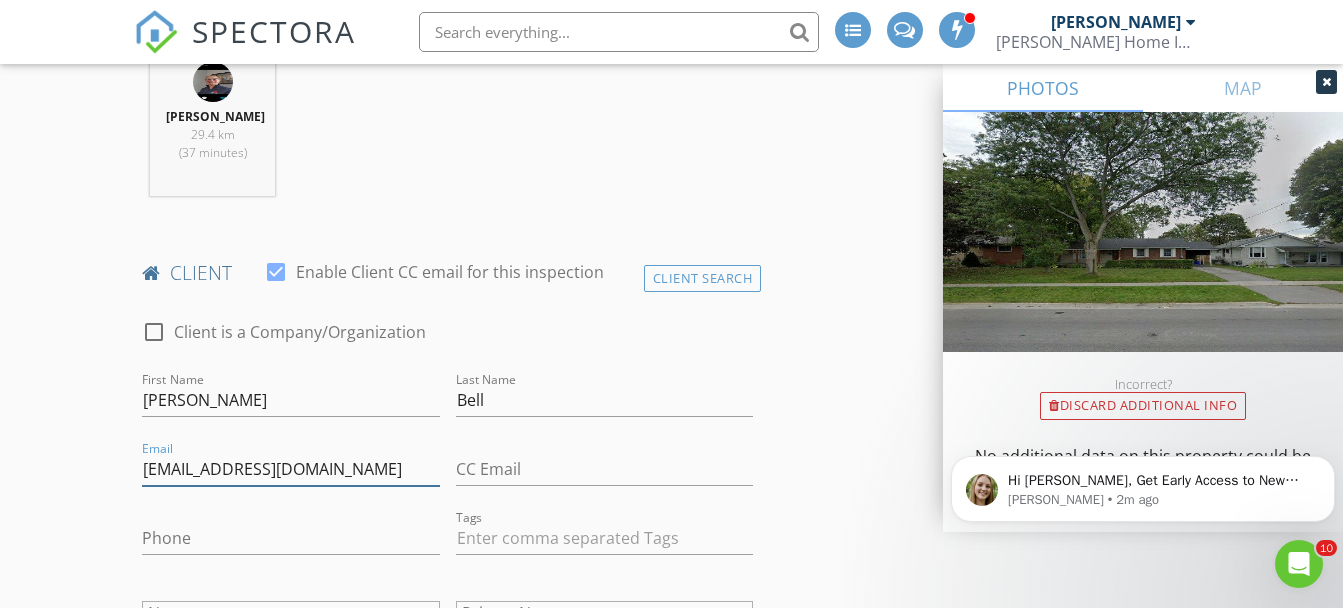 type on "josh_bell2@hotmail.com" 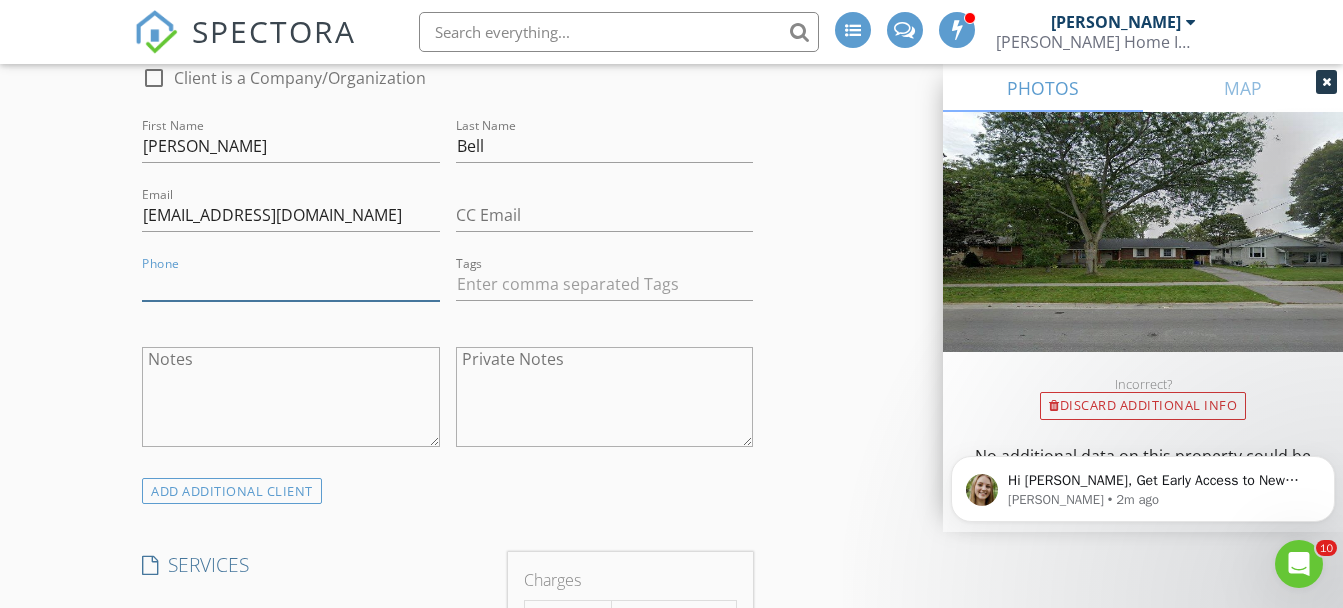 scroll, scrollTop: 1167, scrollLeft: 0, axis: vertical 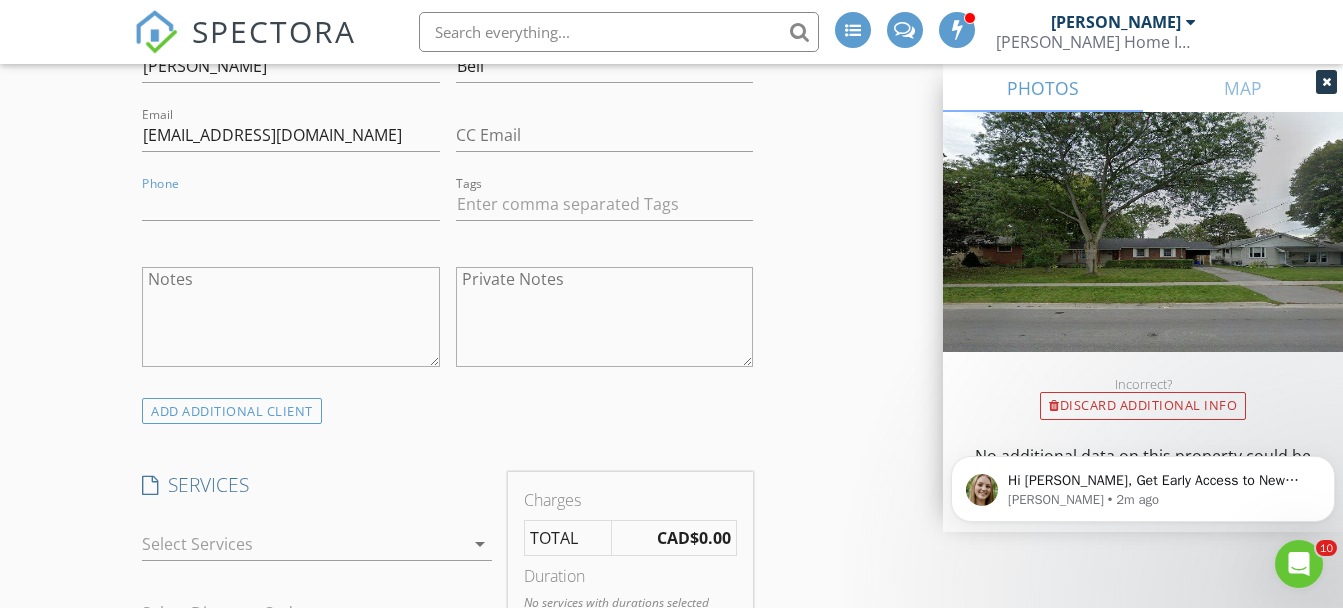 click on "ADD ADDITIONAL client" at bounding box center (232, 411) 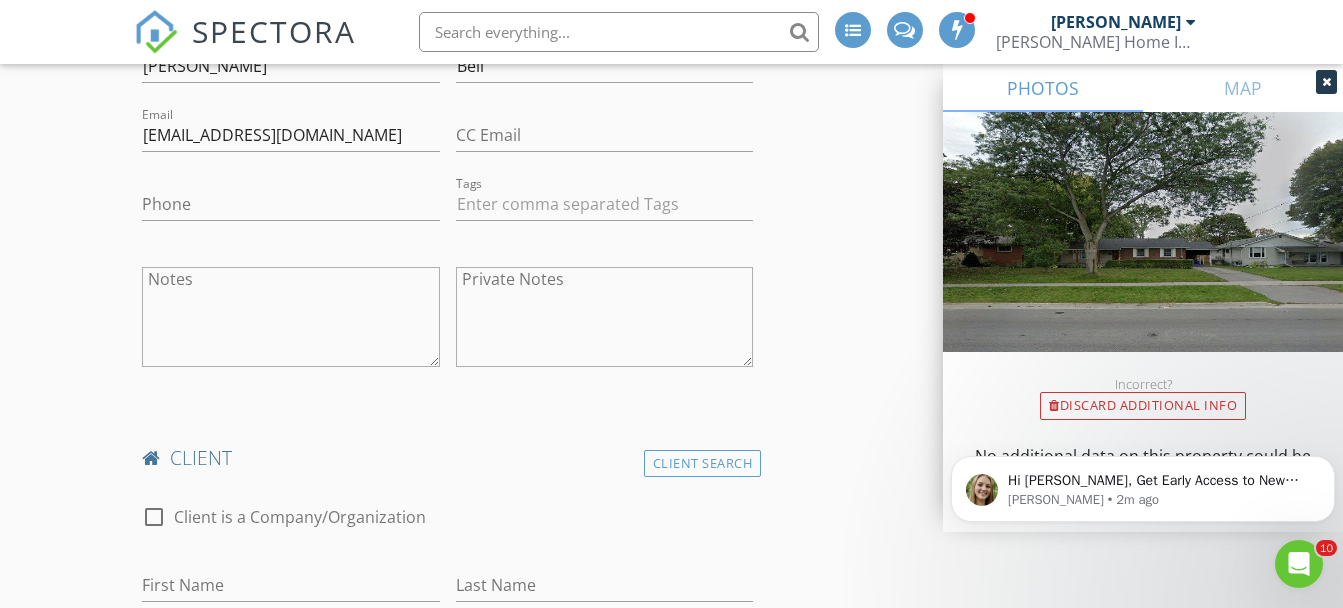 scroll, scrollTop: 1333, scrollLeft: 0, axis: vertical 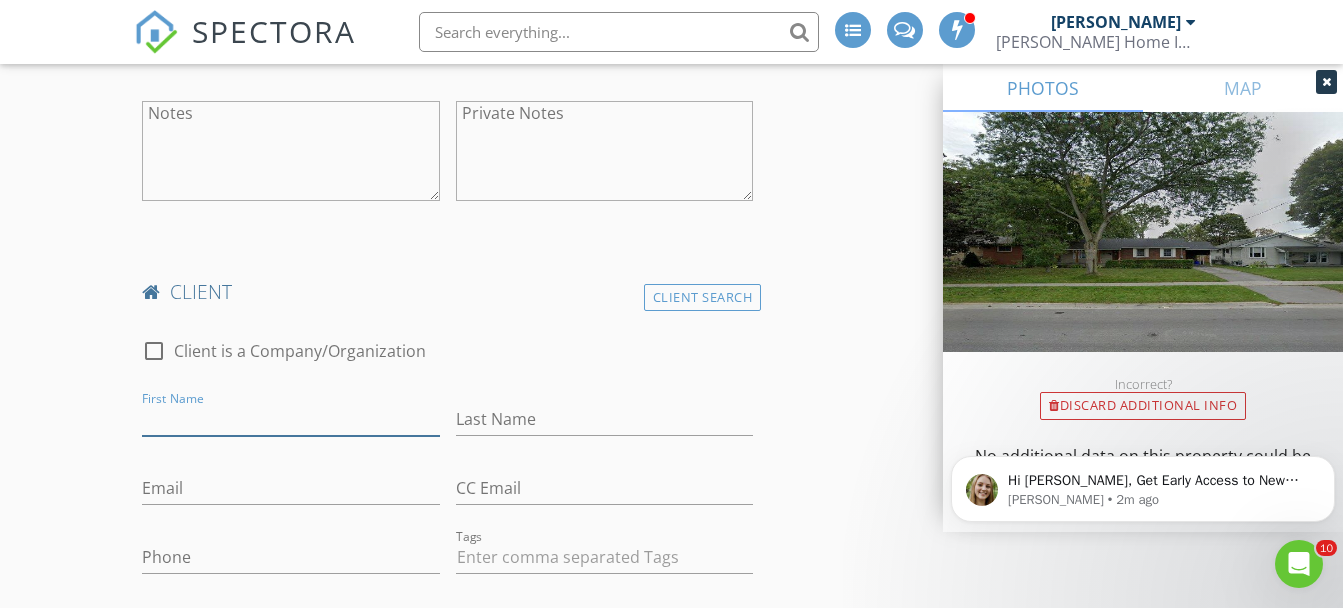 click on "First Name" at bounding box center (290, 419) 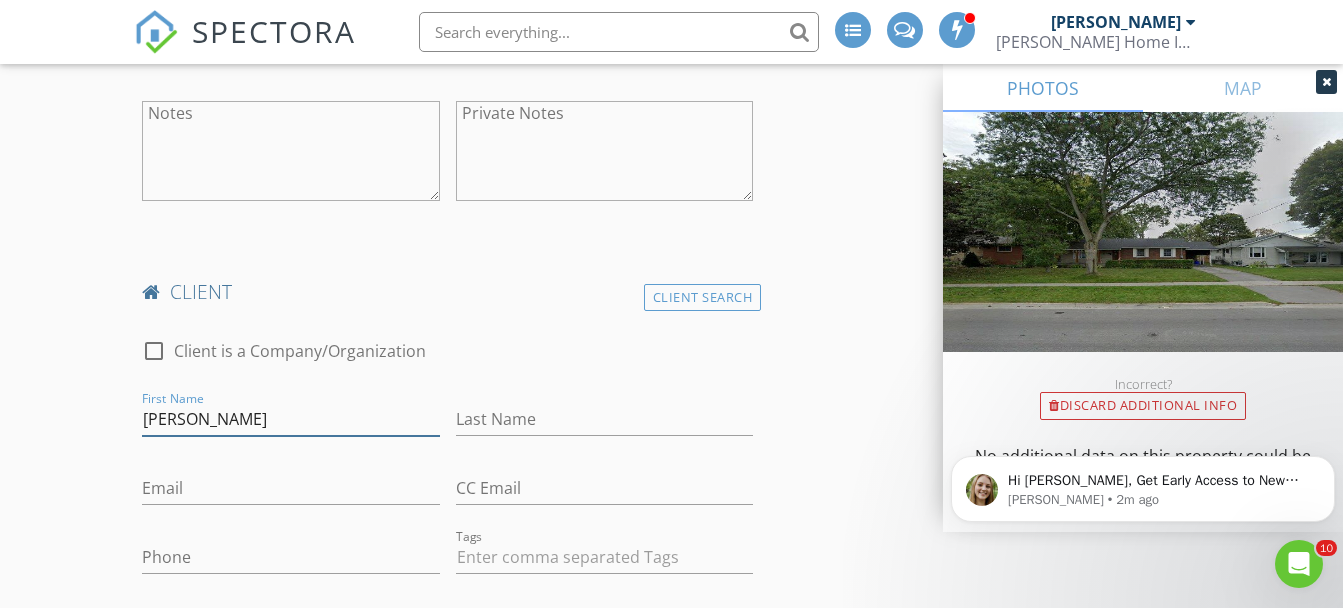 type on "[PERSON_NAME]" 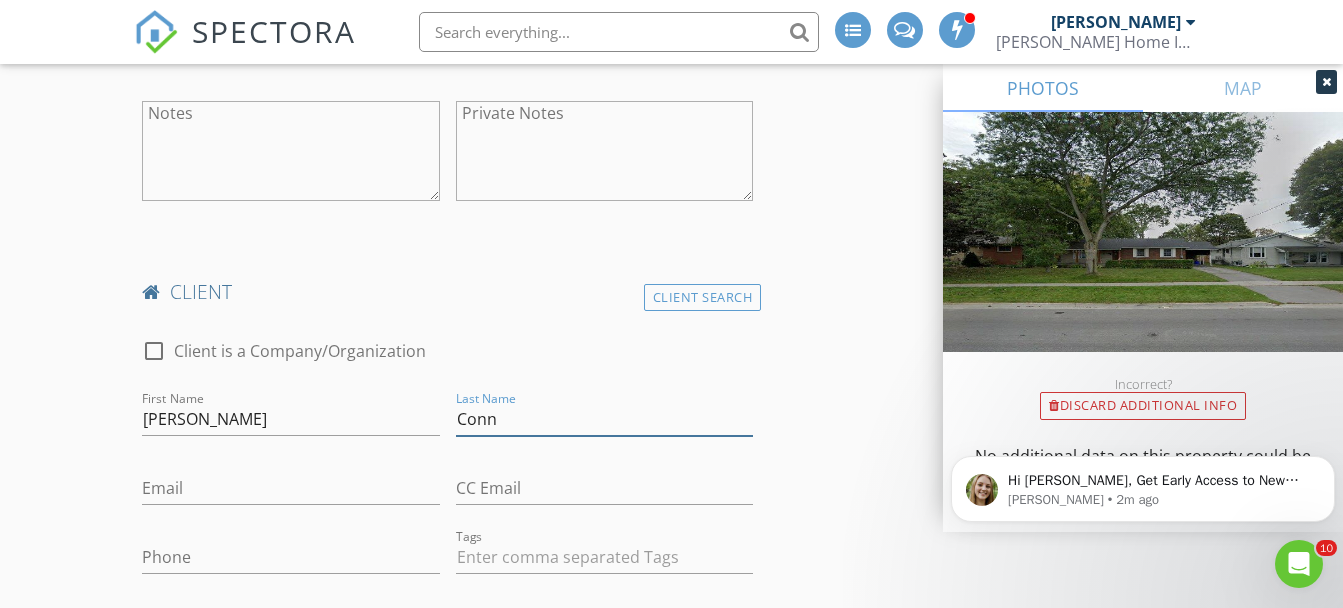 type on "Connors" 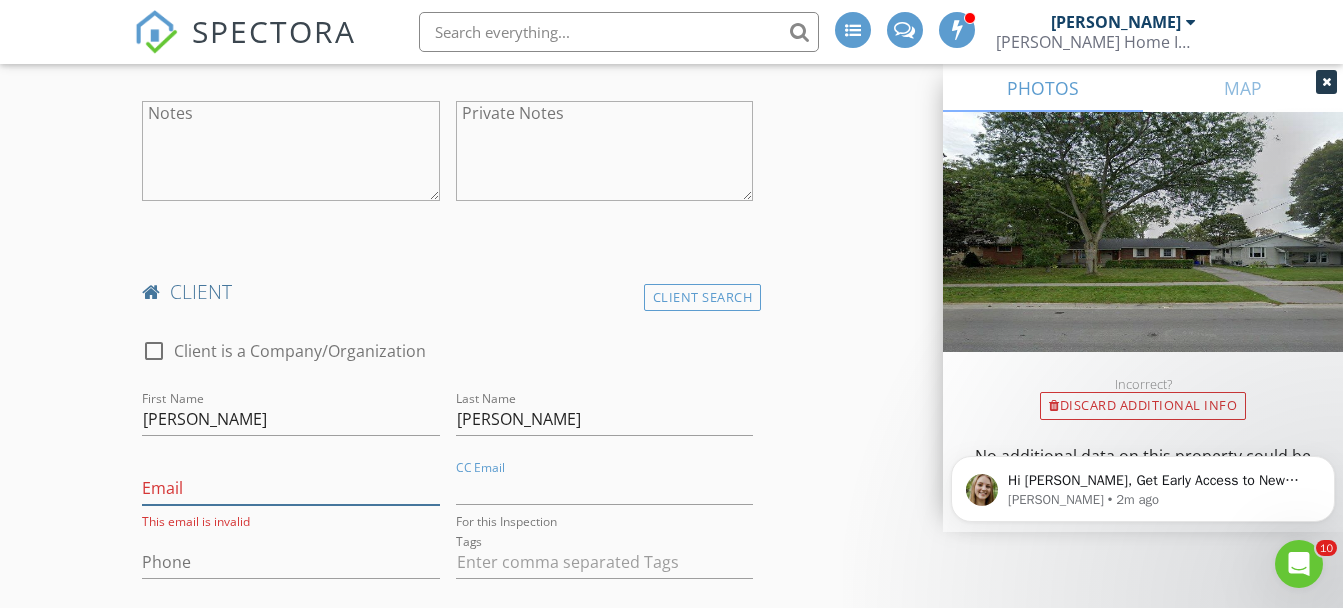 click on "Email" at bounding box center (290, 488) 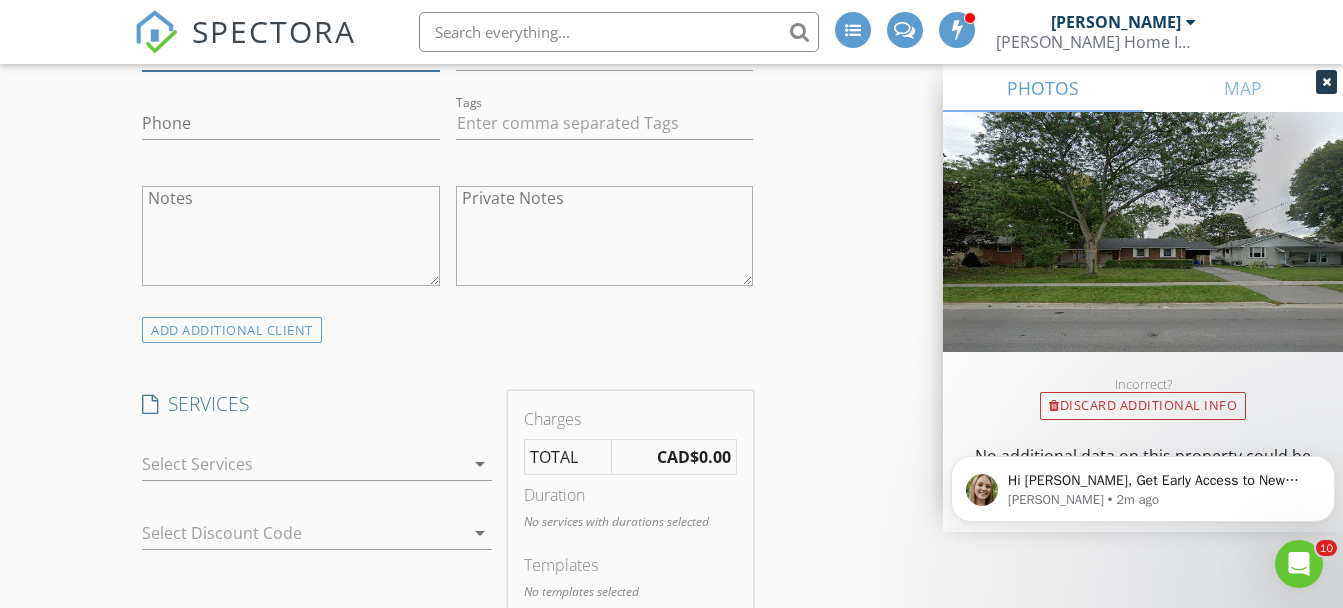 scroll, scrollTop: 1833, scrollLeft: 0, axis: vertical 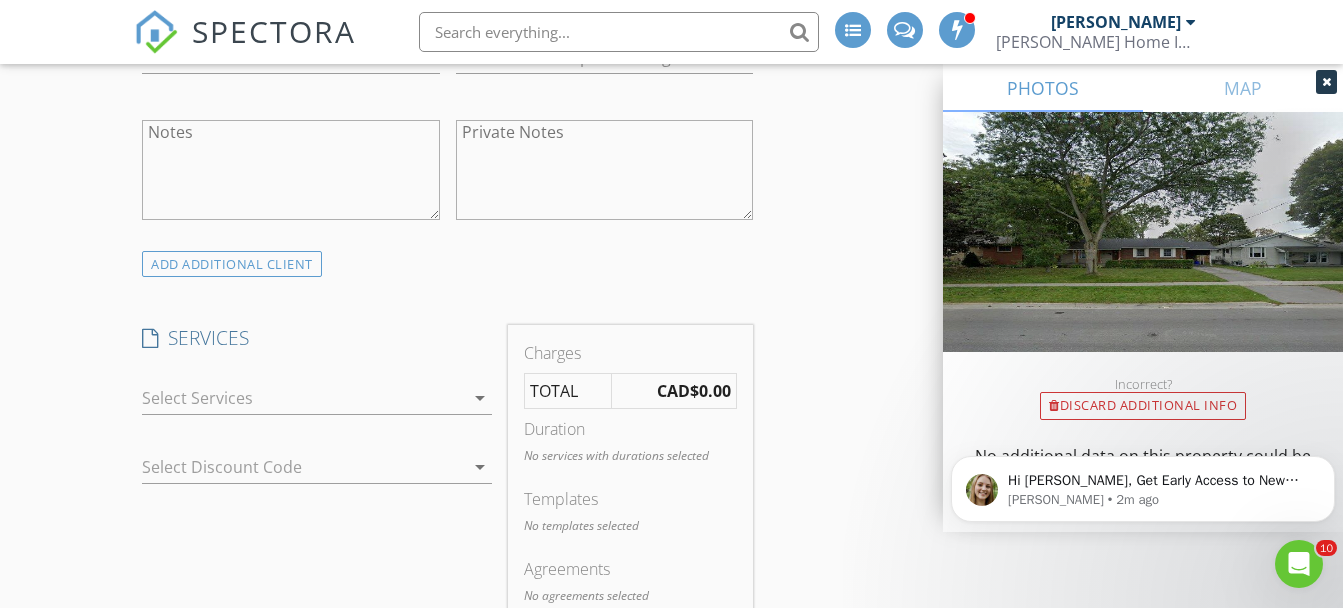 drag, startPoint x: 202, startPoint y: 426, endPoint x: 201, endPoint y: 404, distance: 22.022715 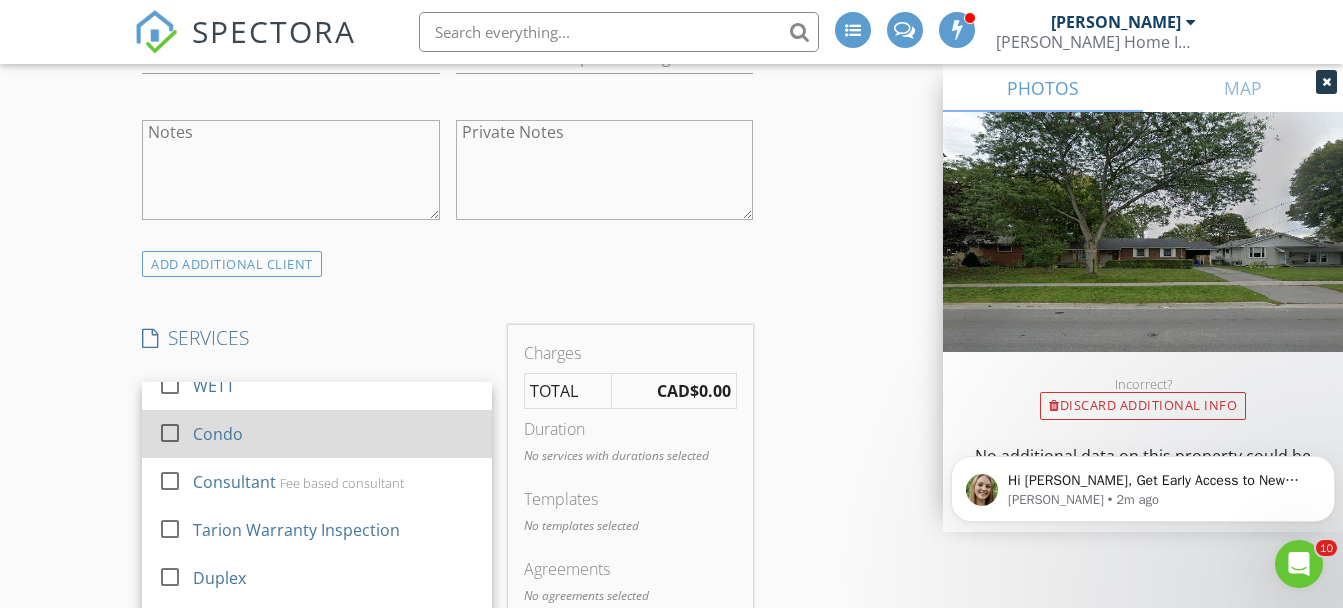 scroll, scrollTop: 36, scrollLeft: 0, axis: vertical 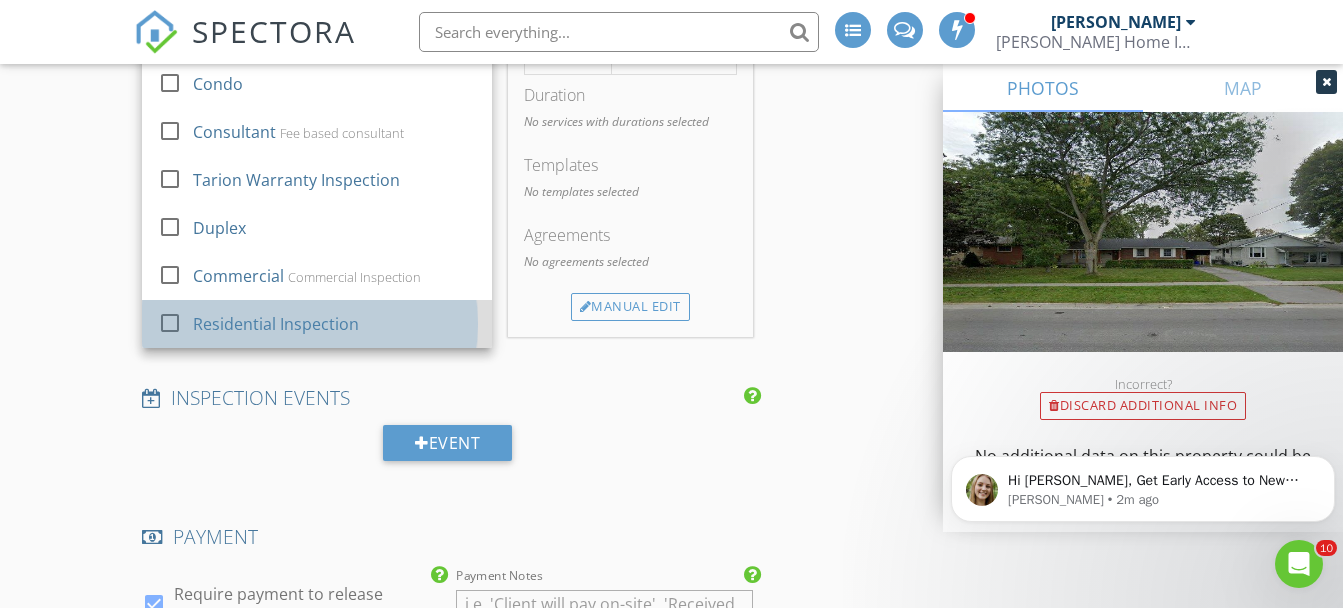 click on "Residential Inspection" at bounding box center (276, 324) 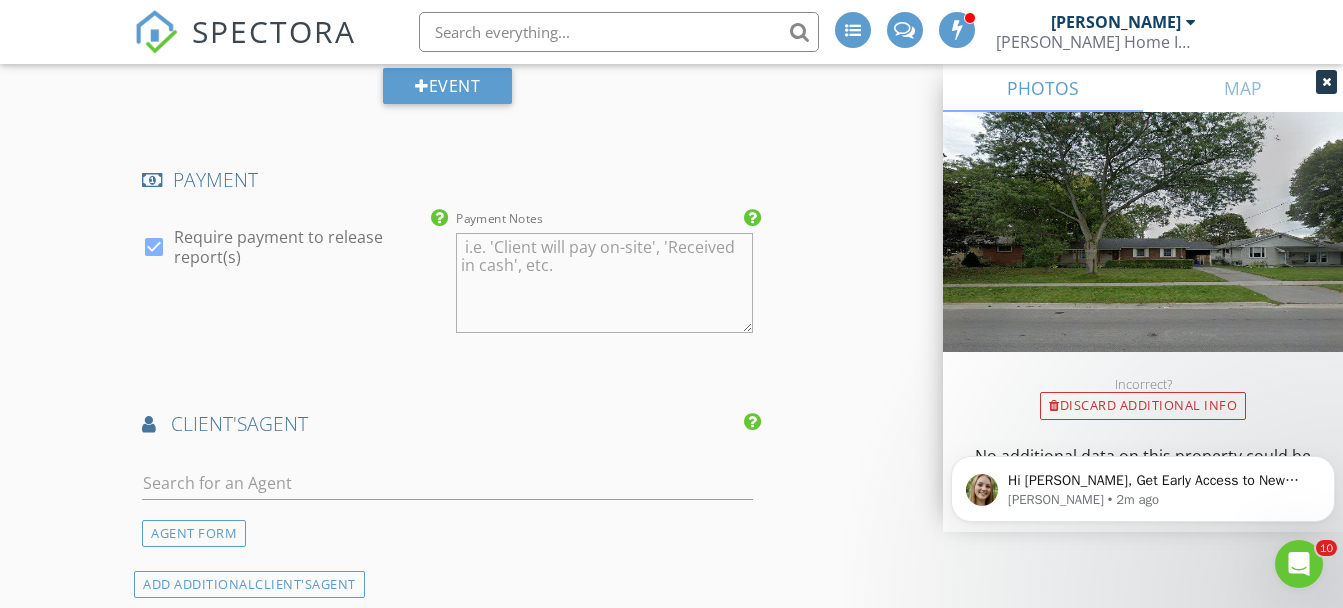 scroll, scrollTop: 2833, scrollLeft: 0, axis: vertical 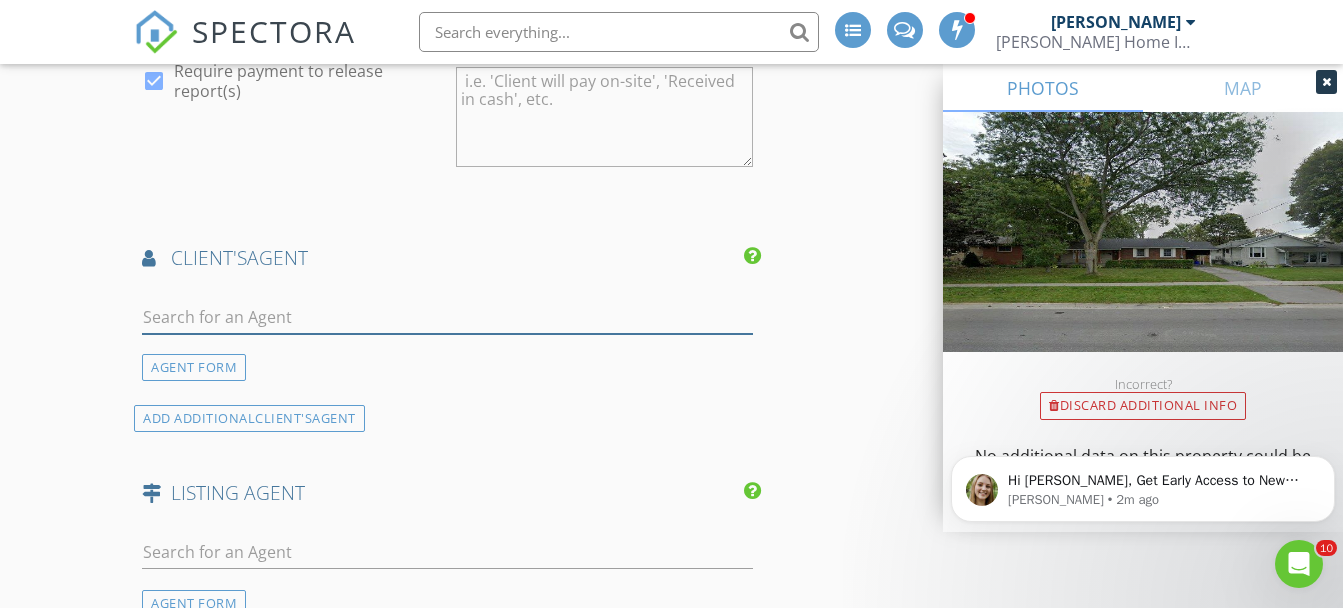 click at bounding box center [447, 317] 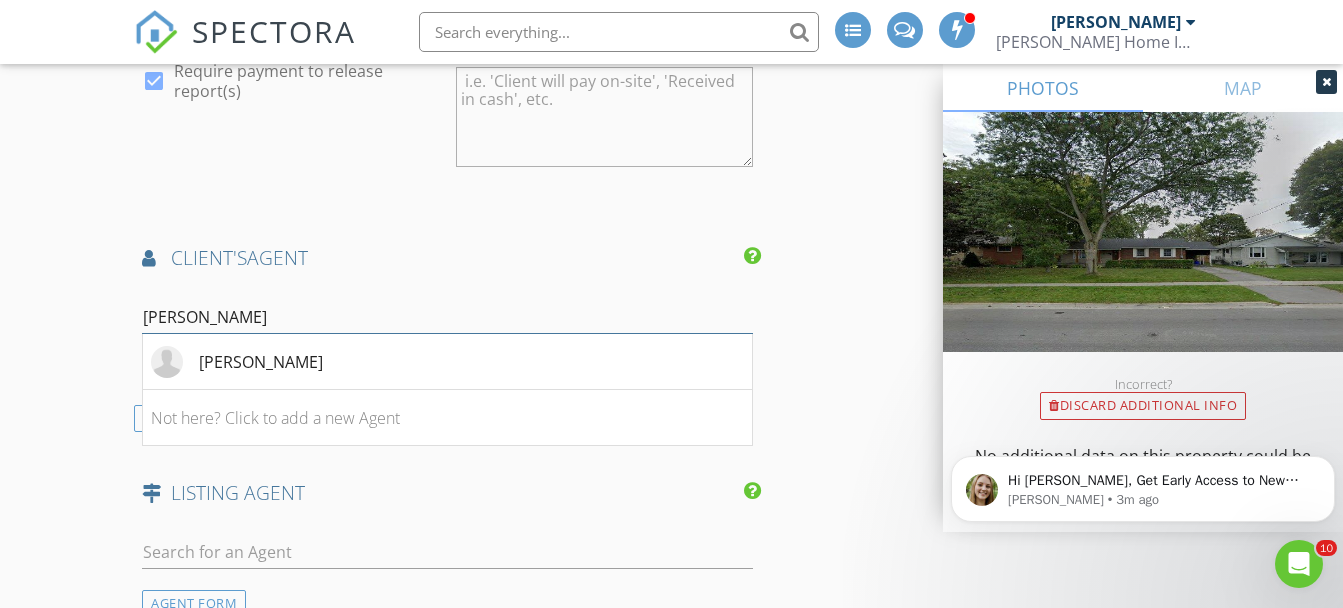 type on "Diana S" 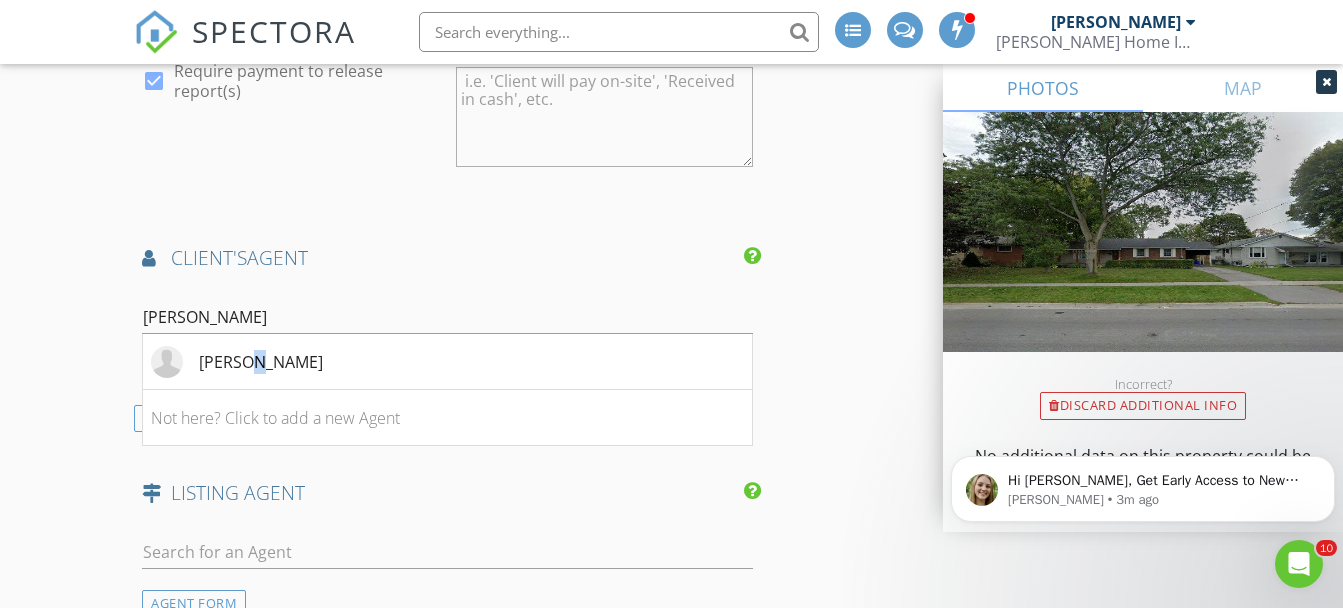 click on "Diana Scott" at bounding box center (261, 362) 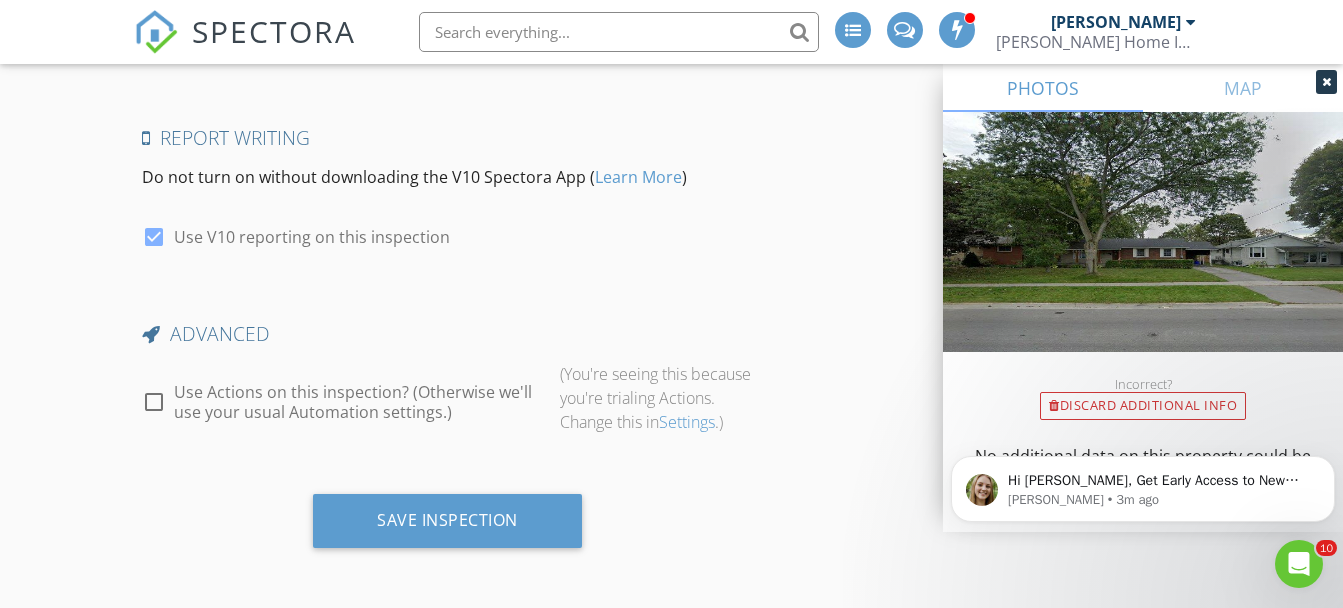 scroll, scrollTop: 4288, scrollLeft: 0, axis: vertical 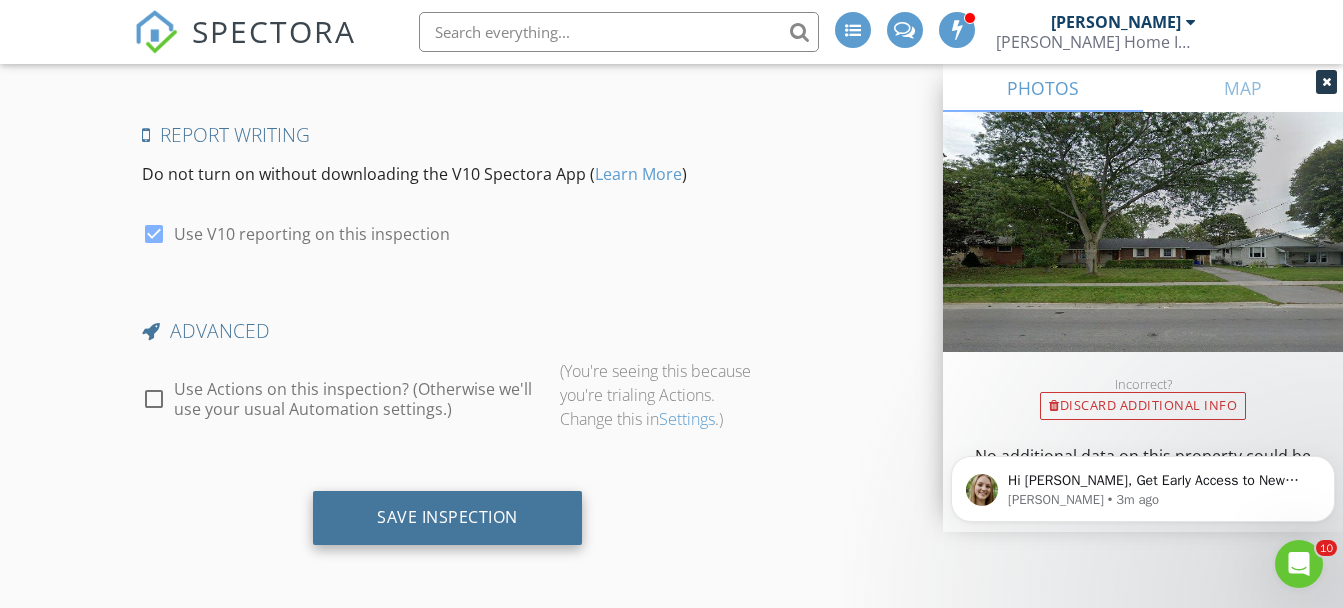 click on "Save Inspection" at bounding box center [447, 517] 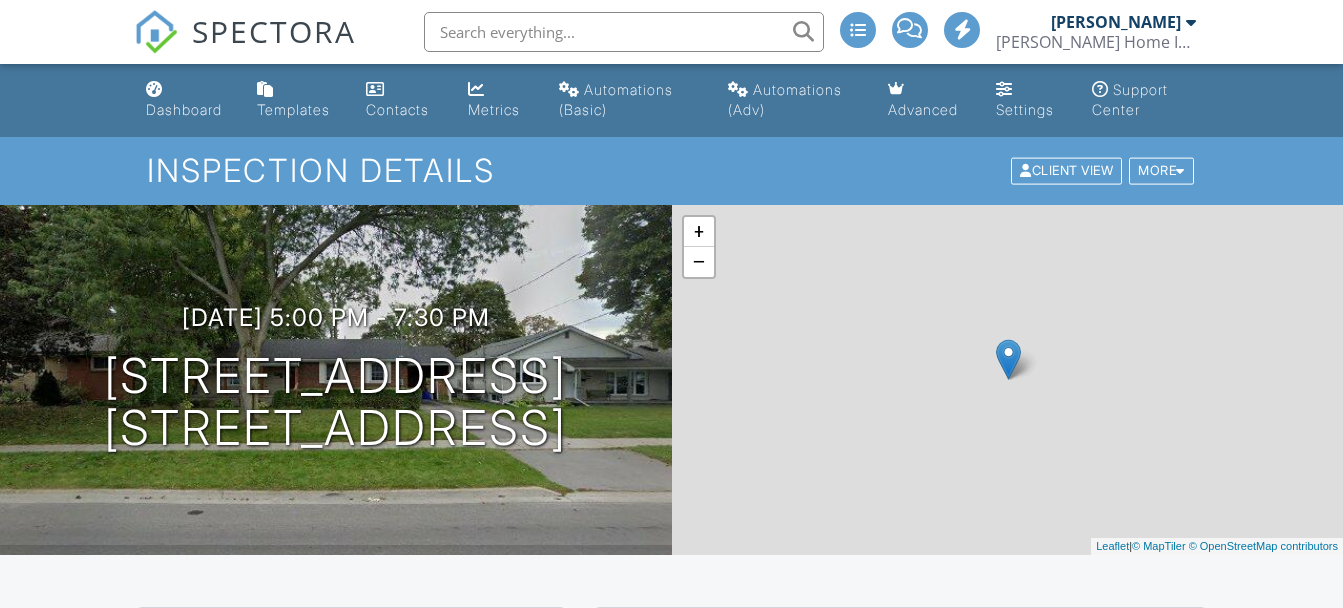 scroll, scrollTop: 0, scrollLeft: 0, axis: both 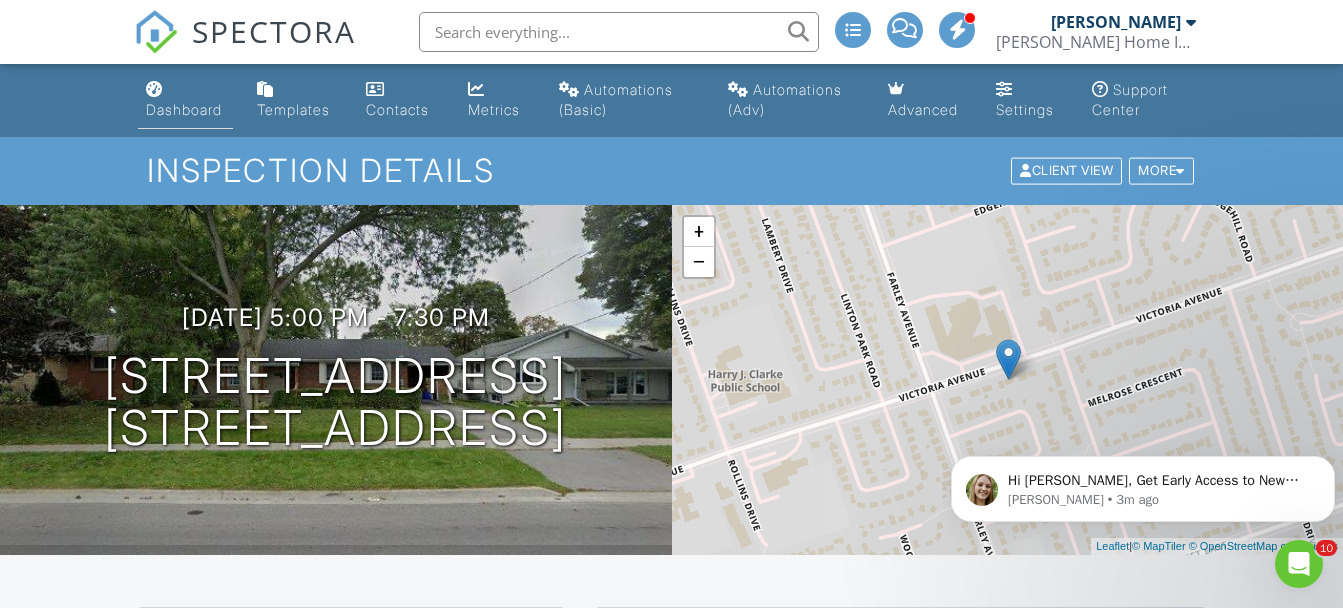 click on "Dashboard" at bounding box center [184, 109] 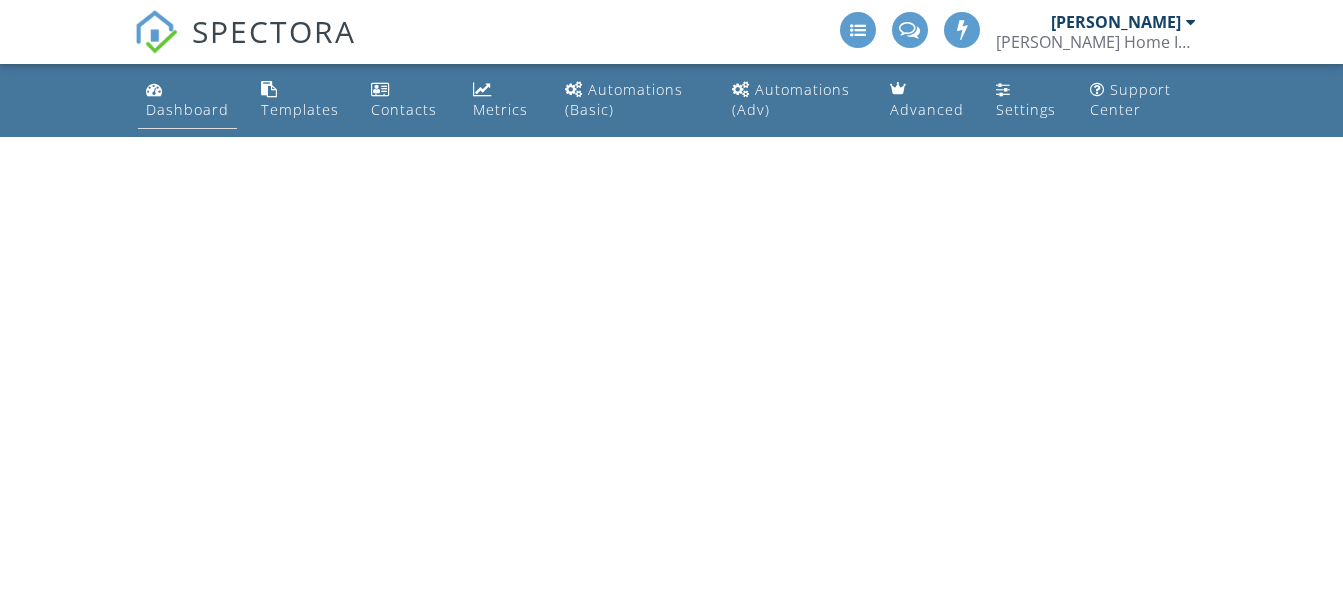 scroll, scrollTop: 0, scrollLeft: 0, axis: both 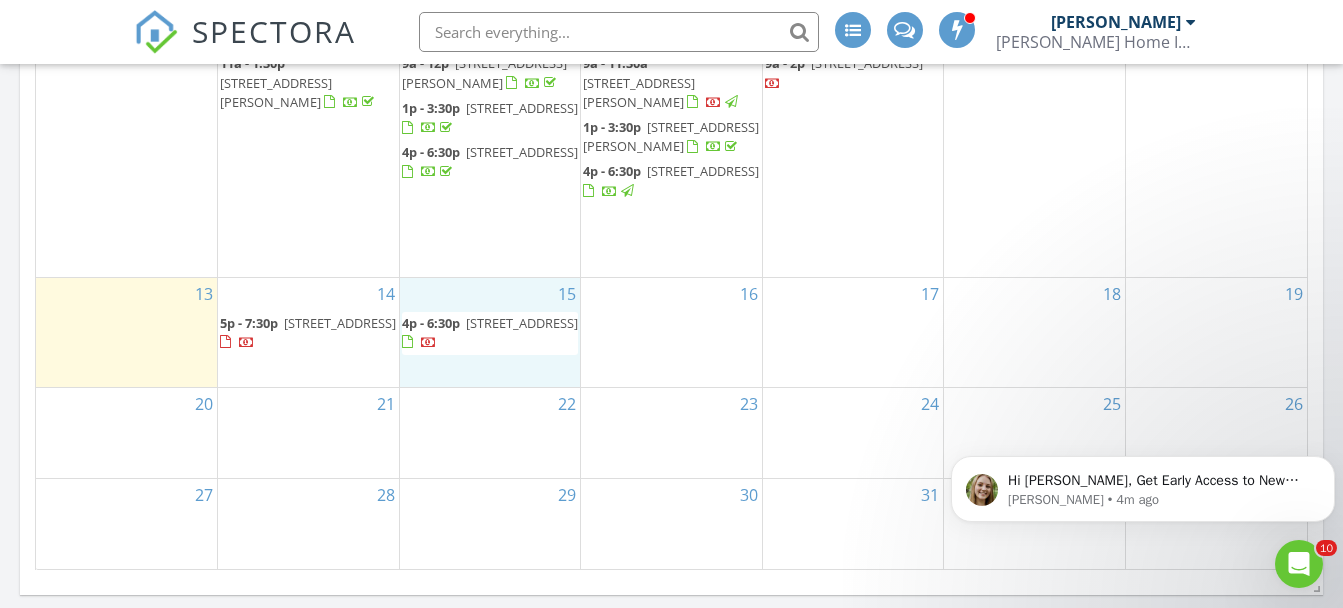 click on "15
4p - 6:30p
[STREET_ADDRESS]" at bounding box center [490, 333] 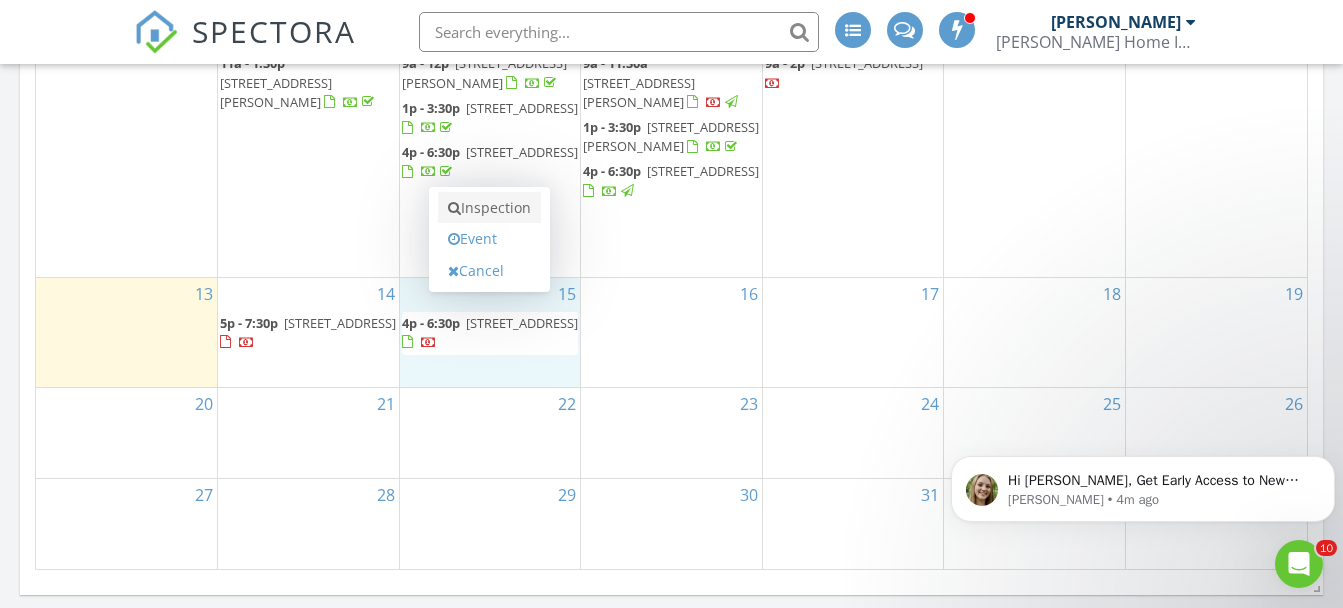 click on "Inspection" at bounding box center (489, 208) 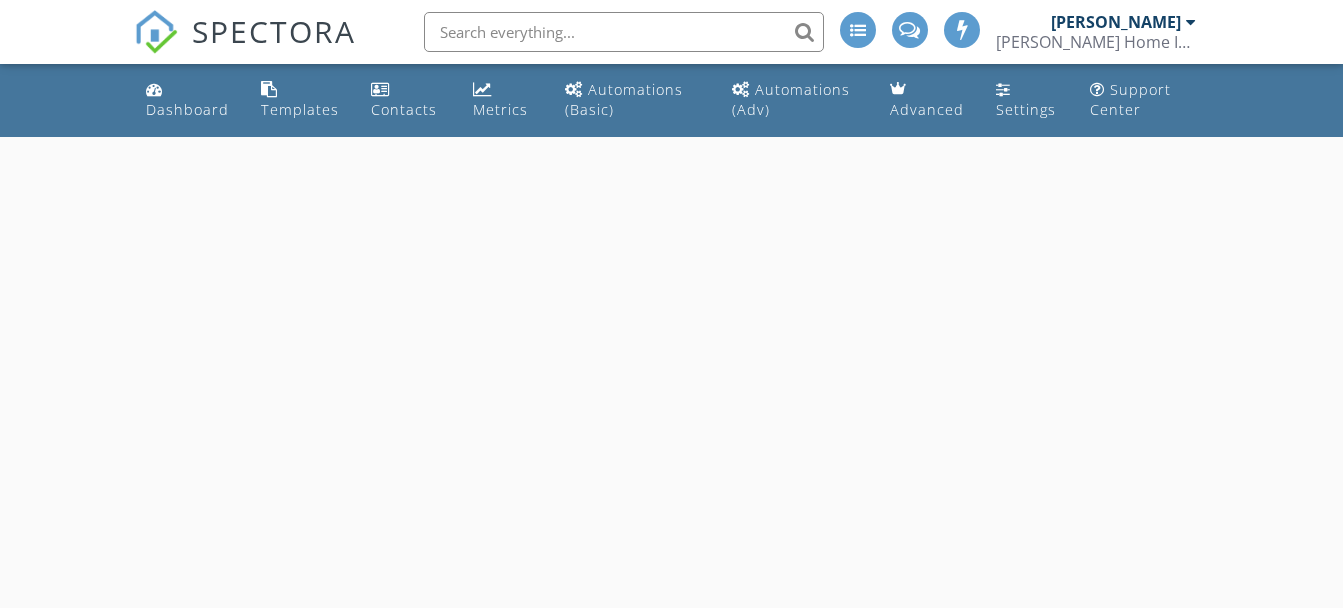 scroll, scrollTop: 0, scrollLeft: 0, axis: both 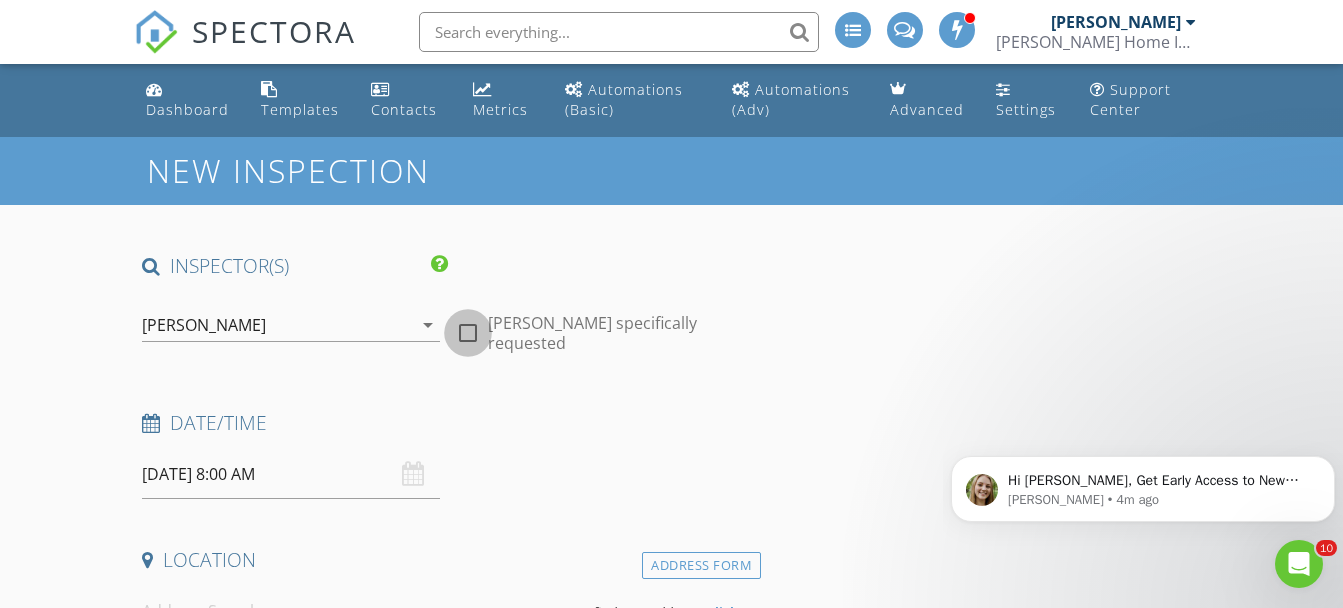 click at bounding box center (468, 333) 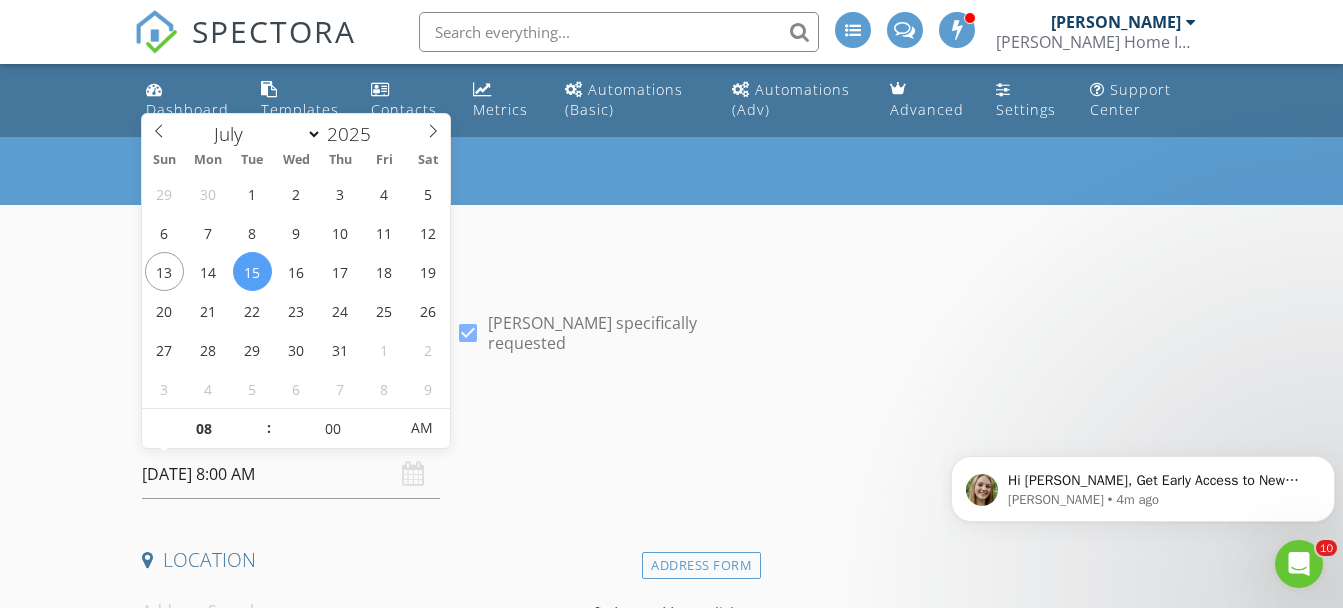 click on "[DATE] 8:00 AM" at bounding box center [290, 474] 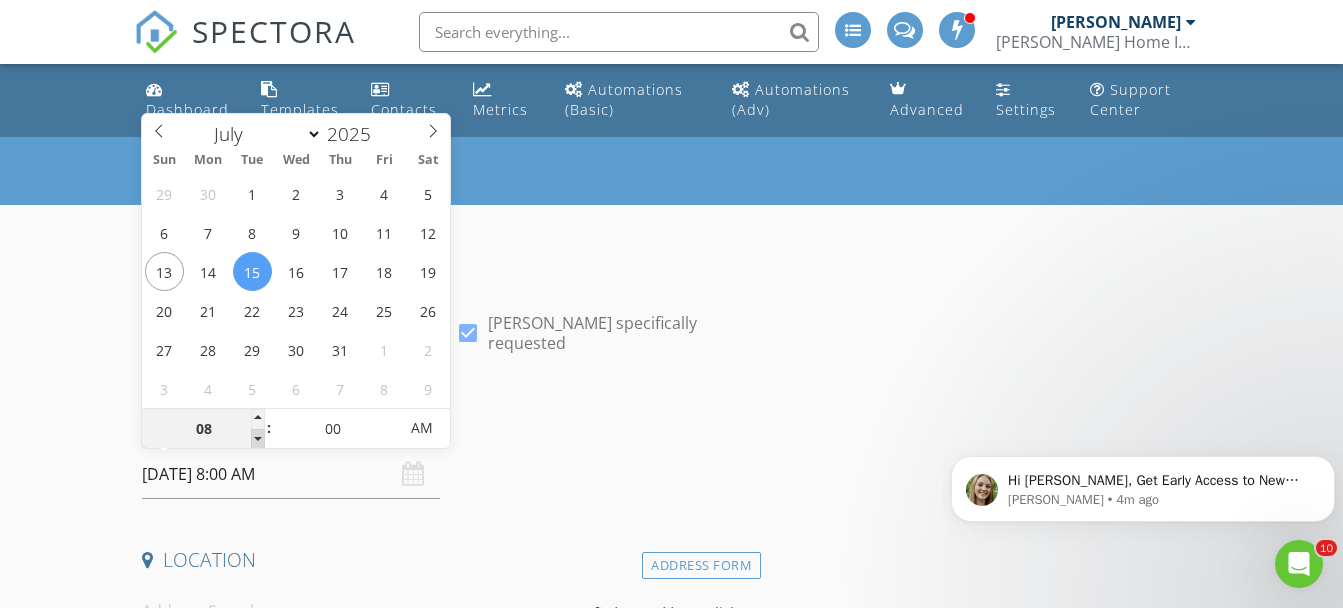 type on "07" 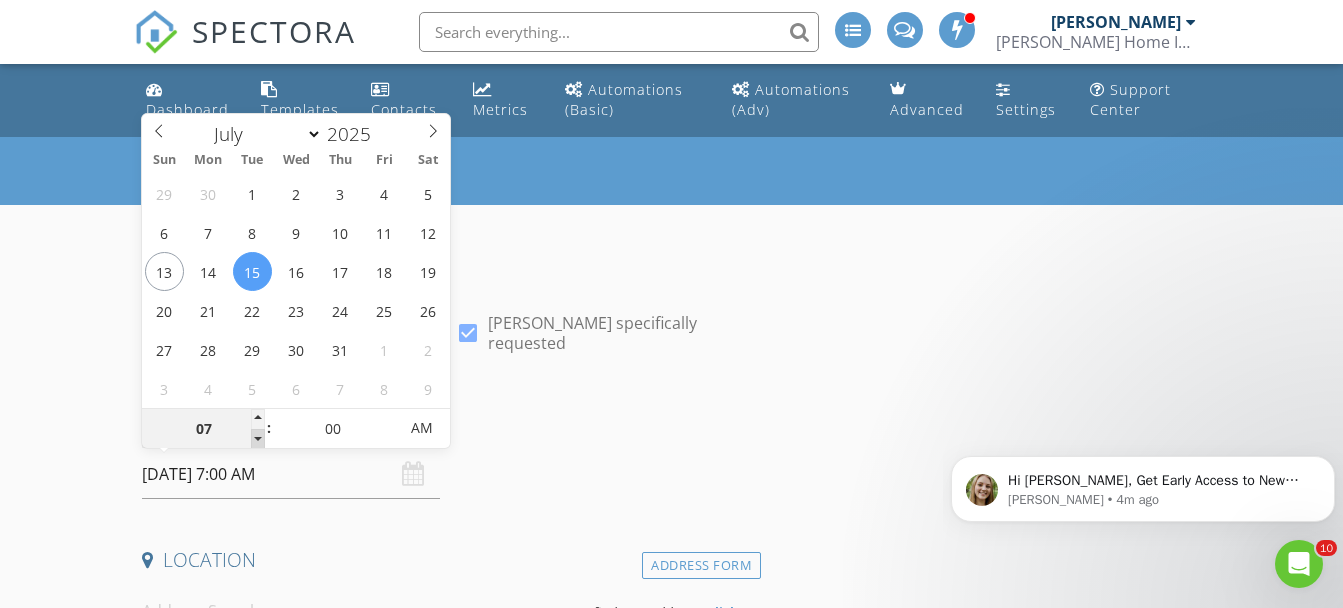 click at bounding box center [258, 439] 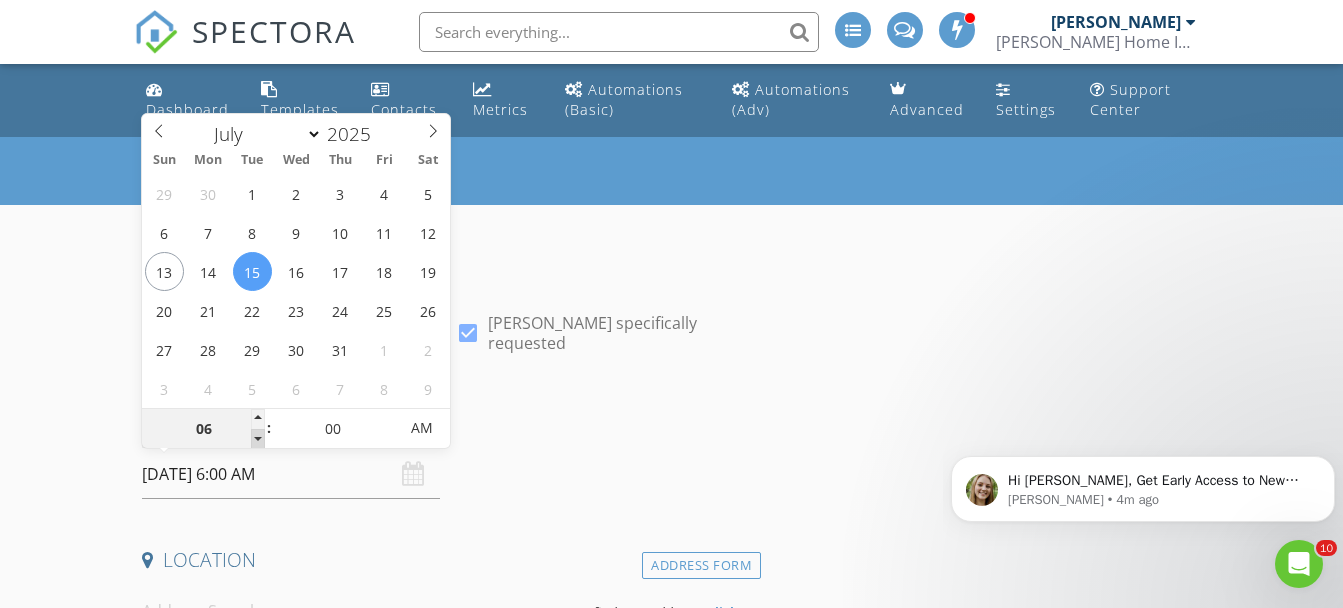 click at bounding box center (258, 439) 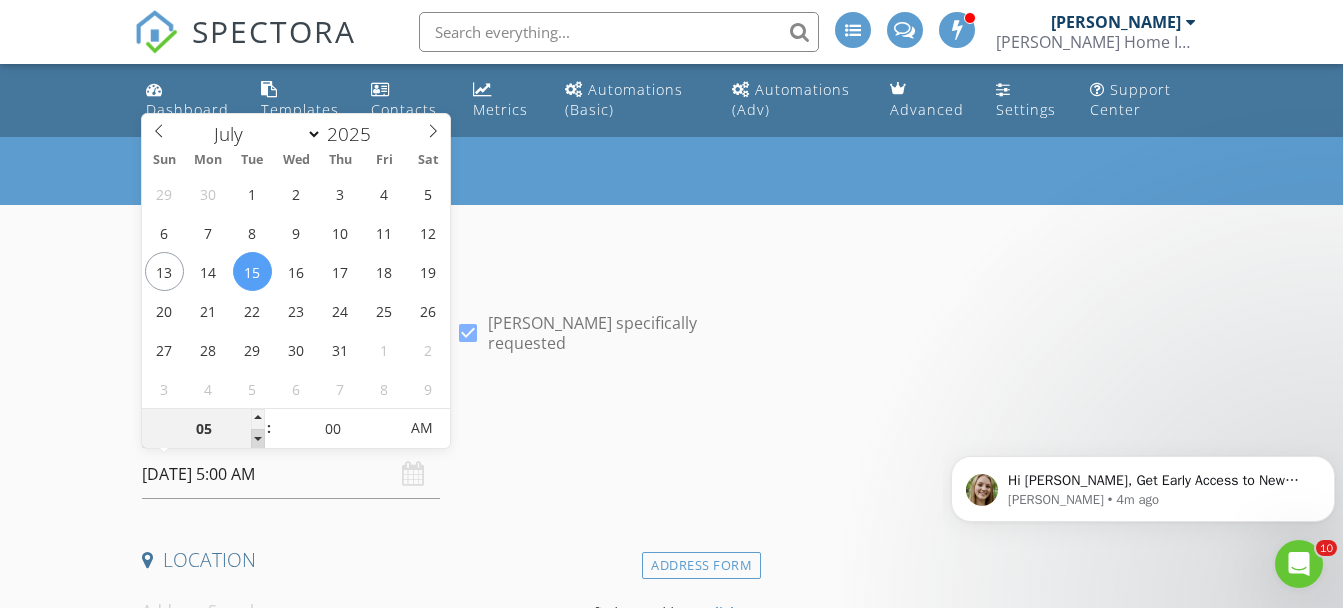 click at bounding box center [258, 439] 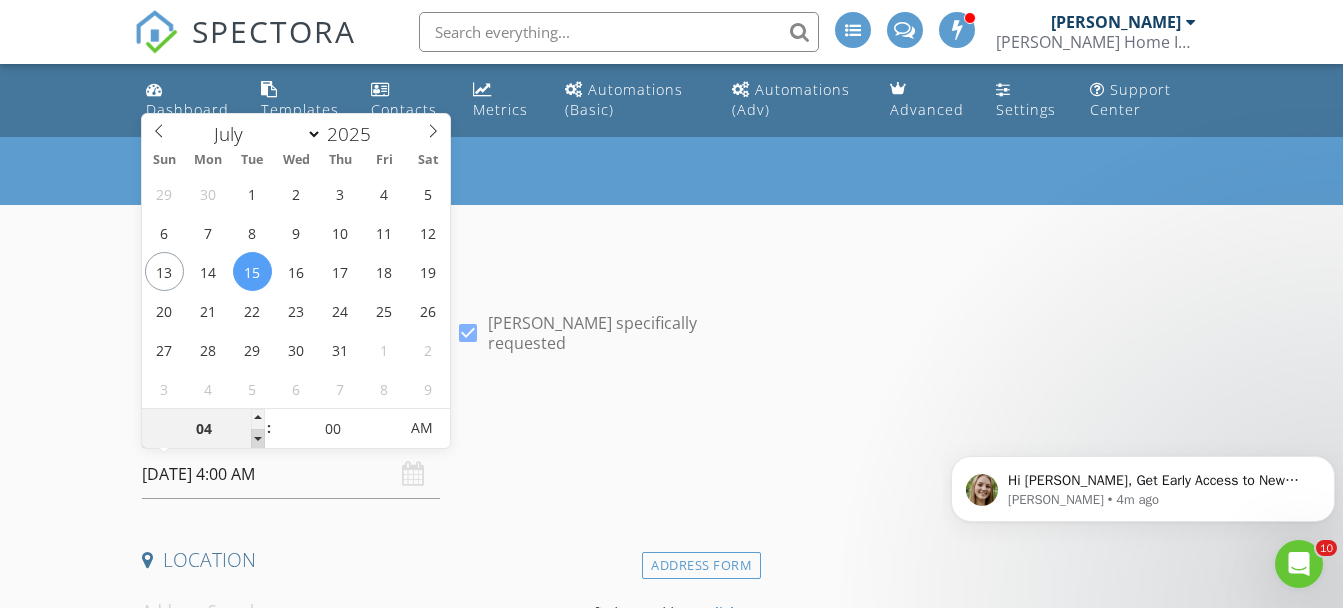 click at bounding box center [258, 439] 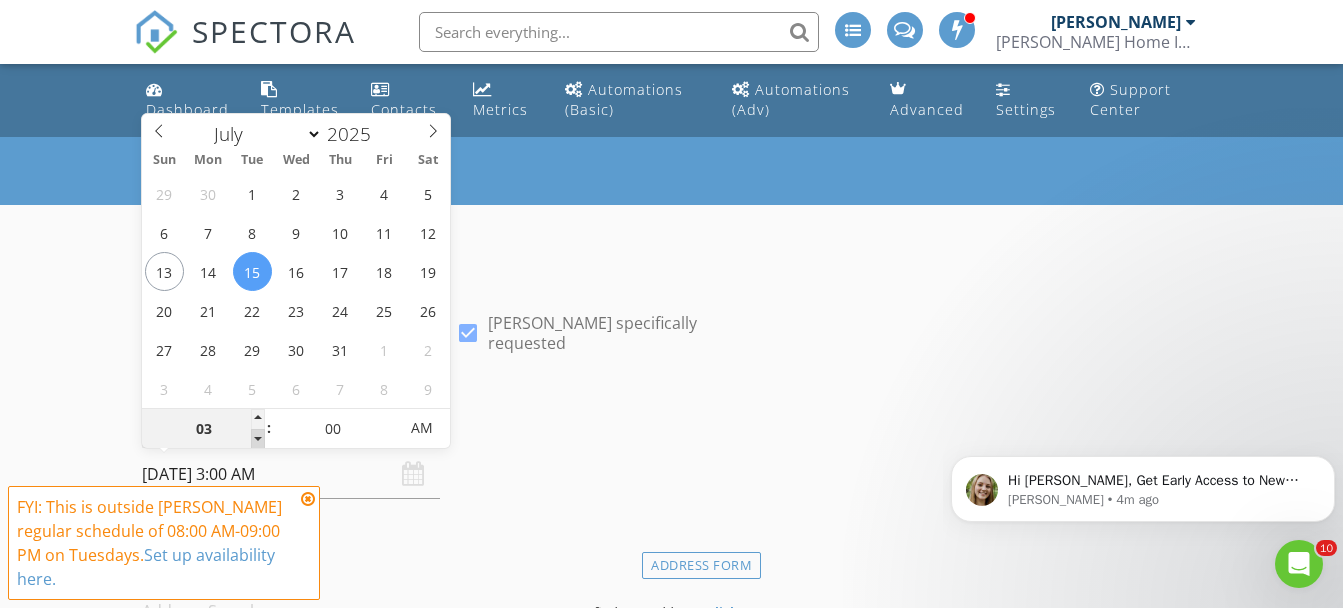 click at bounding box center [258, 439] 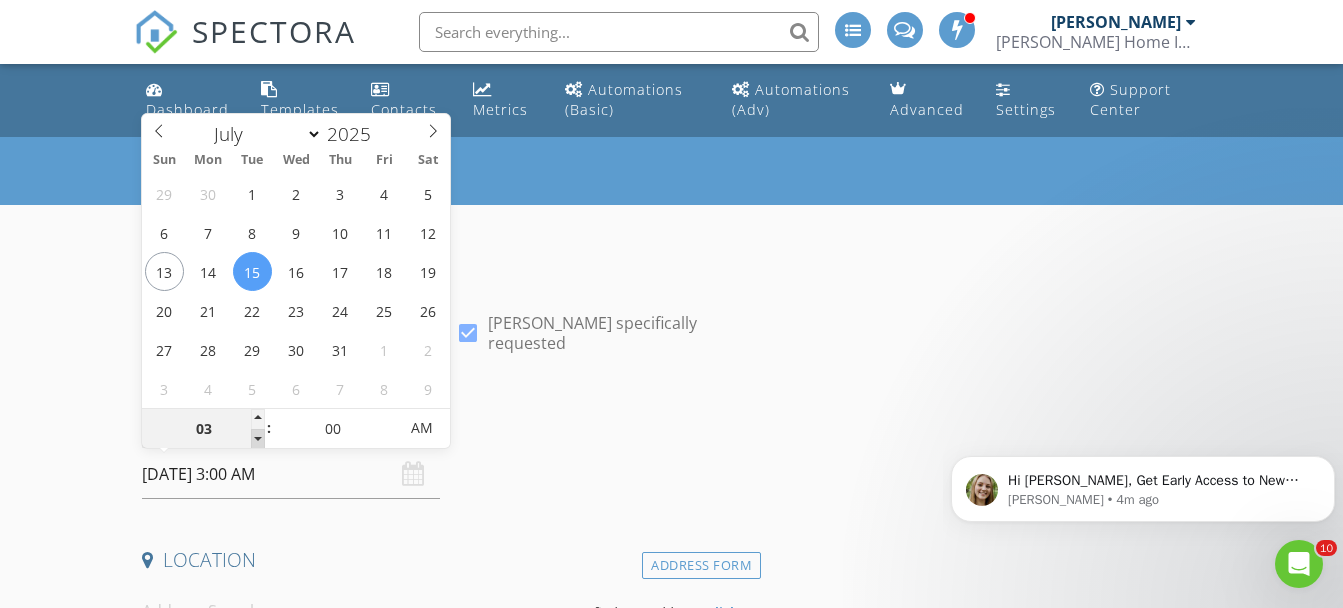 type on "02" 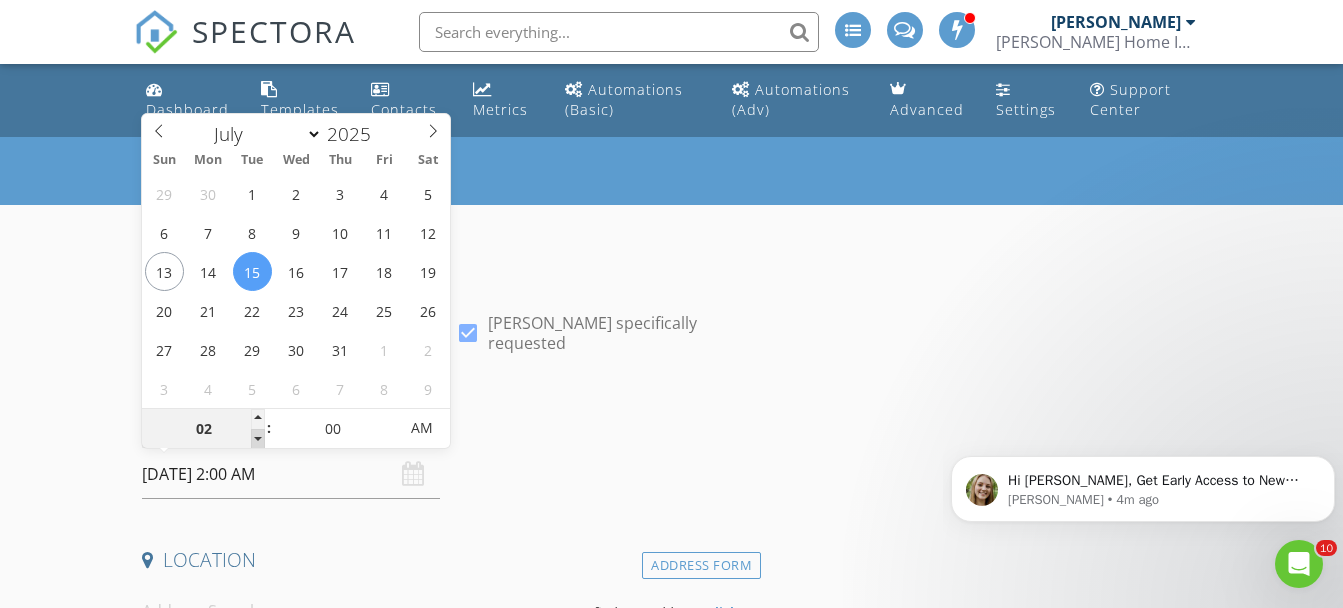 click at bounding box center (258, 439) 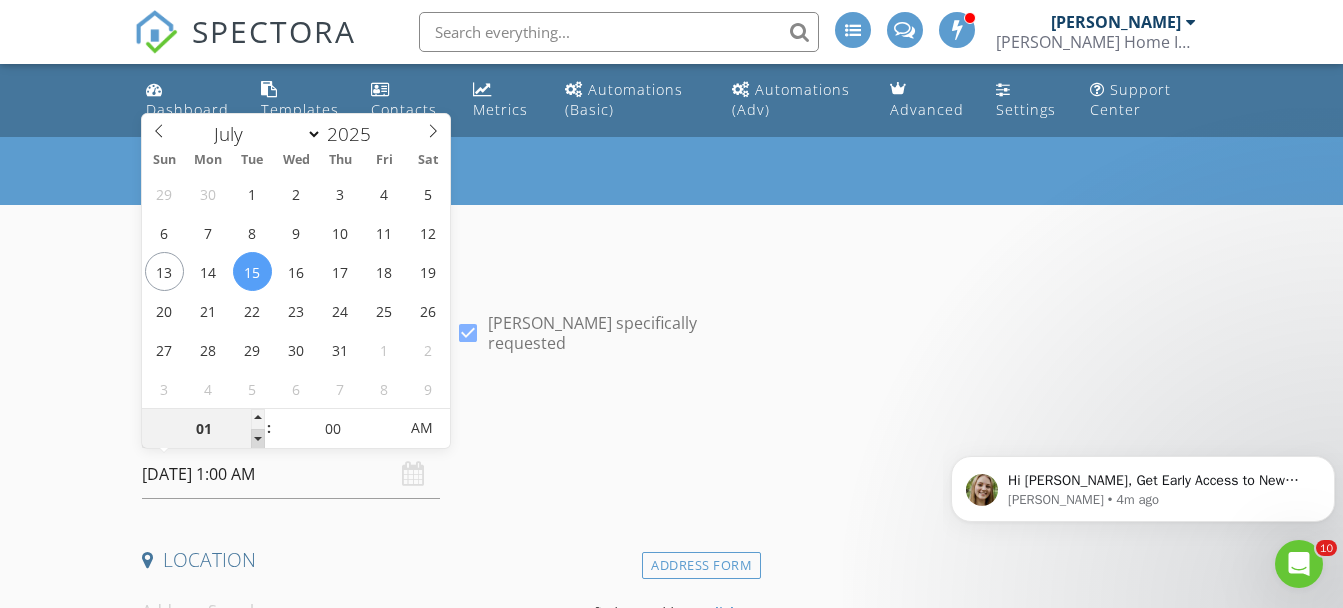 click at bounding box center (258, 439) 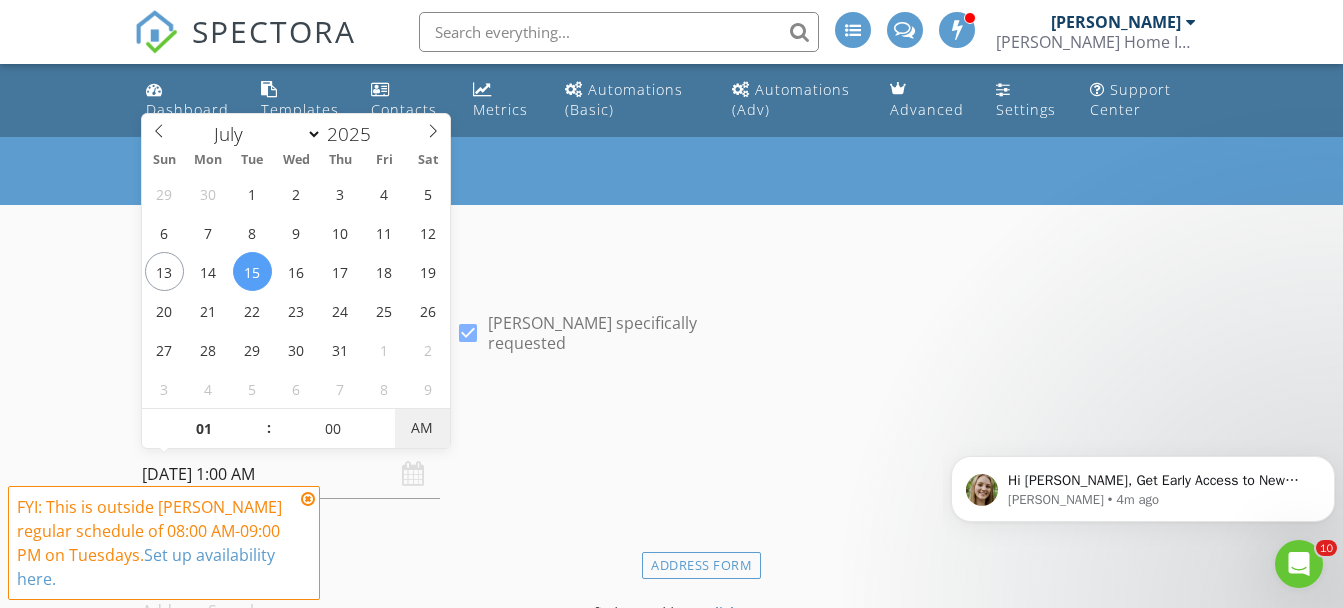 type on "2025/07/15 1:00 PM" 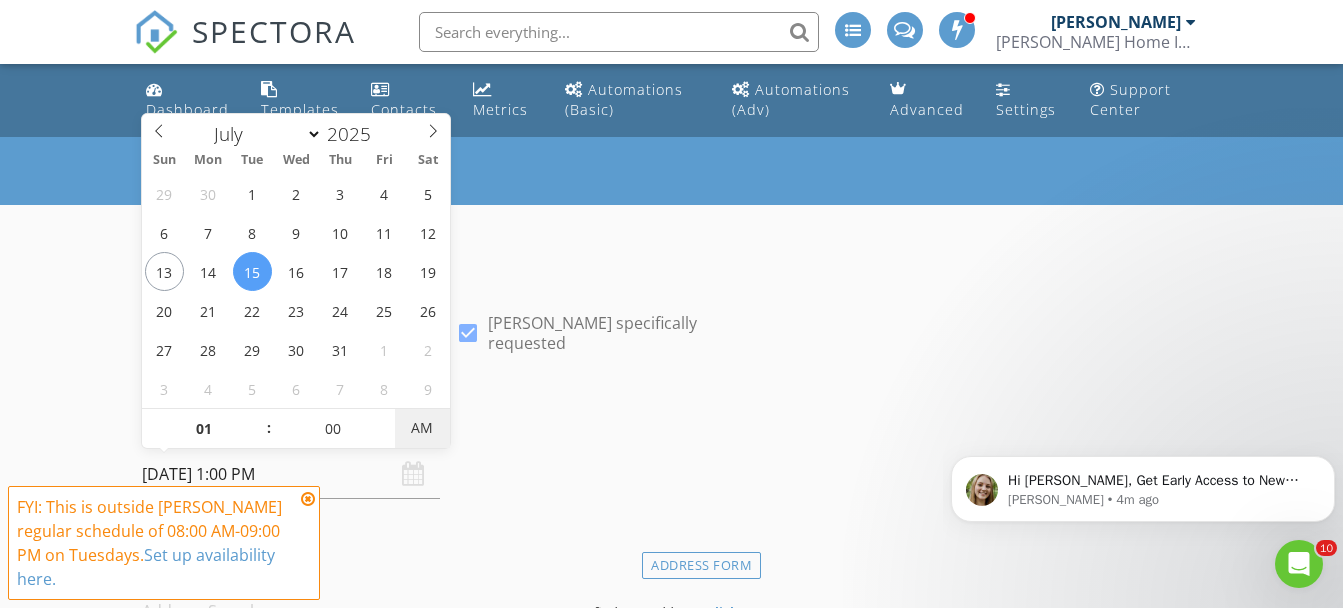 click on "AM" at bounding box center (422, 428) 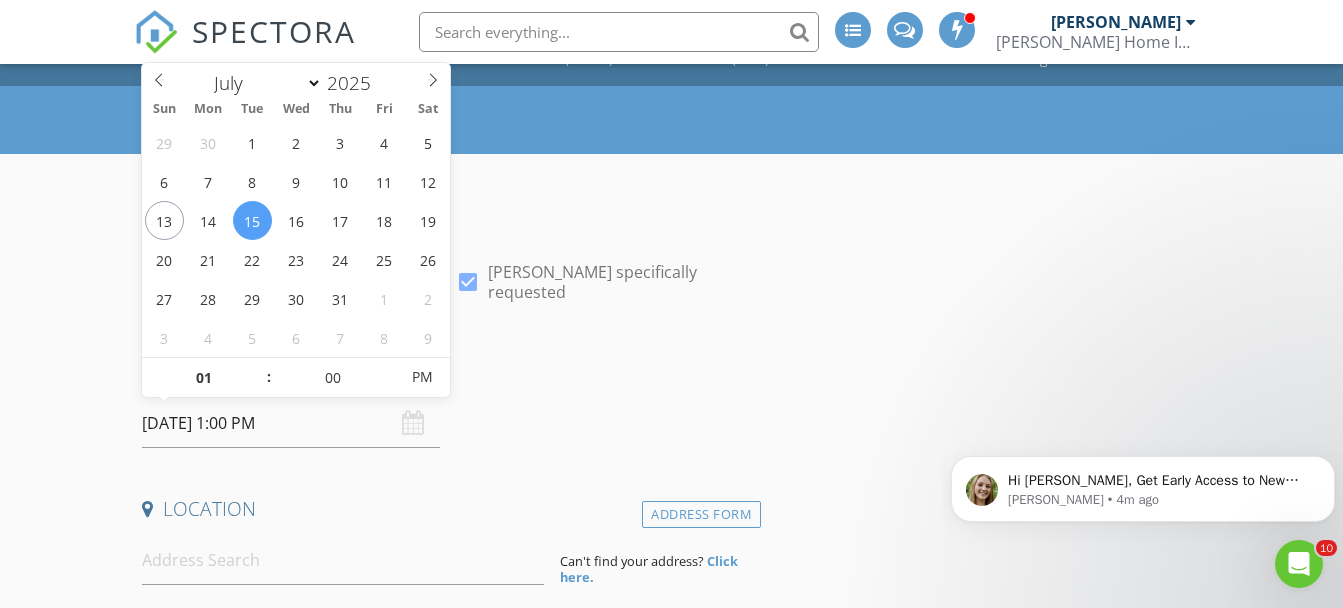scroll, scrollTop: 167, scrollLeft: 0, axis: vertical 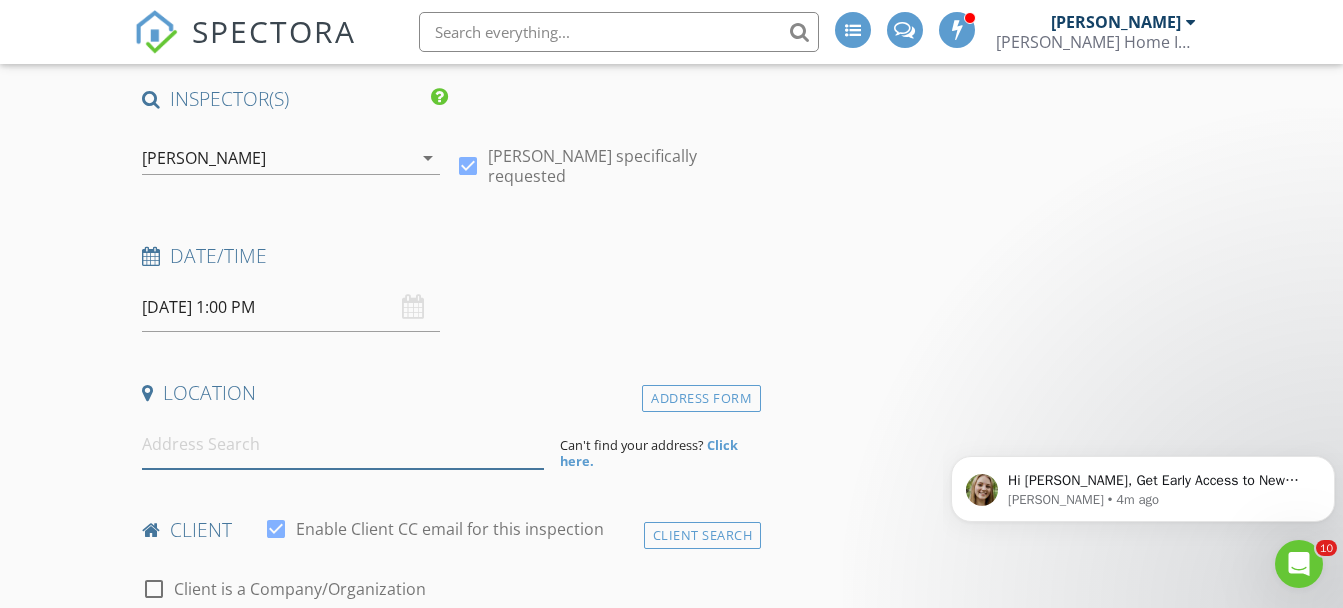 click at bounding box center (343, 444) 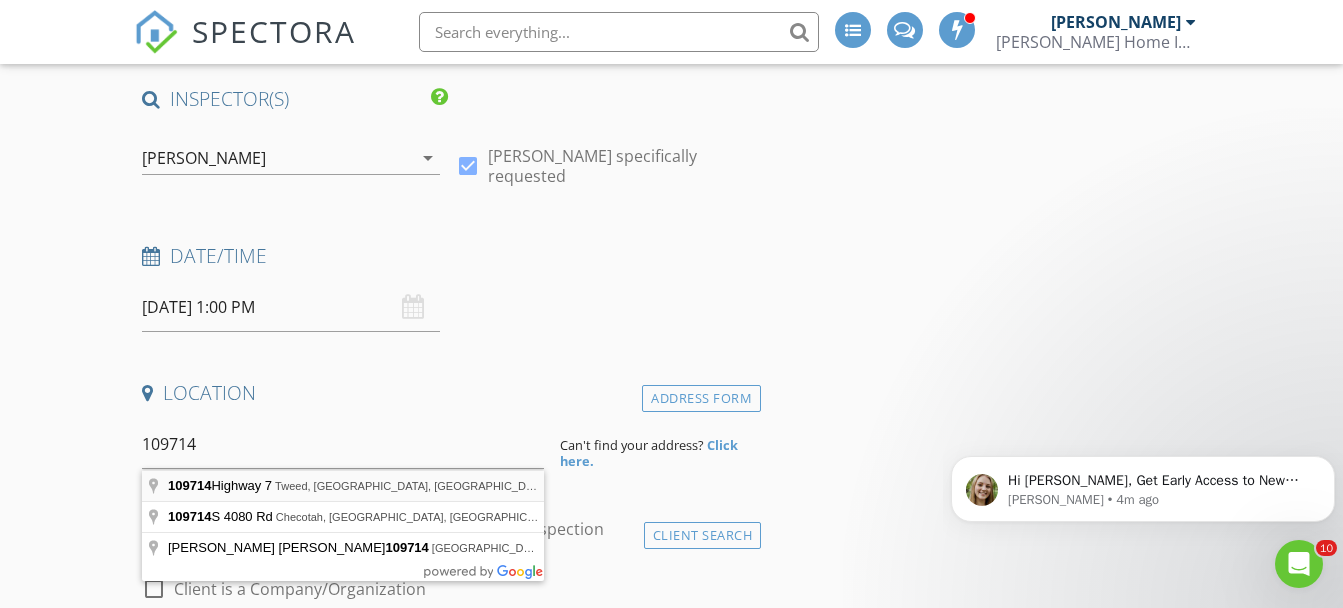 type on "109714 Highway 7, Tweed, ON, Canada" 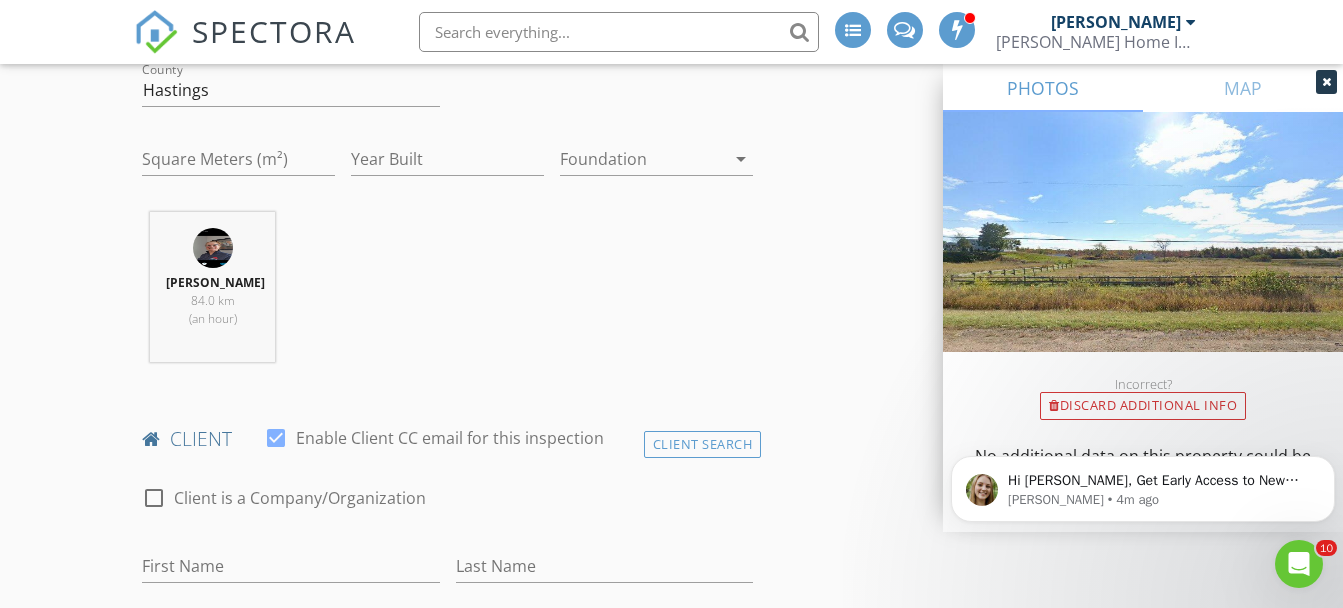 scroll, scrollTop: 833, scrollLeft: 0, axis: vertical 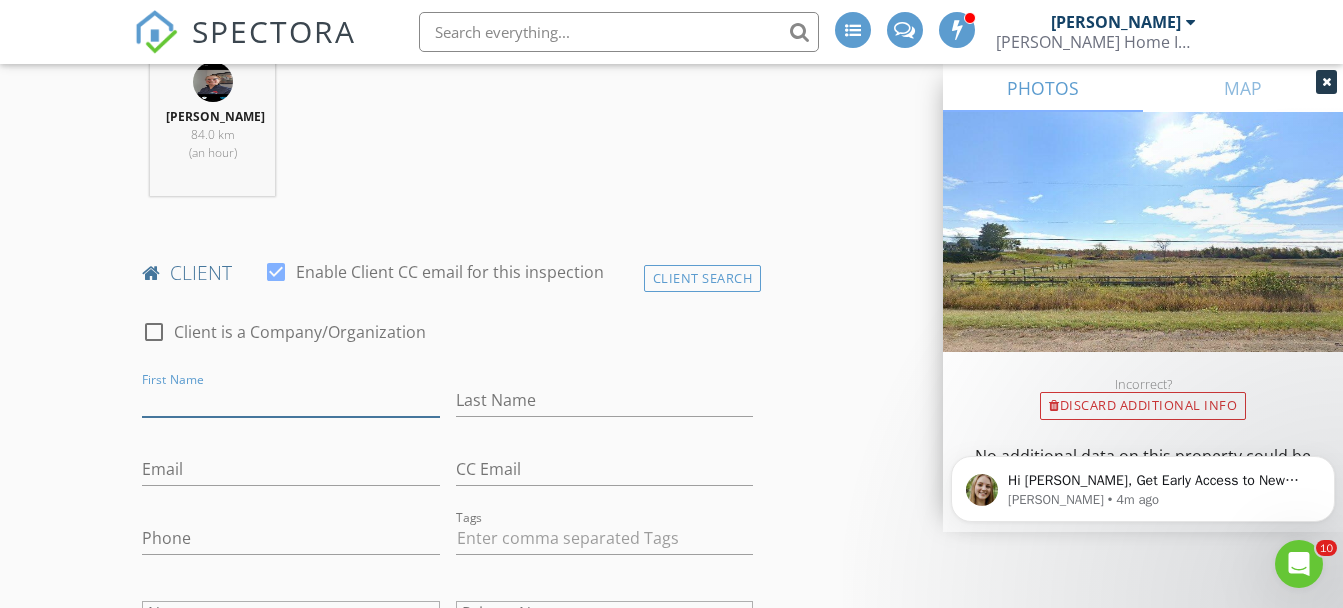 click on "First Name" at bounding box center [290, 400] 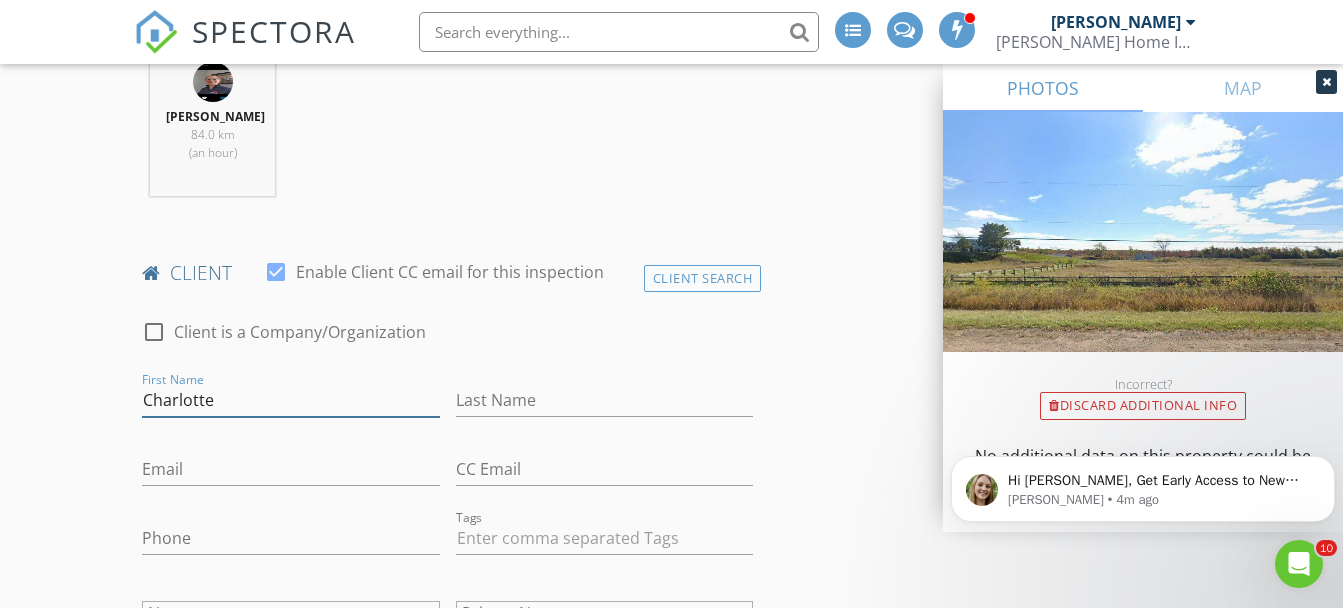 type on "Charlotte" 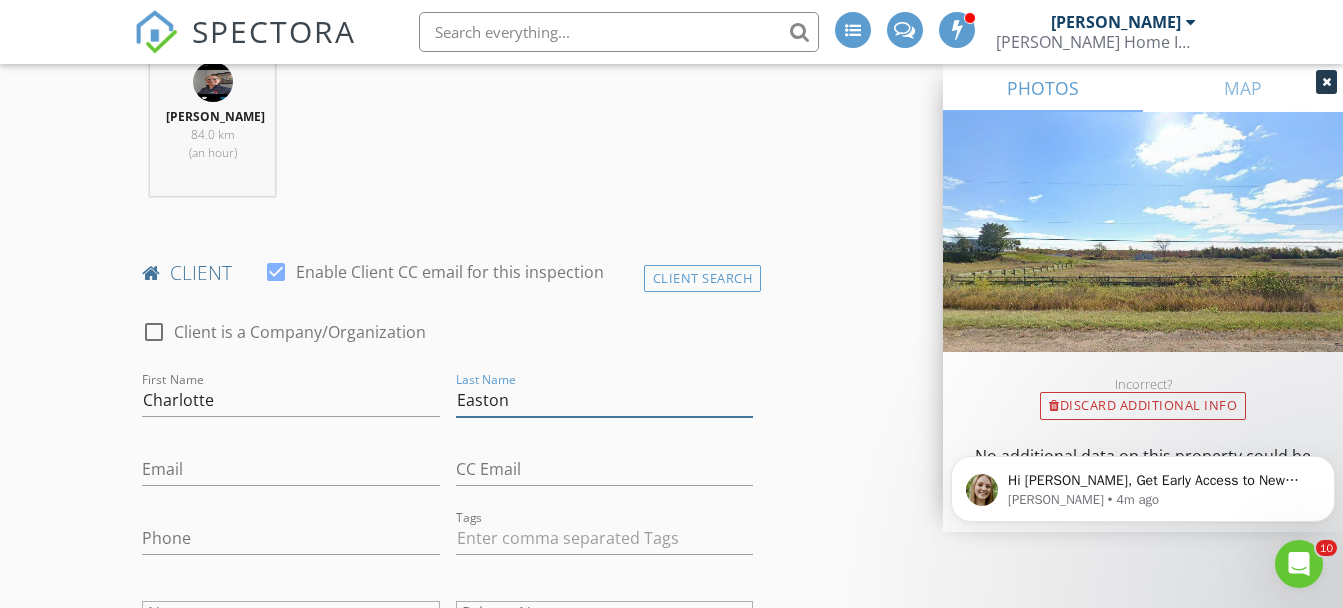 type on "Easton" 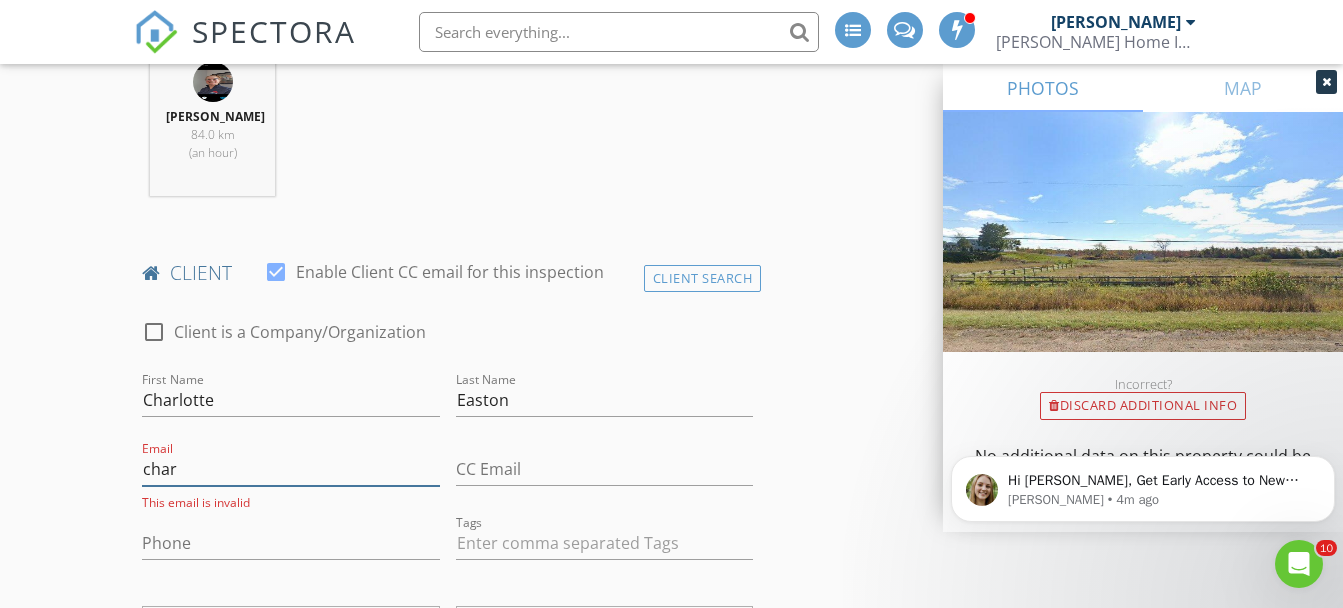 type on "char" 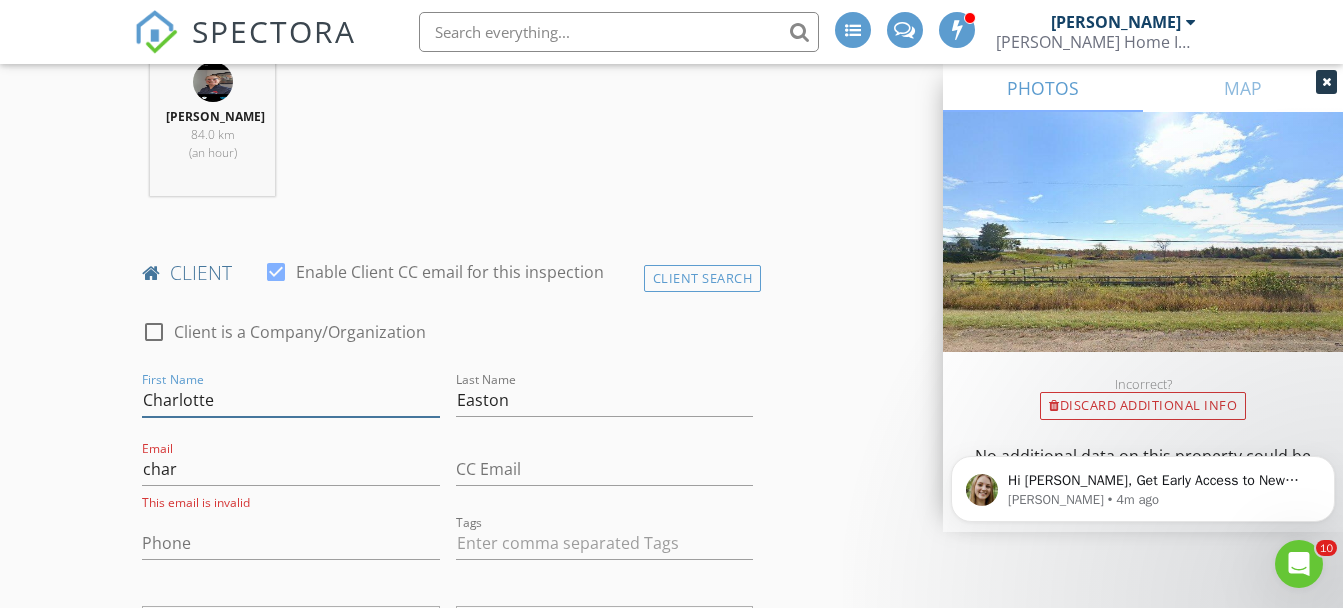 click on "Charlotte" at bounding box center (290, 400) 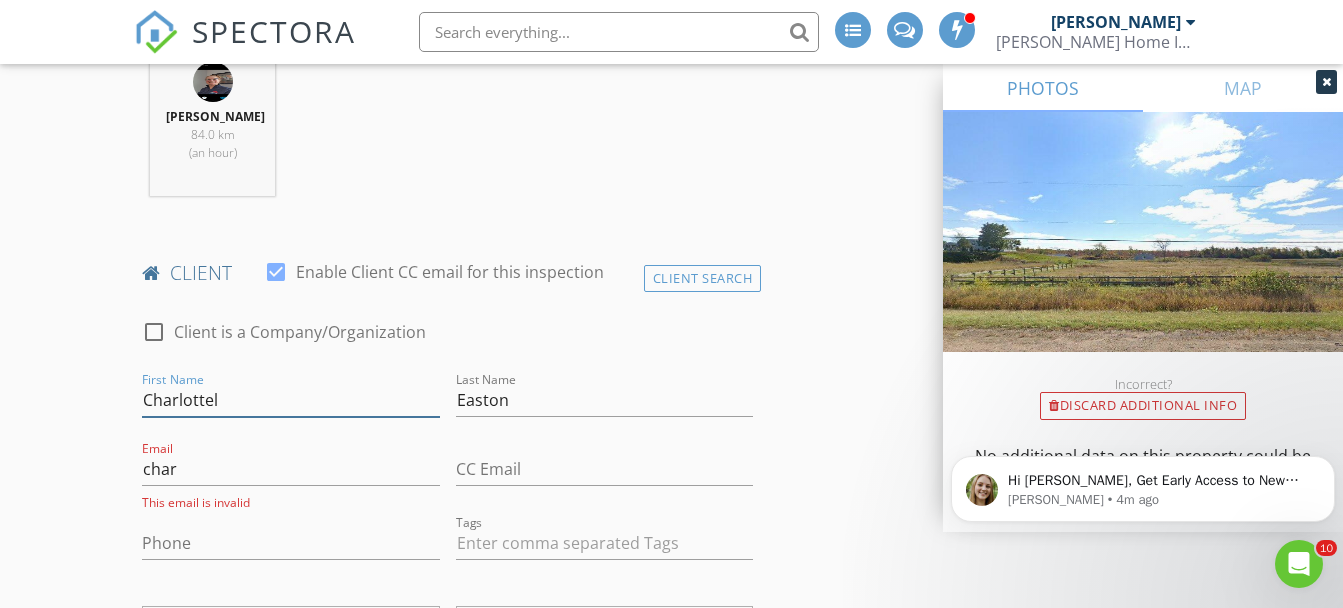 type on "Charlotte" 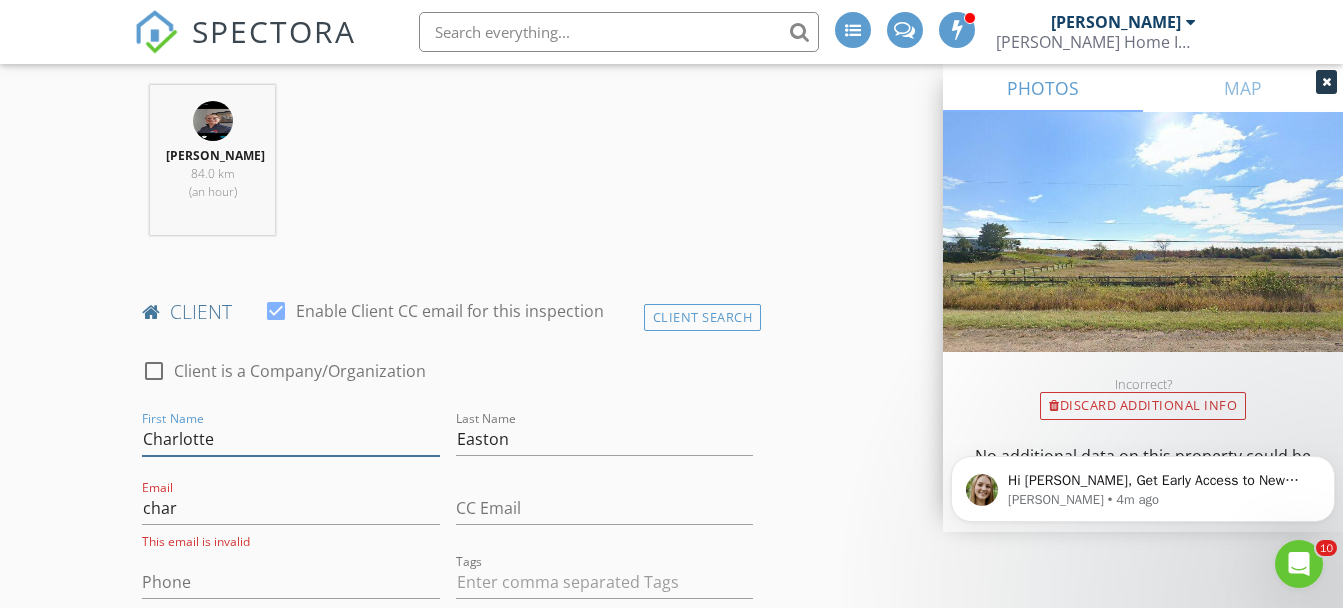 scroll, scrollTop: 833, scrollLeft: 0, axis: vertical 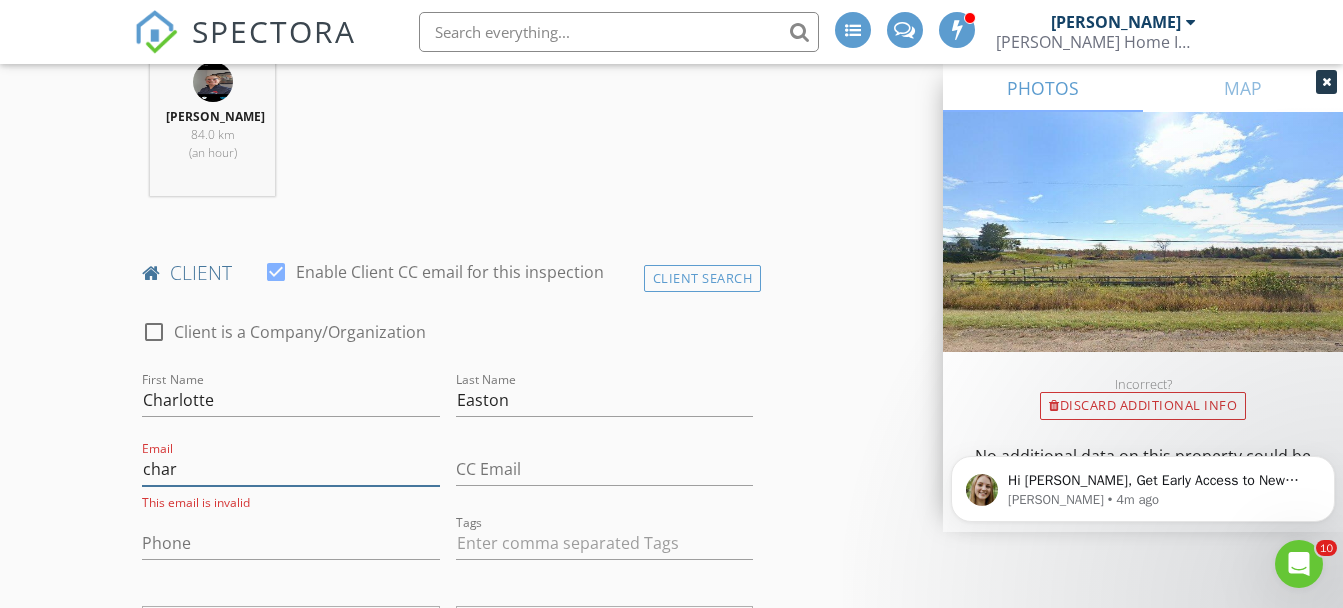 click on "char" at bounding box center [290, 469] 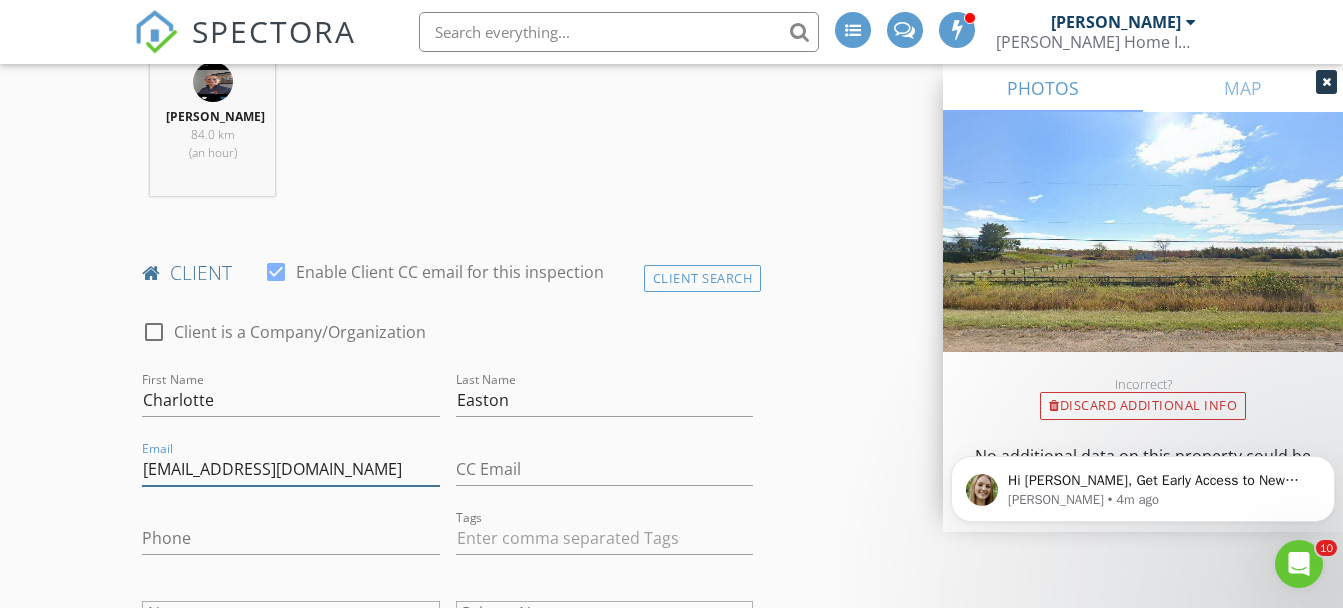 type on "charlotte_easton@hotmail.com" 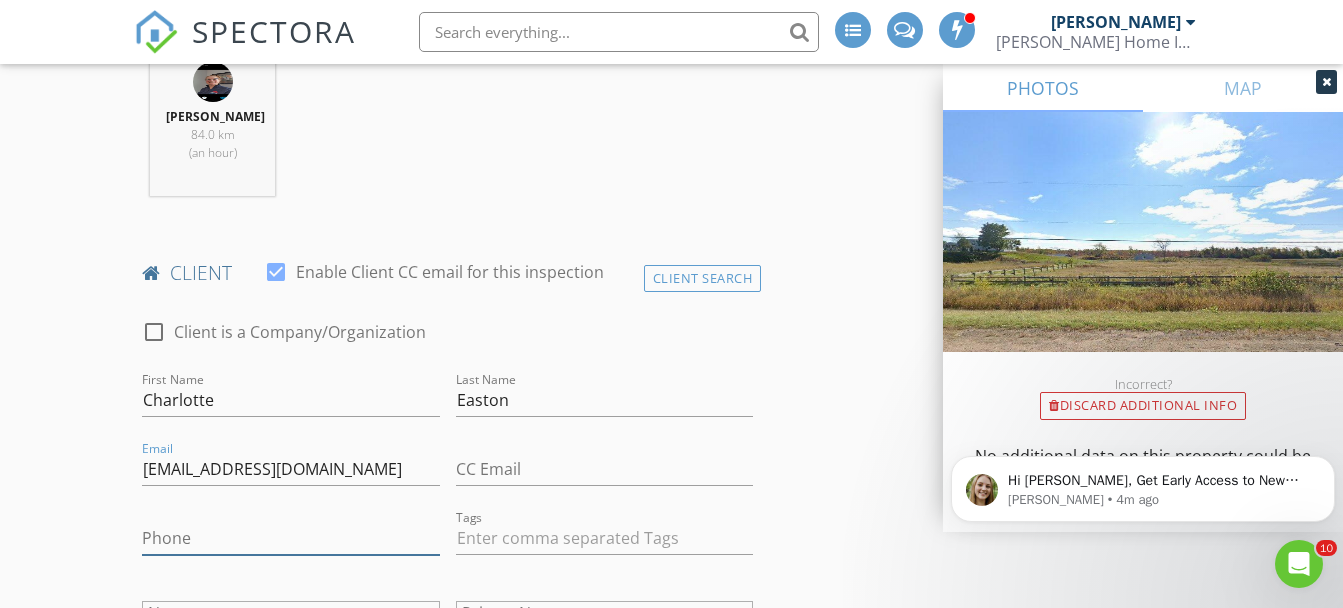 click on "Phone" at bounding box center (290, 538) 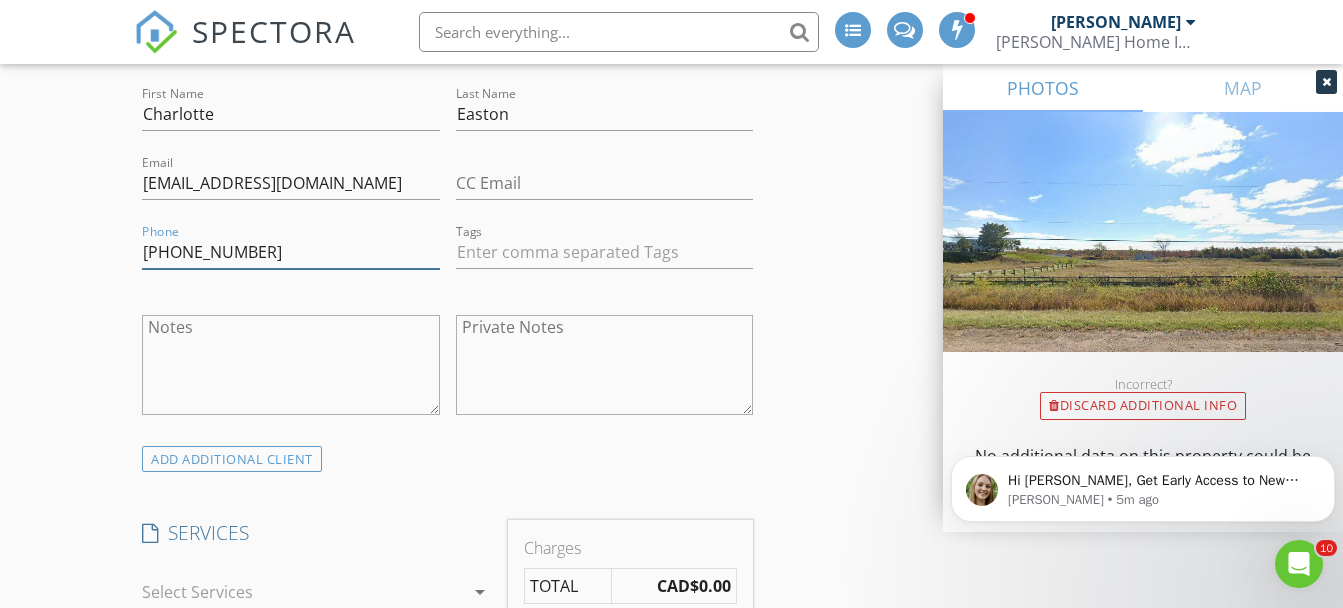 scroll, scrollTop: 1333, scrollLeft: 0, axis: vertical 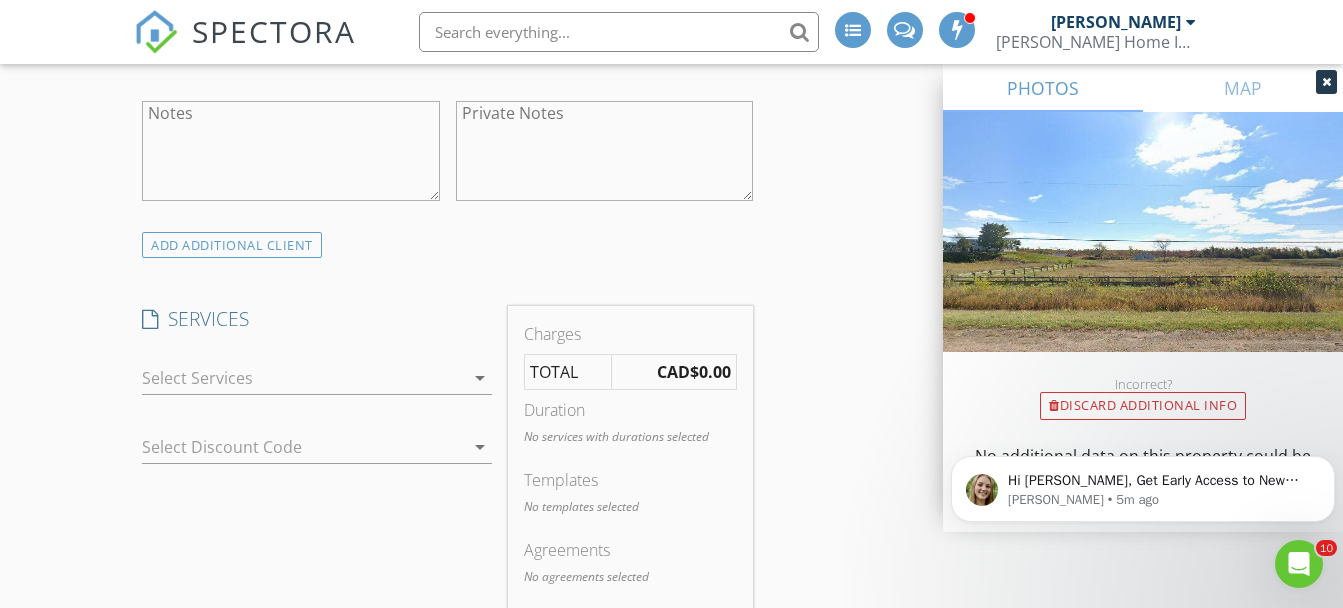 type on "905-924-4455" 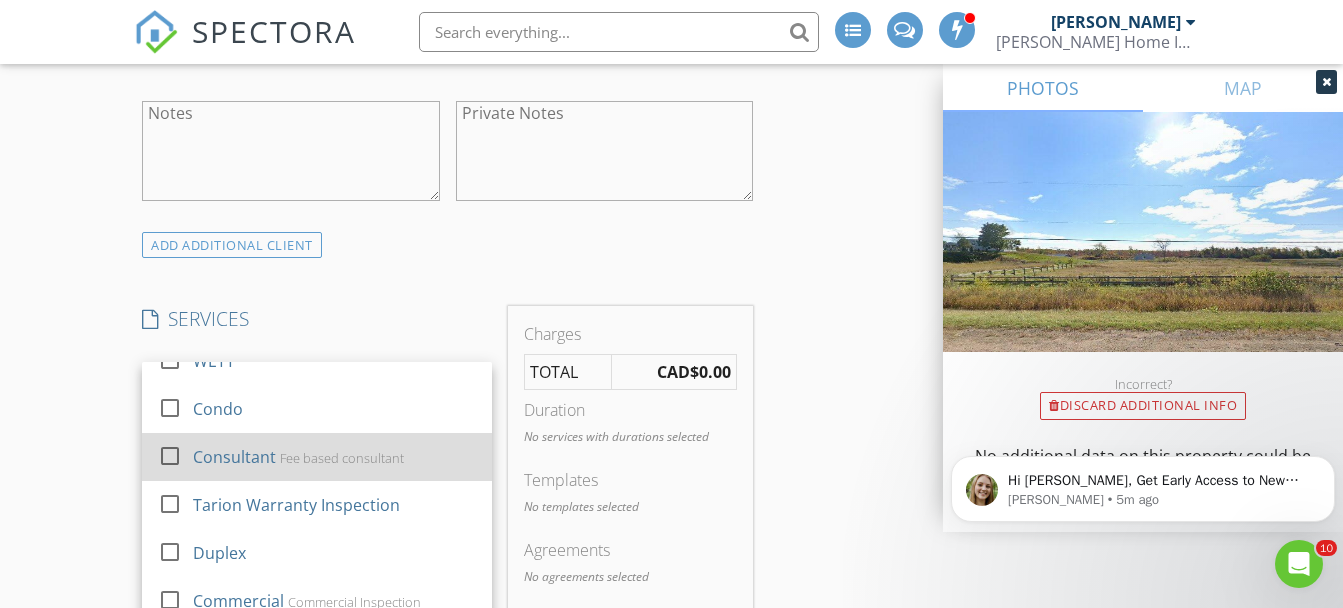 scroll, scrollTop: 36, scrollLeft: 0, axis: vertical 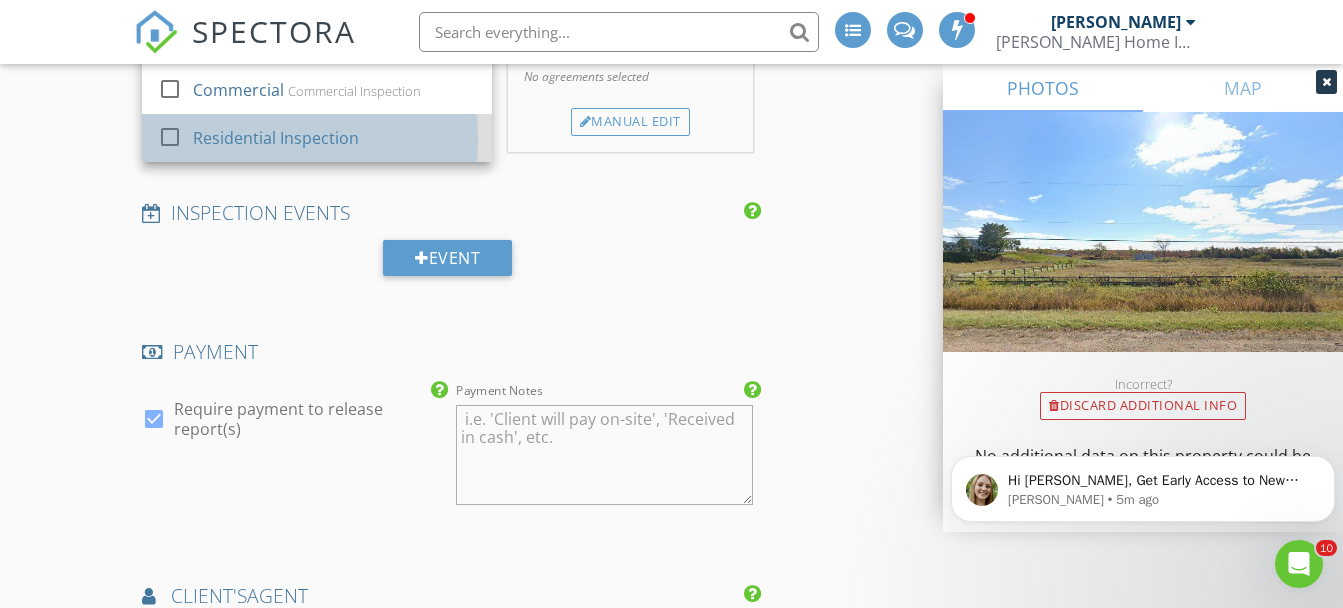 click on "Residential Inspection" at bounding box center (276, 138) 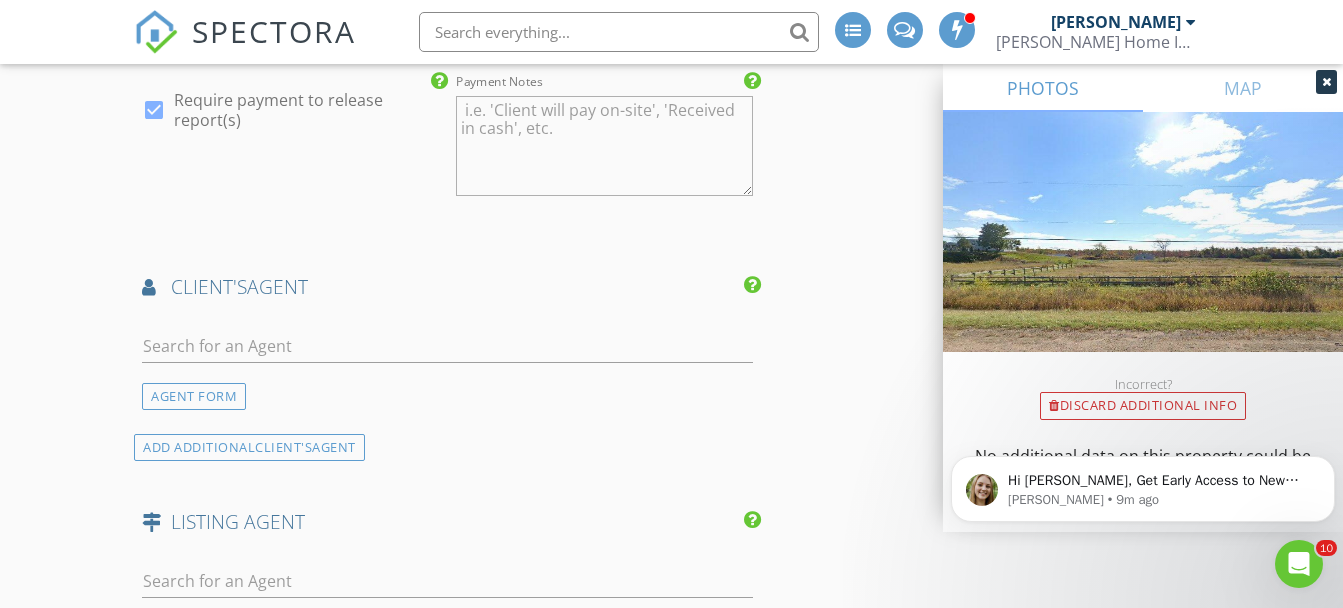 scroll, scrollTop: 2333, scrollLeft: 0, axis: vertical 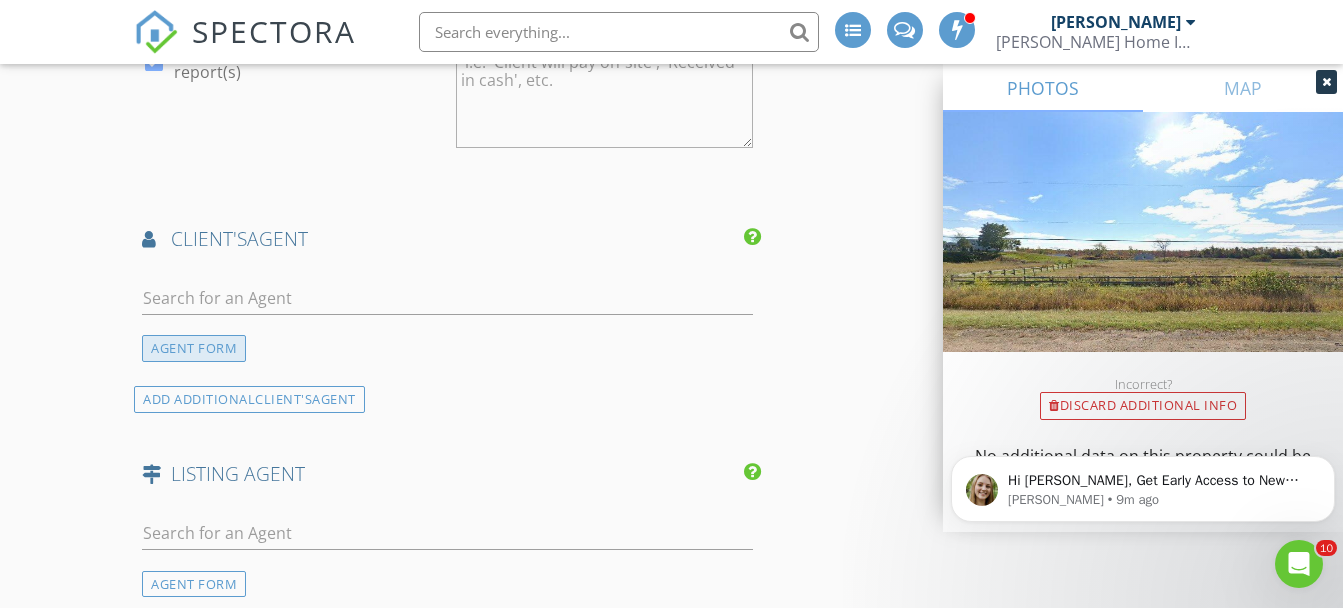 click on "AGENT FORM" at bounding box center (194, 348) 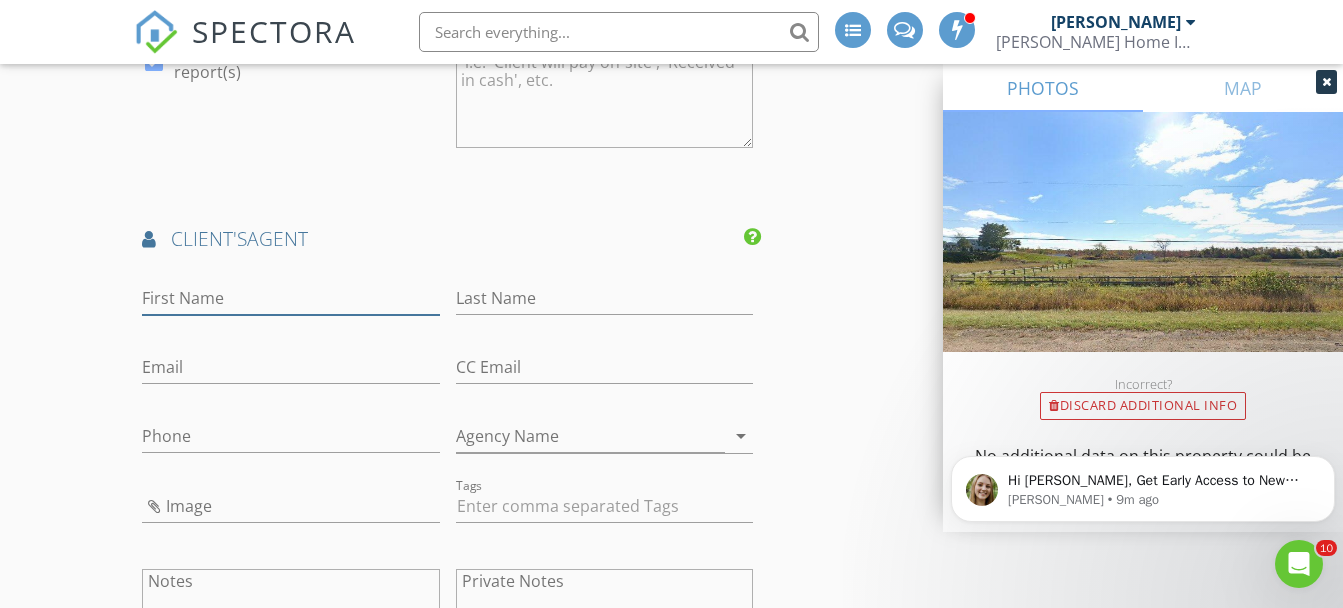 click on "First Name" at bounding box center (290, 298) 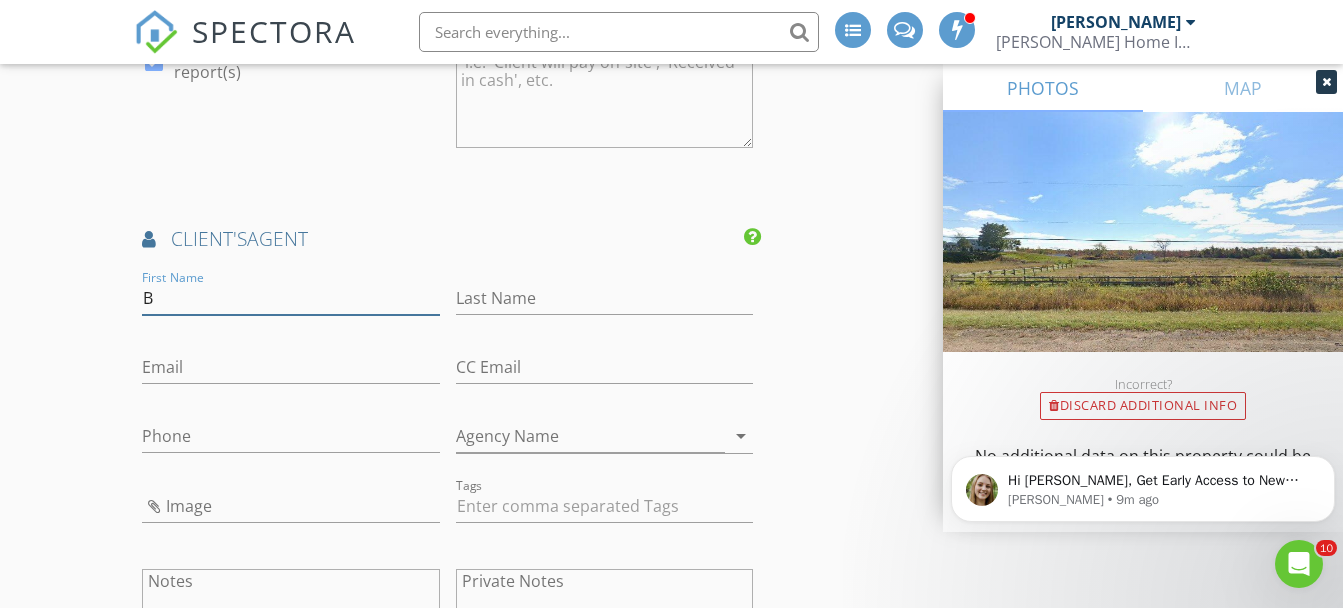 click on "B" at bounding box center (290, 298) 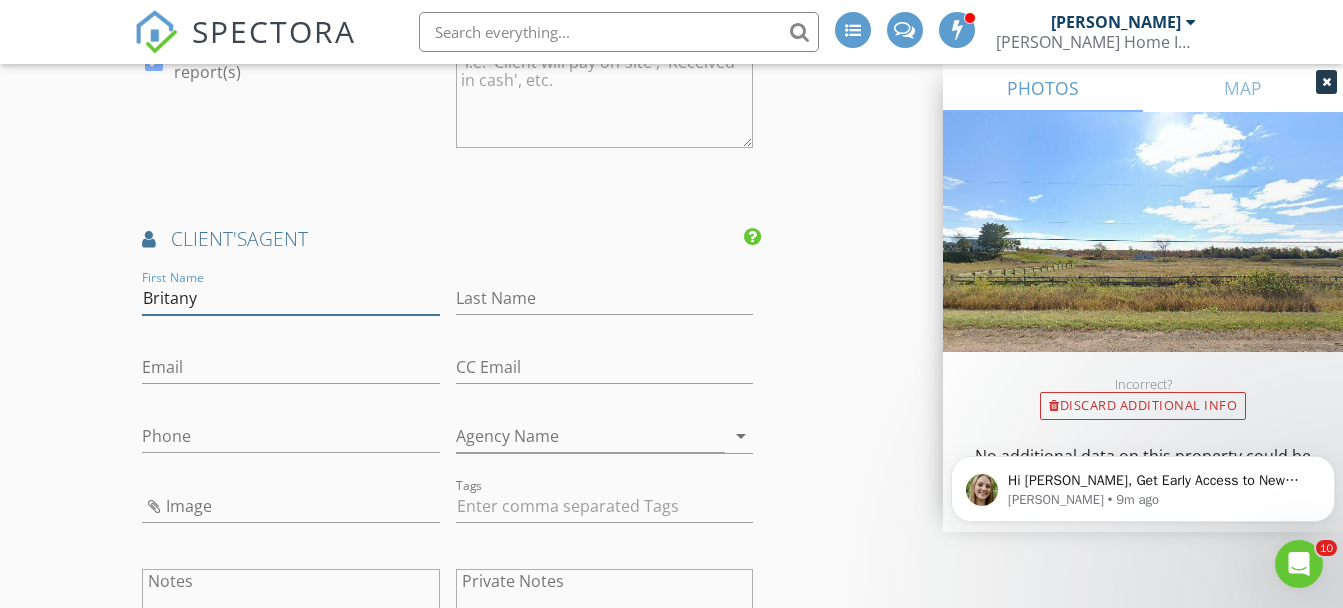 type on "Britany" 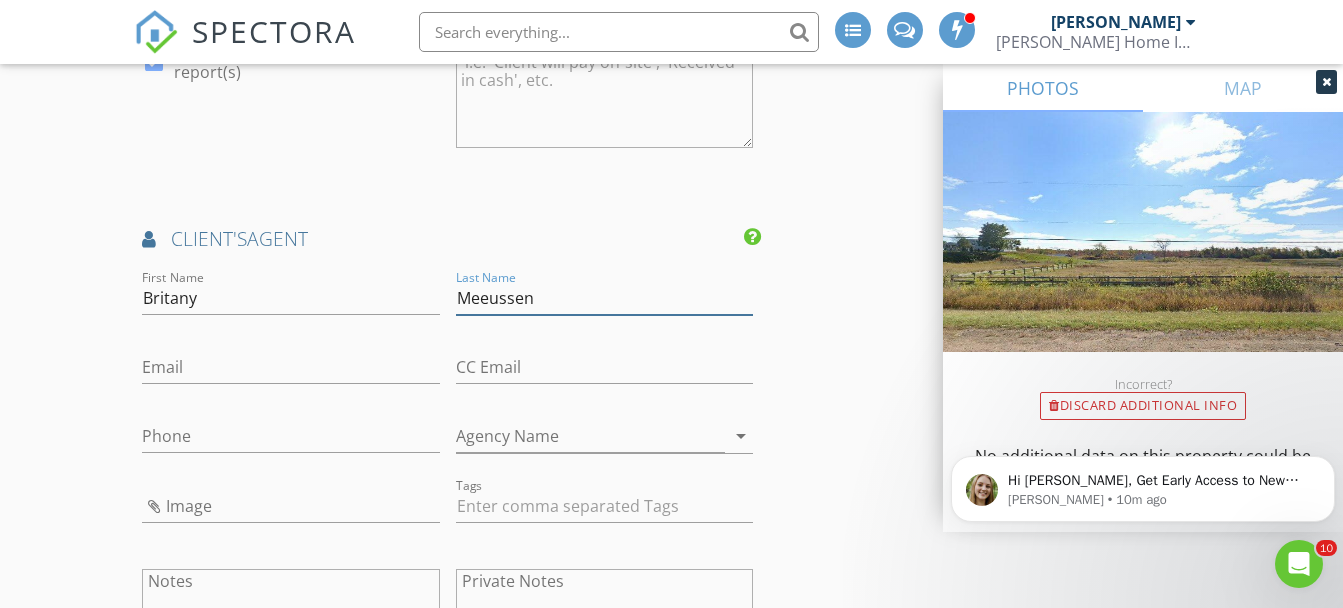 type on "Meeussen" 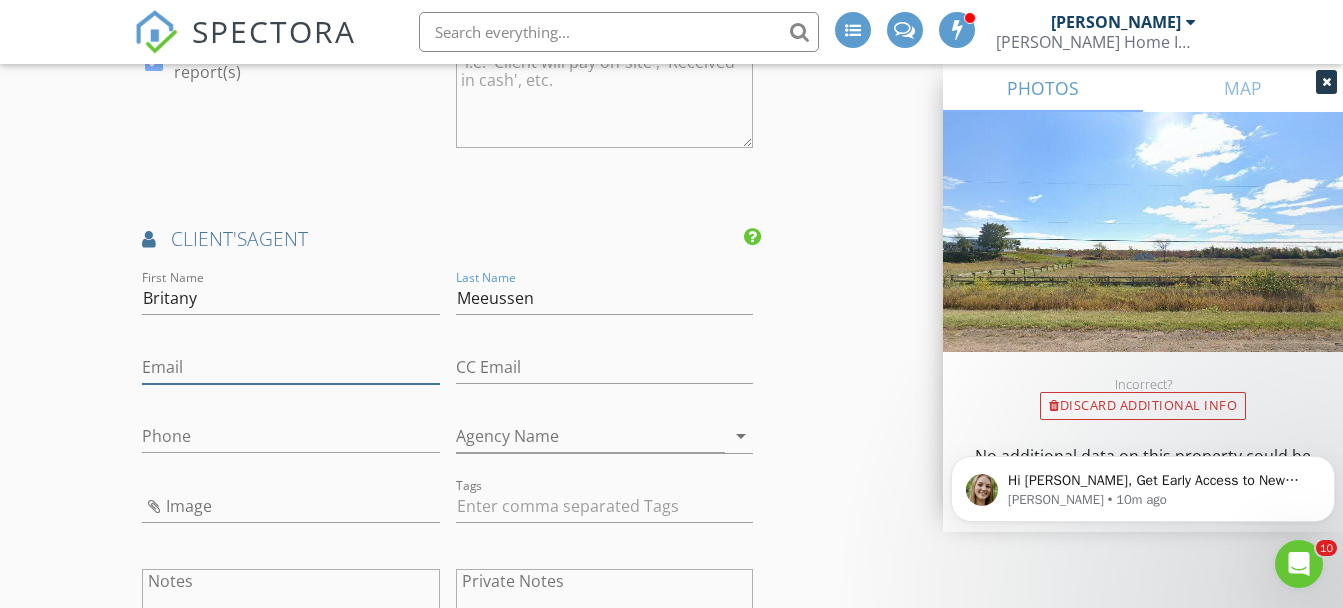 click on "Email" at bounding box center (290, 367) 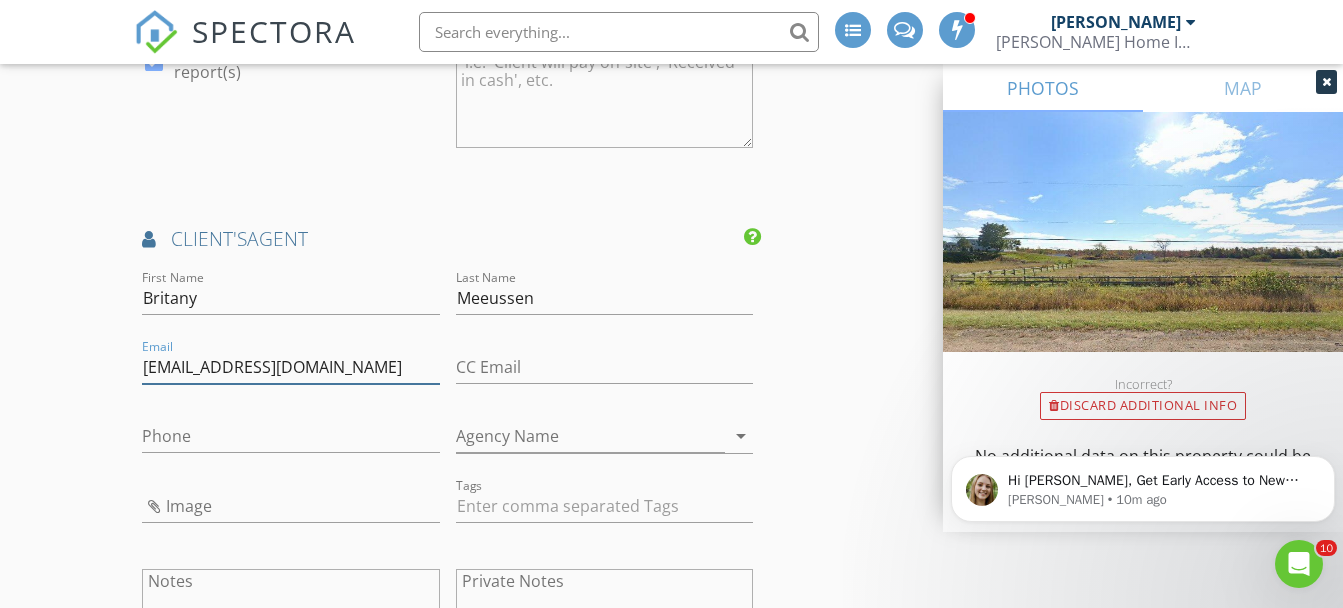 type on "brit@buywithbrit.ca" 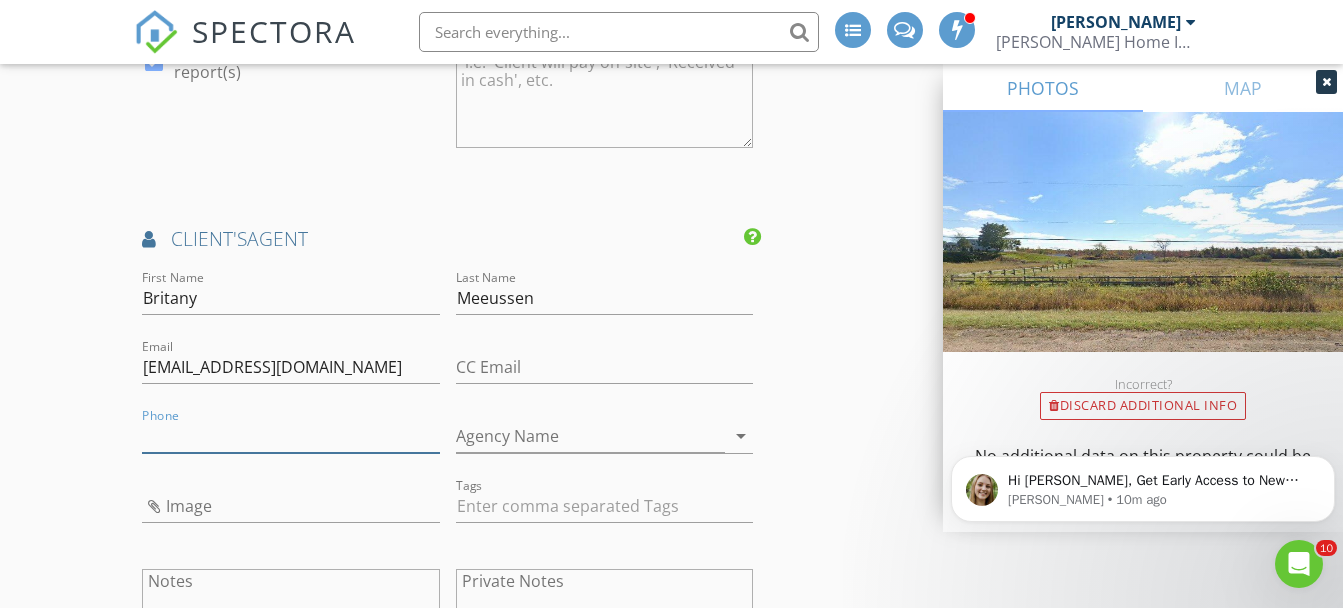 click on "Phone" at bounding box center (290, 436) 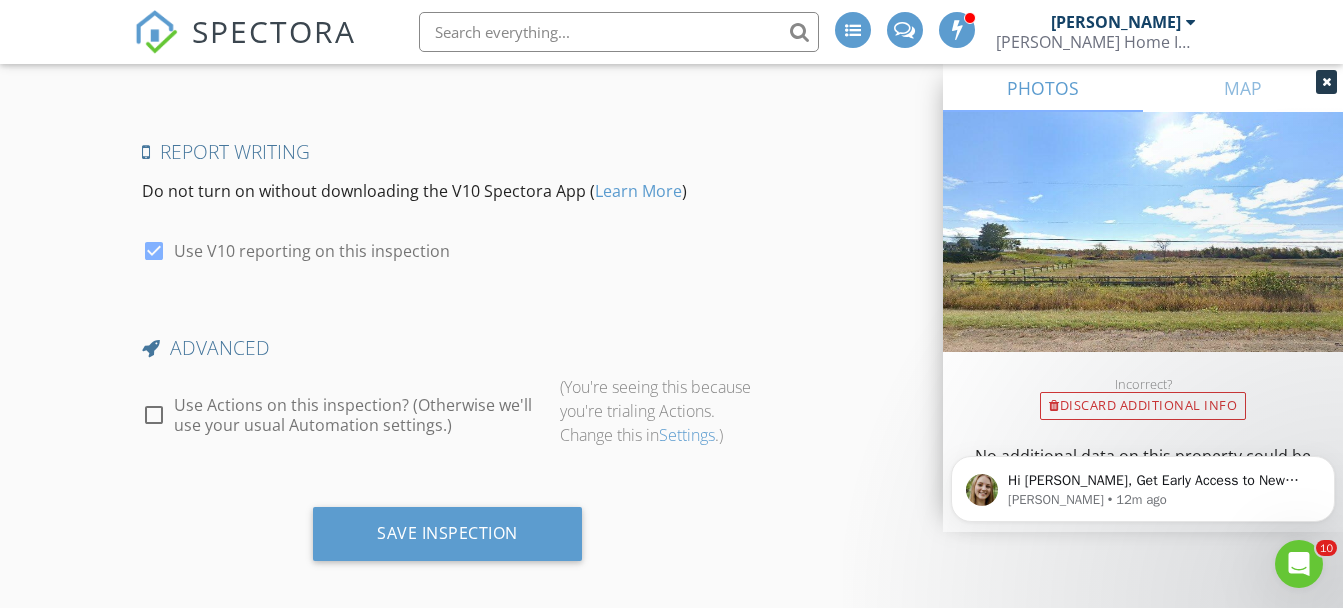scroll, scrollTop: 3753, scrollLeft: 0, axis: vertical 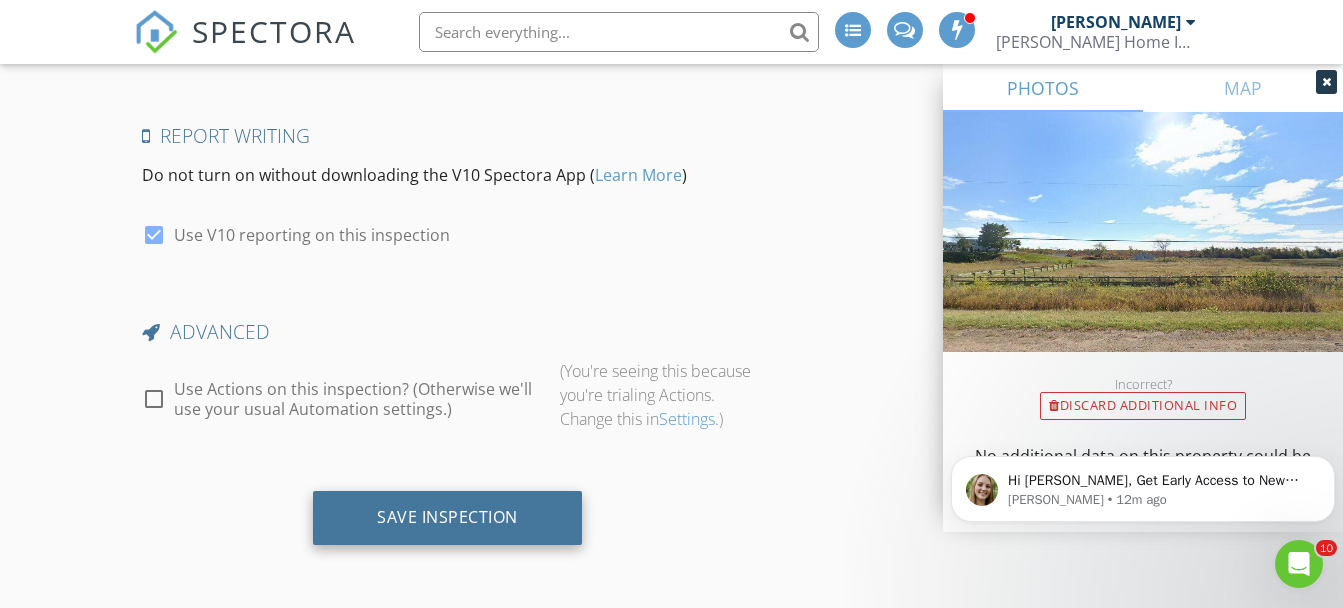 type on "905-376-5625" 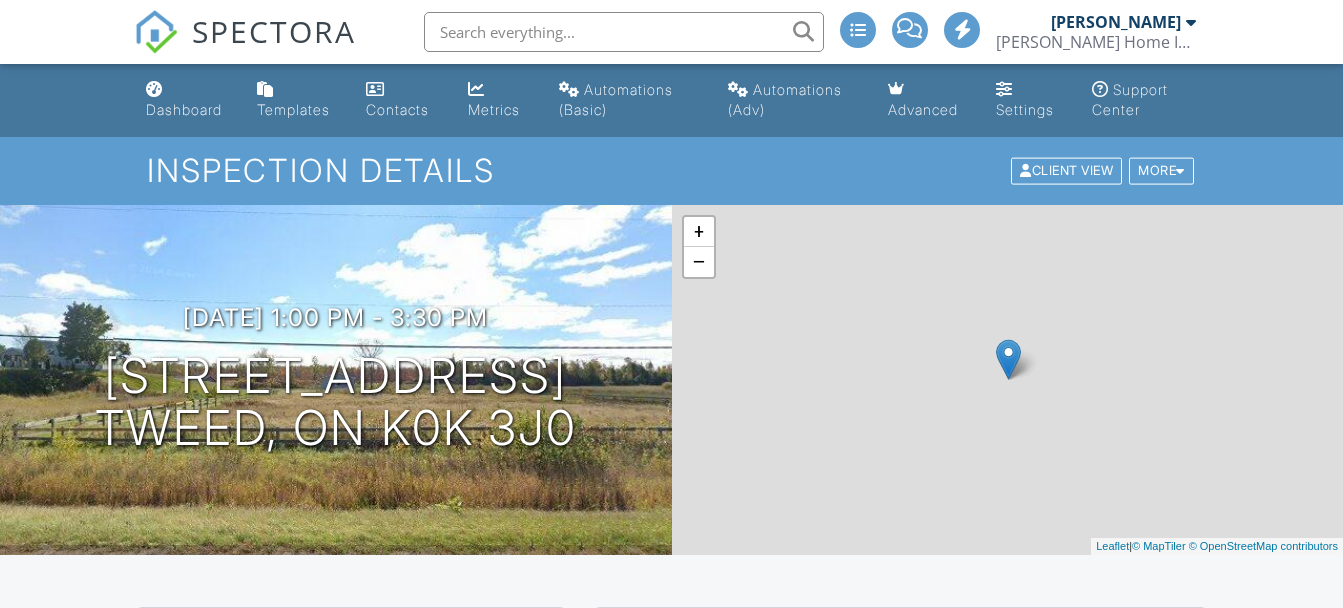 scroll, scrollTop: 0, scrollLeft: 0, axis: both 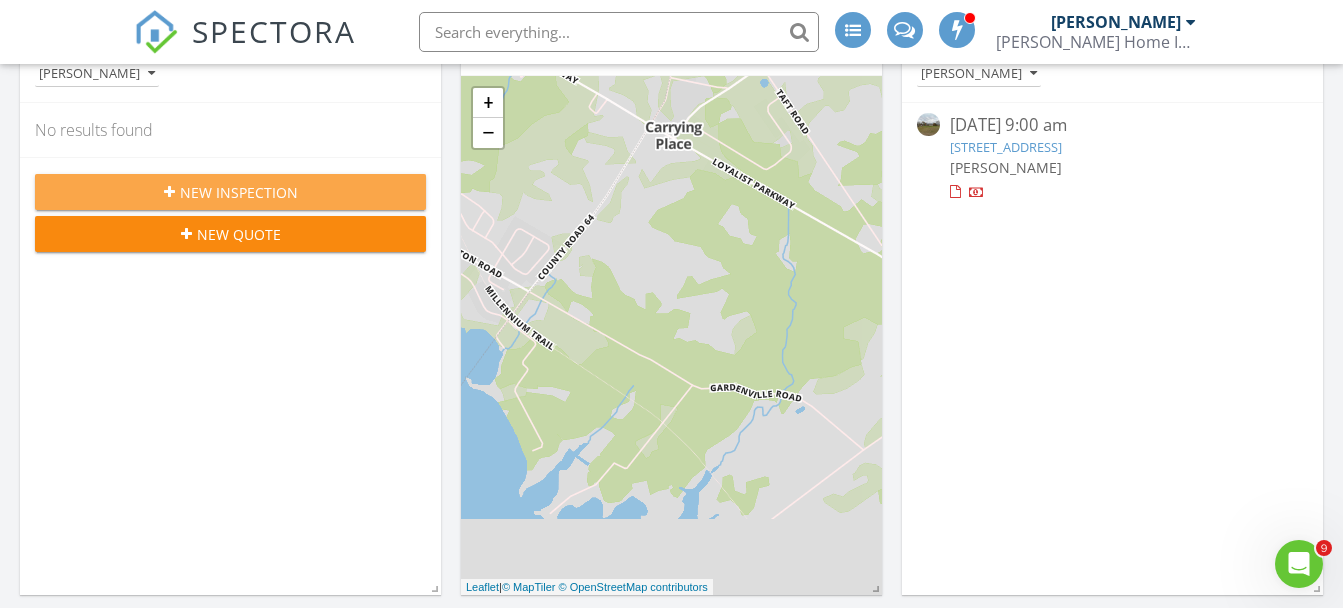 click on "New Inspection" at bounding box center [239, 192] 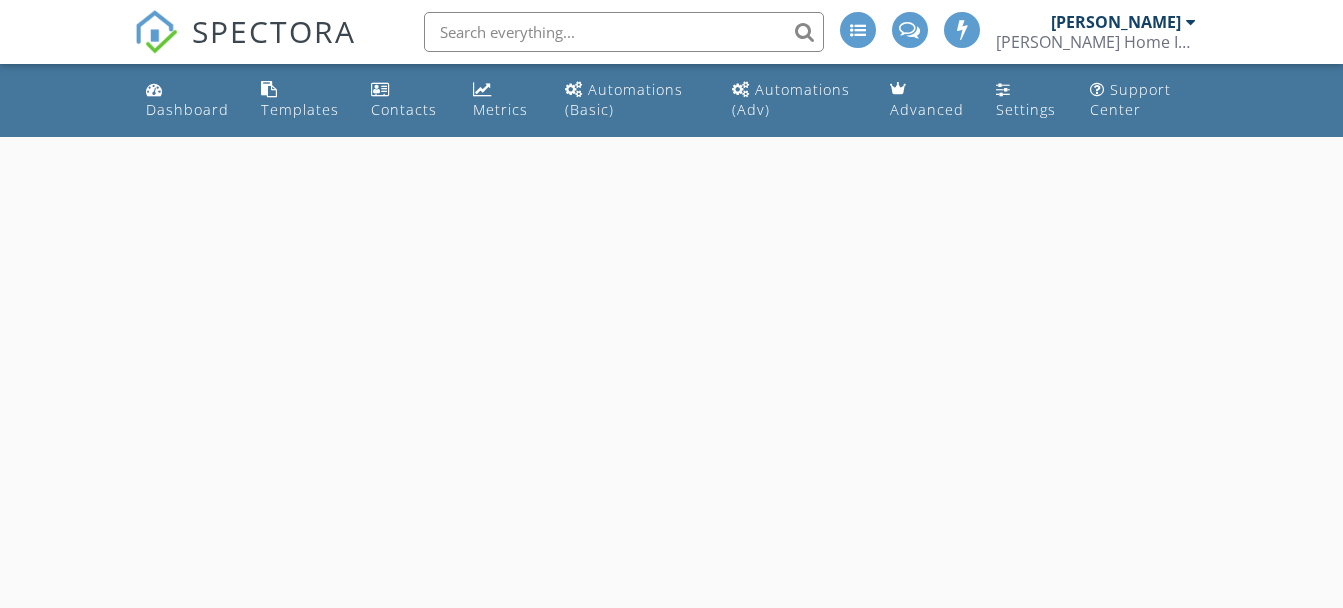 scroll, scrollTop: 0, scrollLeft: 0, axis: both 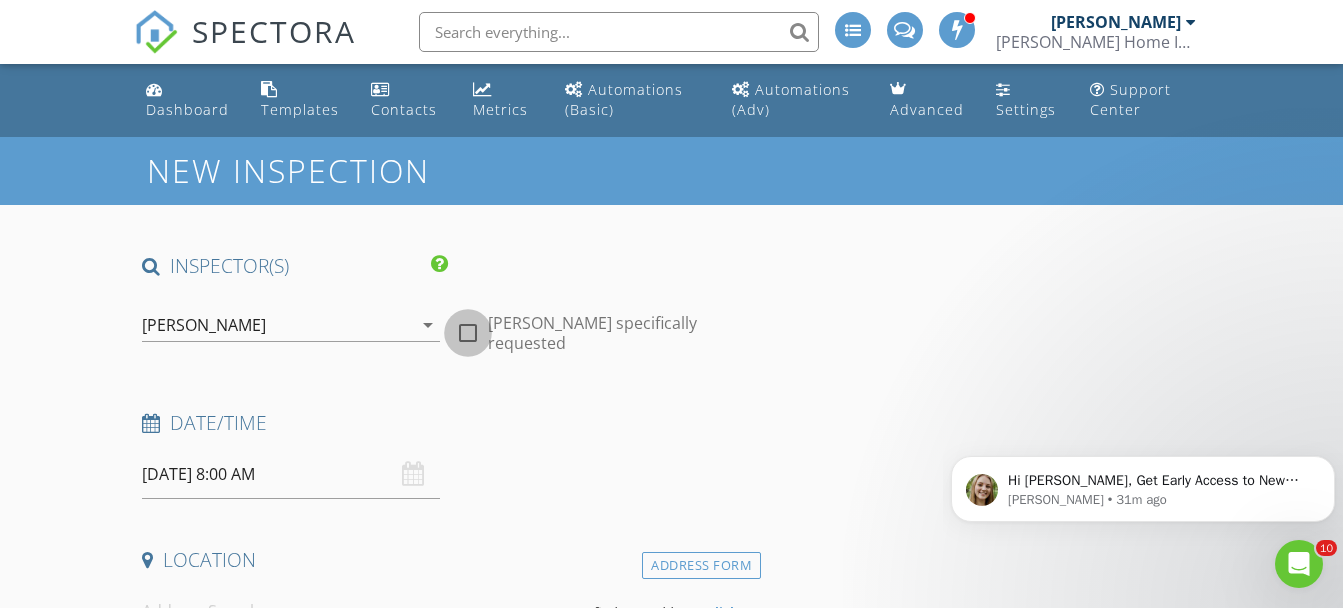 click at bounding box center (468, 333) 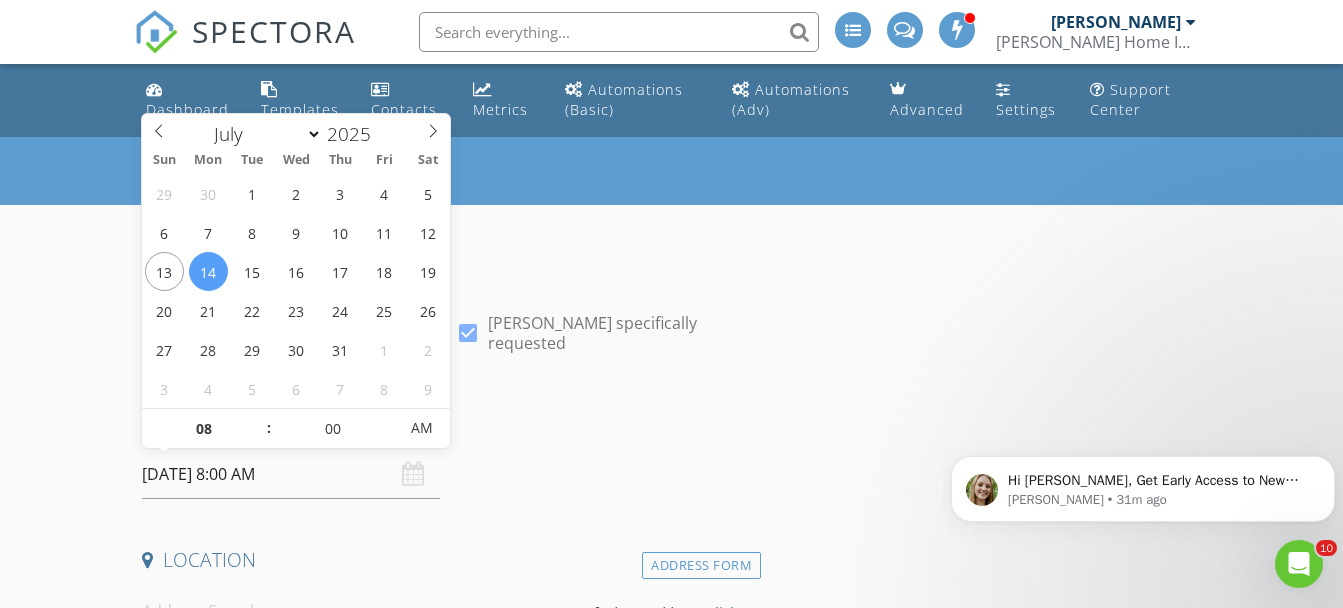 click on "[DATE] 8:00 AM" at bounding box center [290, 474] 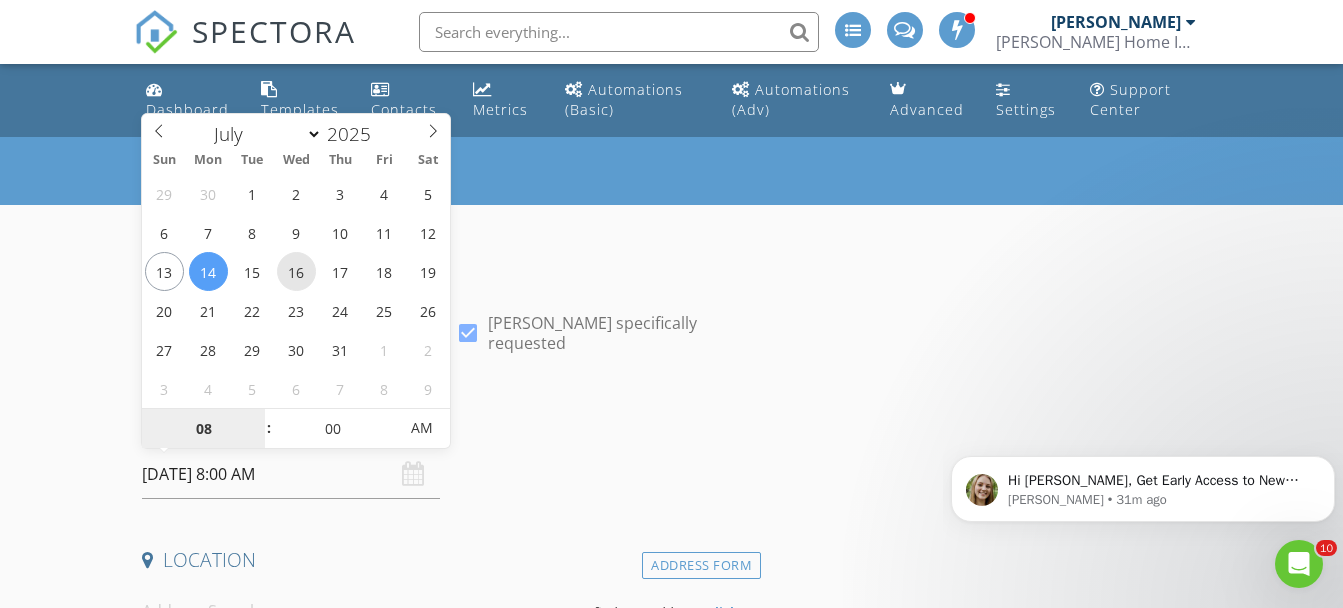 type on "[DATE] 8:00 AM" 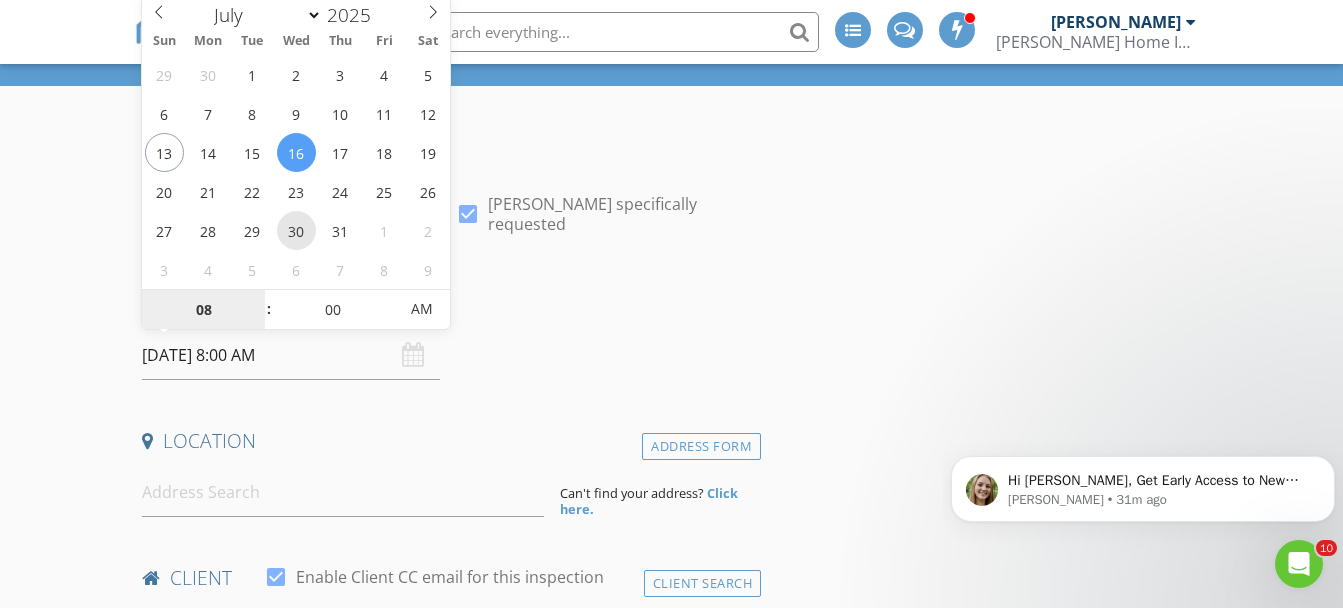 scroll, scrollTop: 167, scrollLeft: 0, axis: vertical 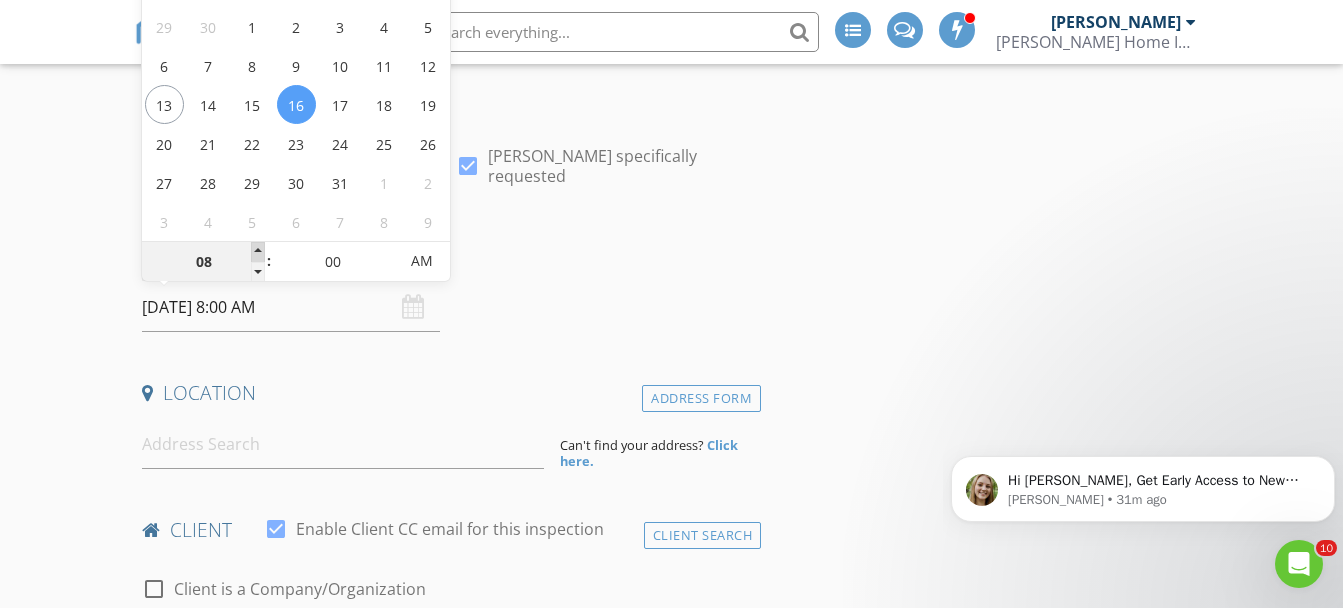 type on "09" 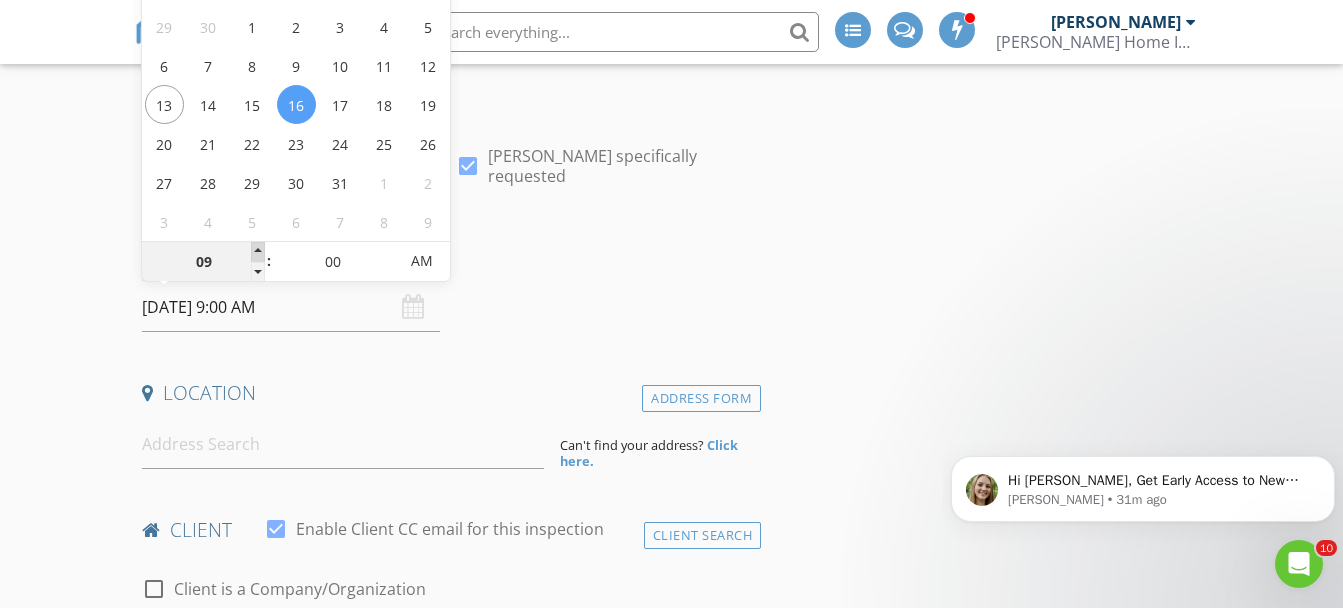click at bounding box center [258, 252] 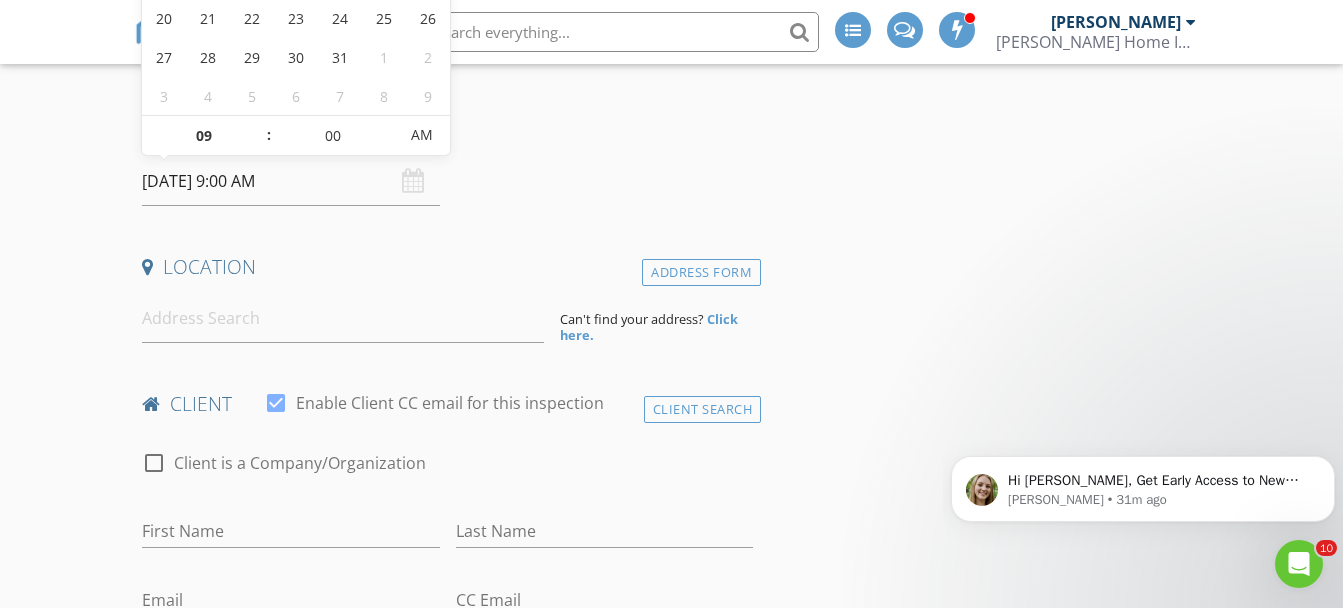 scroll, scrollTop: 333, scrollLeft: 0, axis: vertical 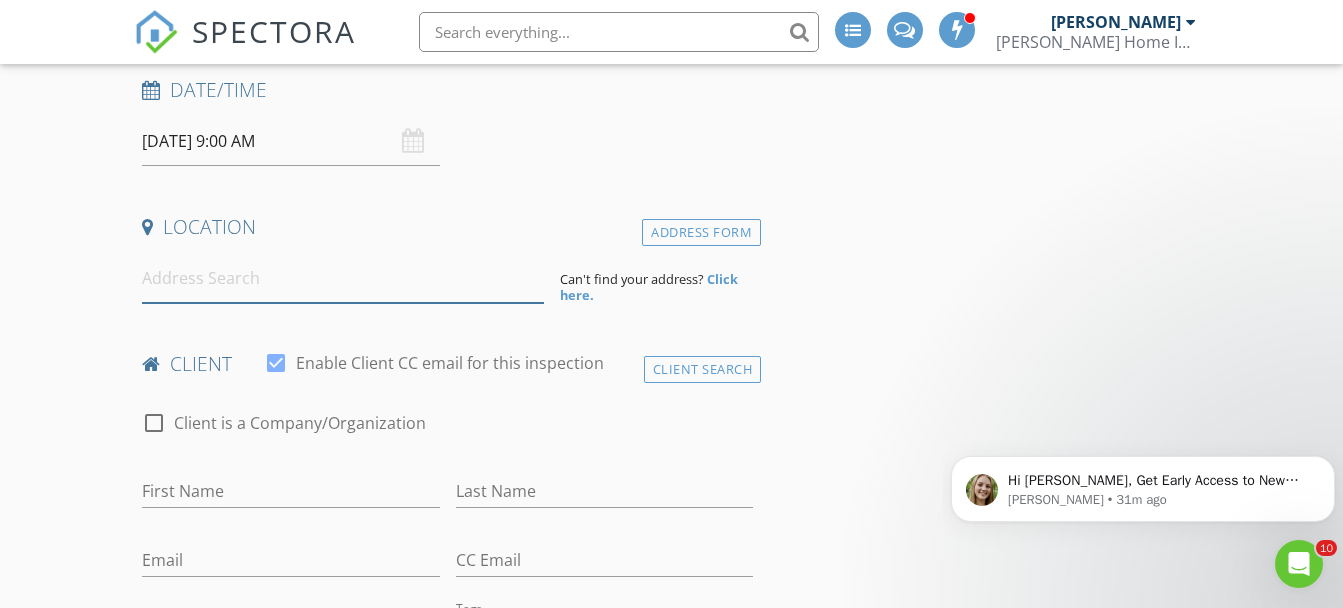 click at bounding box center [343, 278] 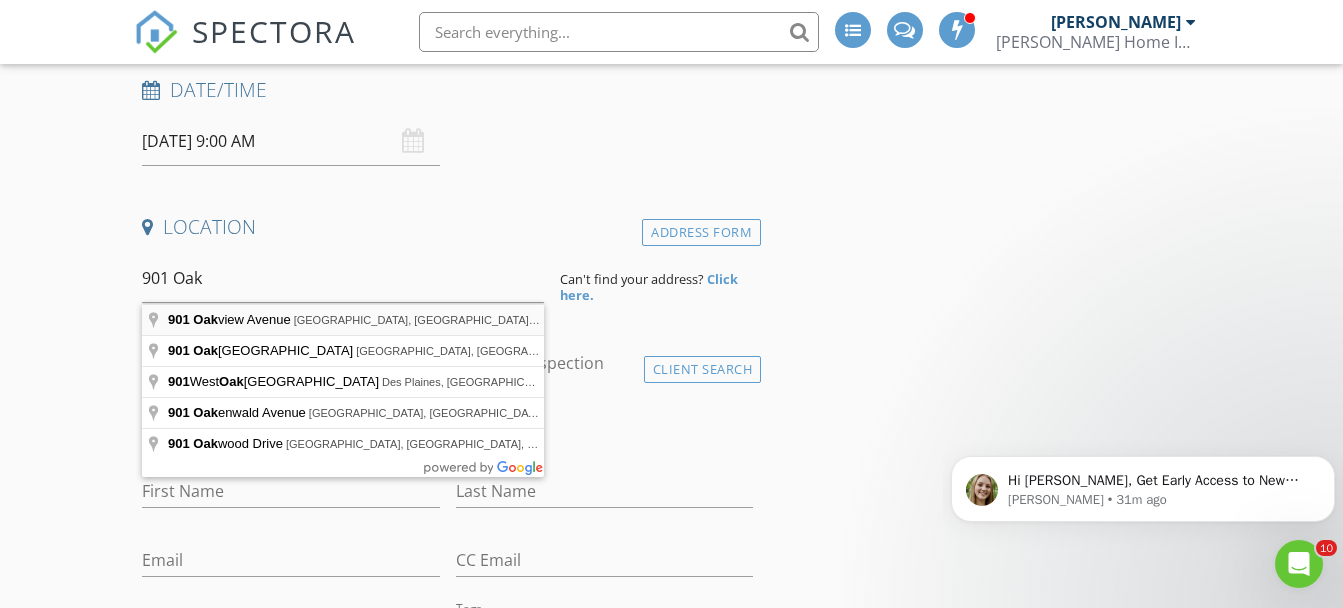 type on "901 Oakview Avenue, Kingston, ON, Canada" 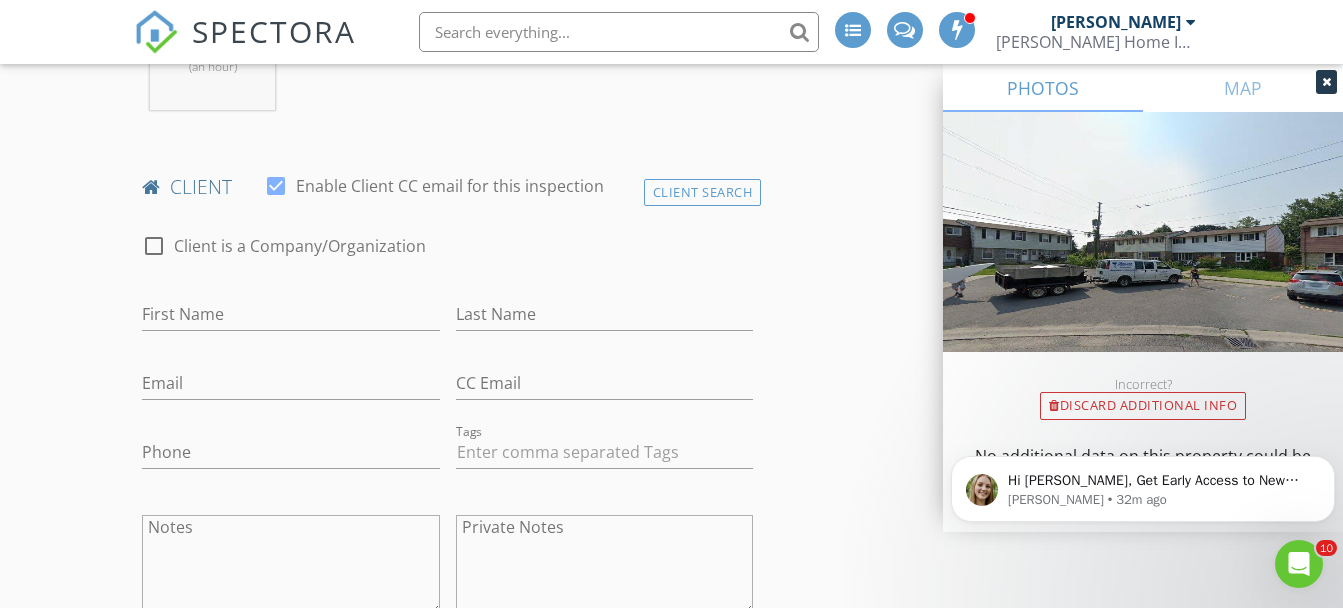 scroll, scrollTop: 1000, scrollLeft: 0, axis: vertical 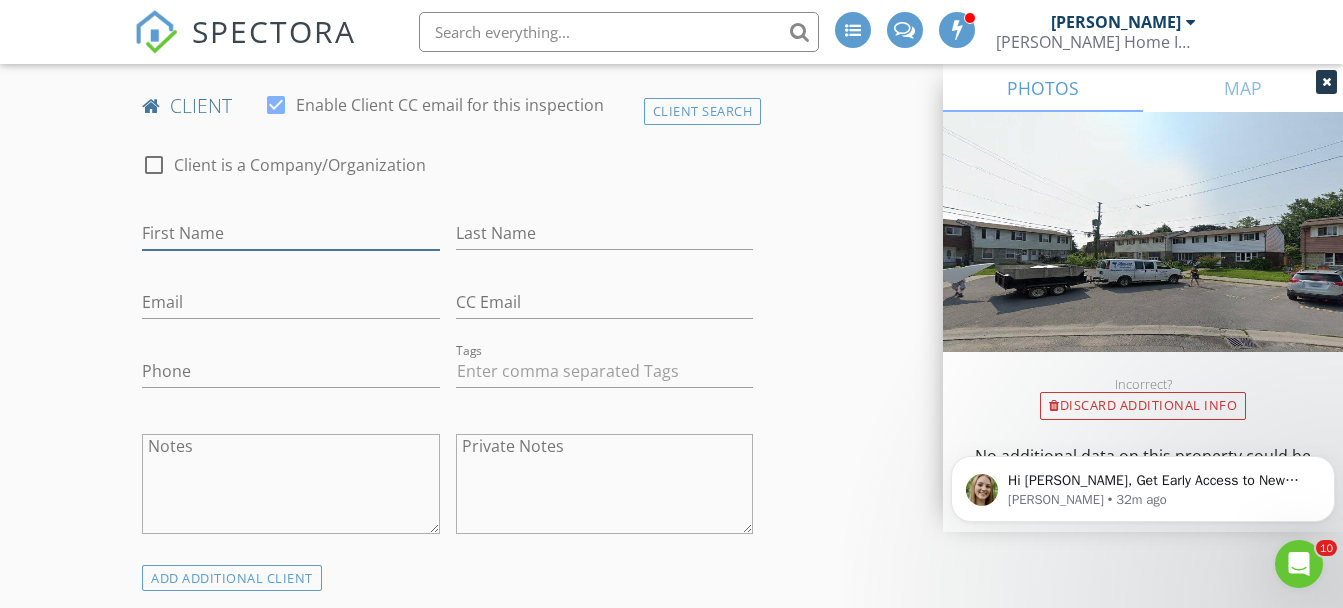 click on "First Name" at bounding box center (290, 233) 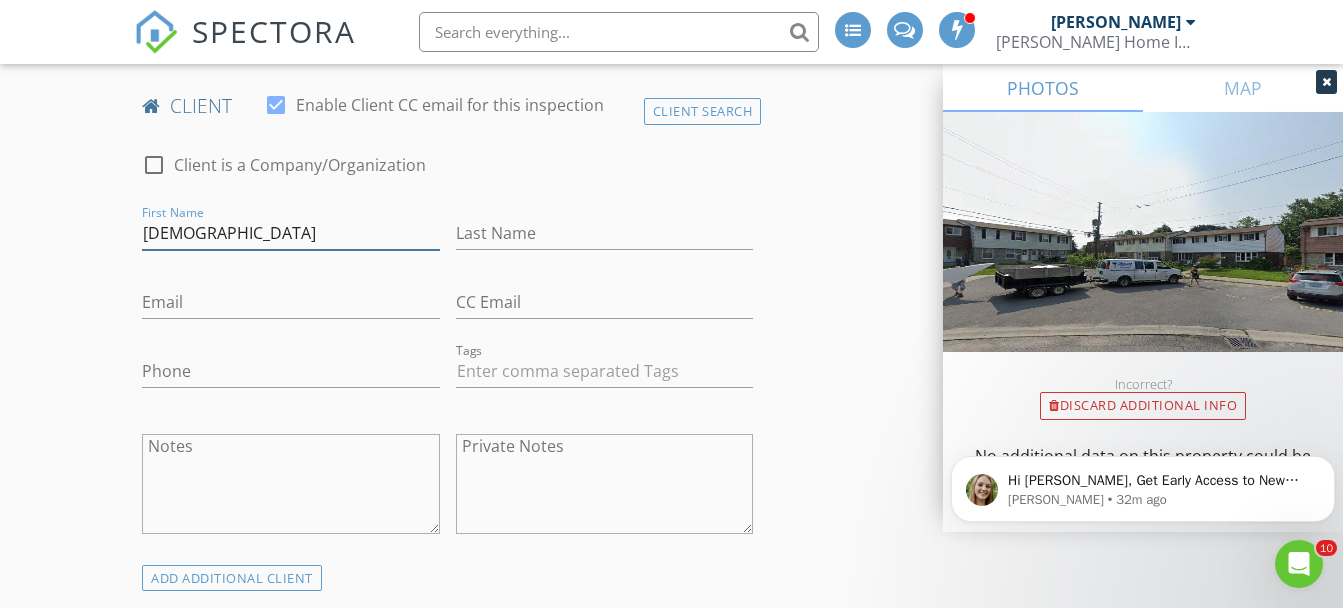 type on "Shamus" 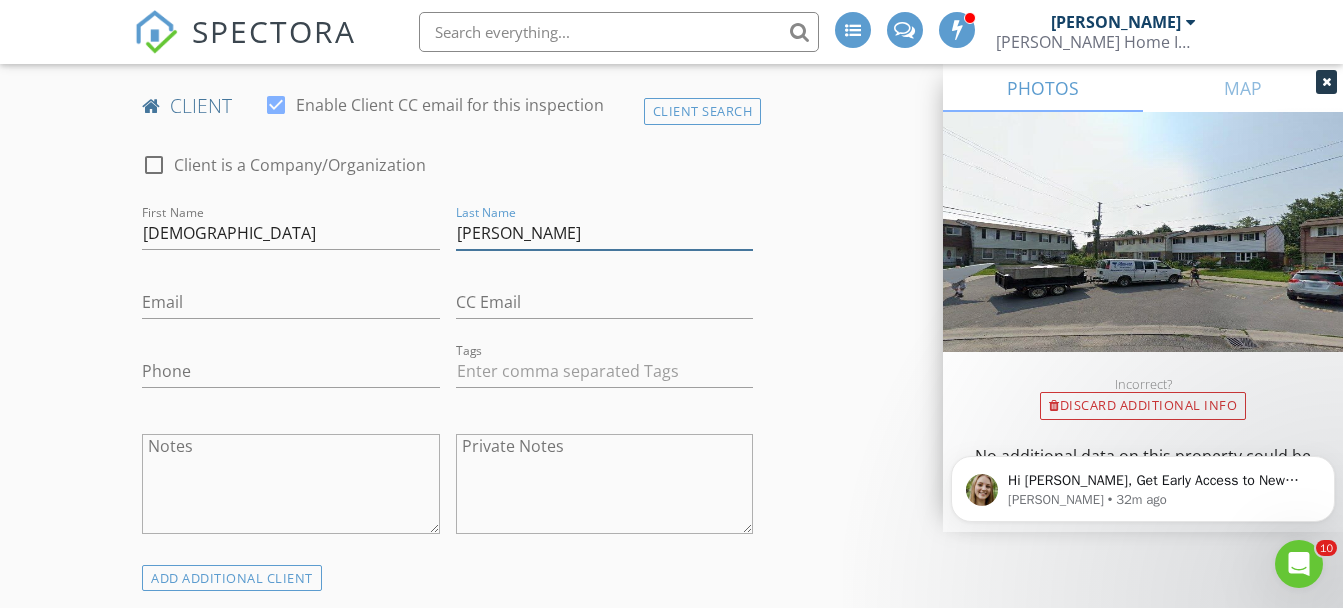 type on "Hicks" 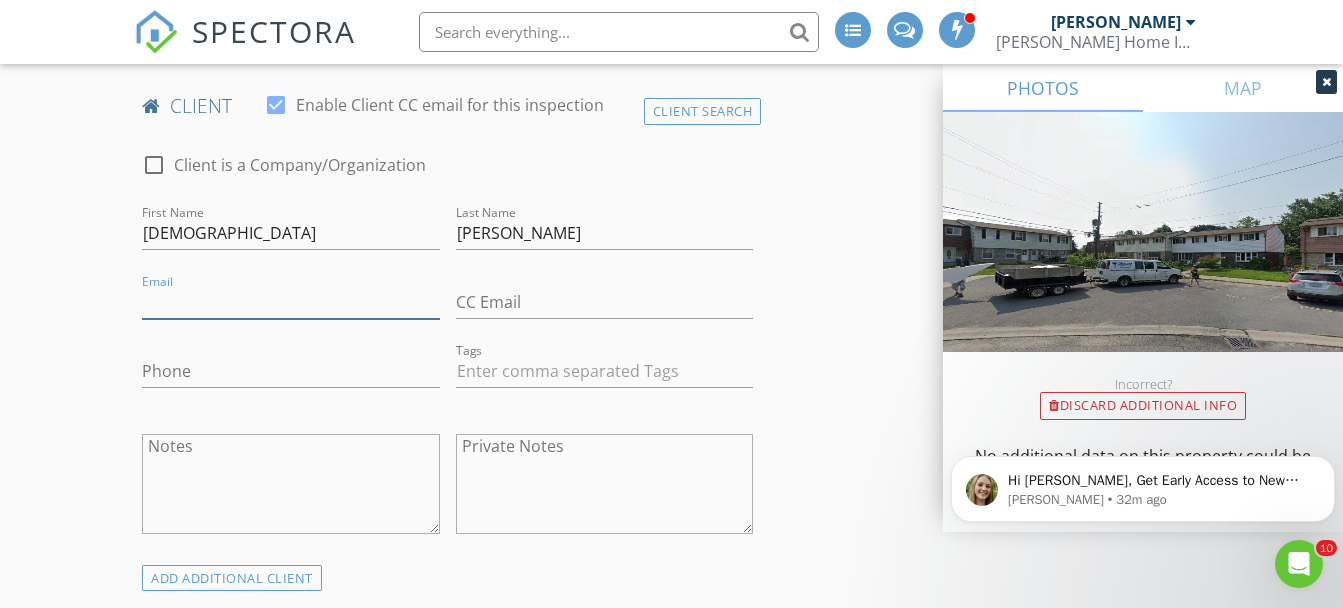 type on "s" 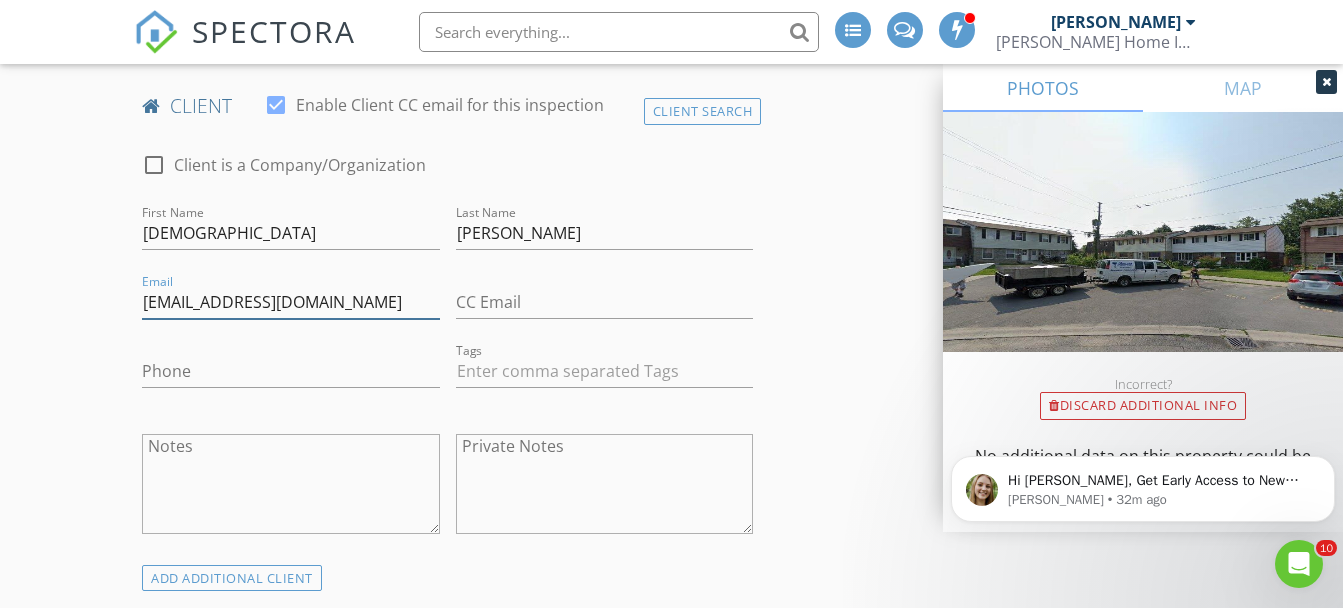 type on "hicksshamus@gmail.com" 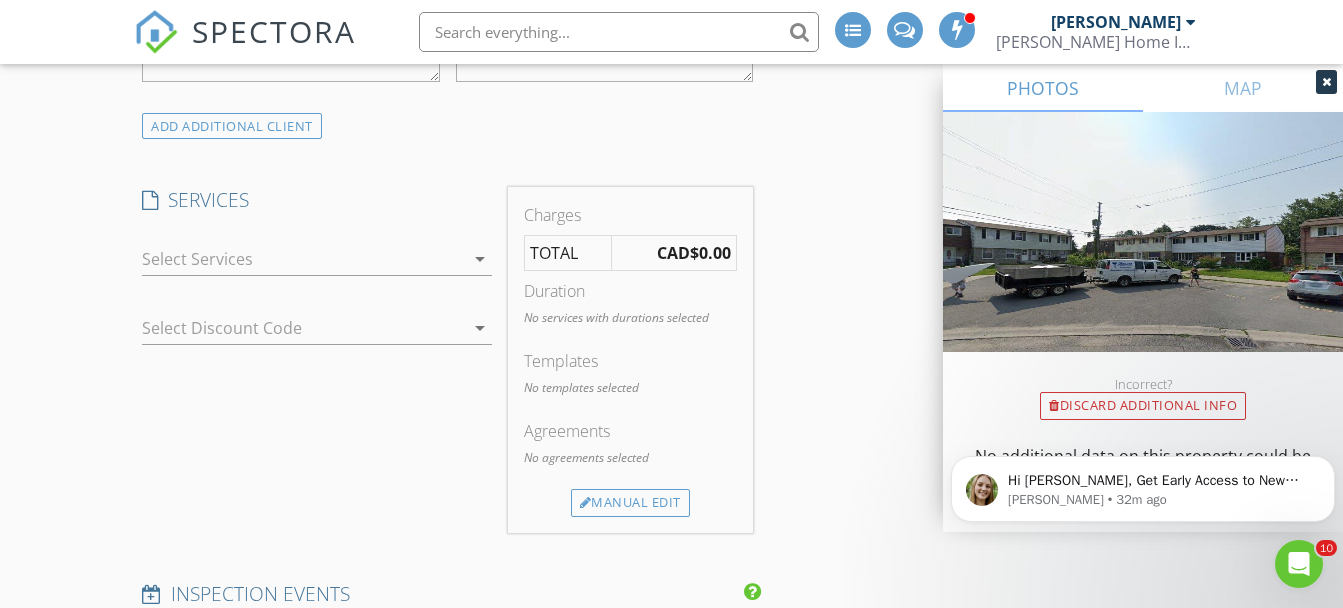 scroll, scrollTop: 1500, scrollLeft: 0, axis: vertical 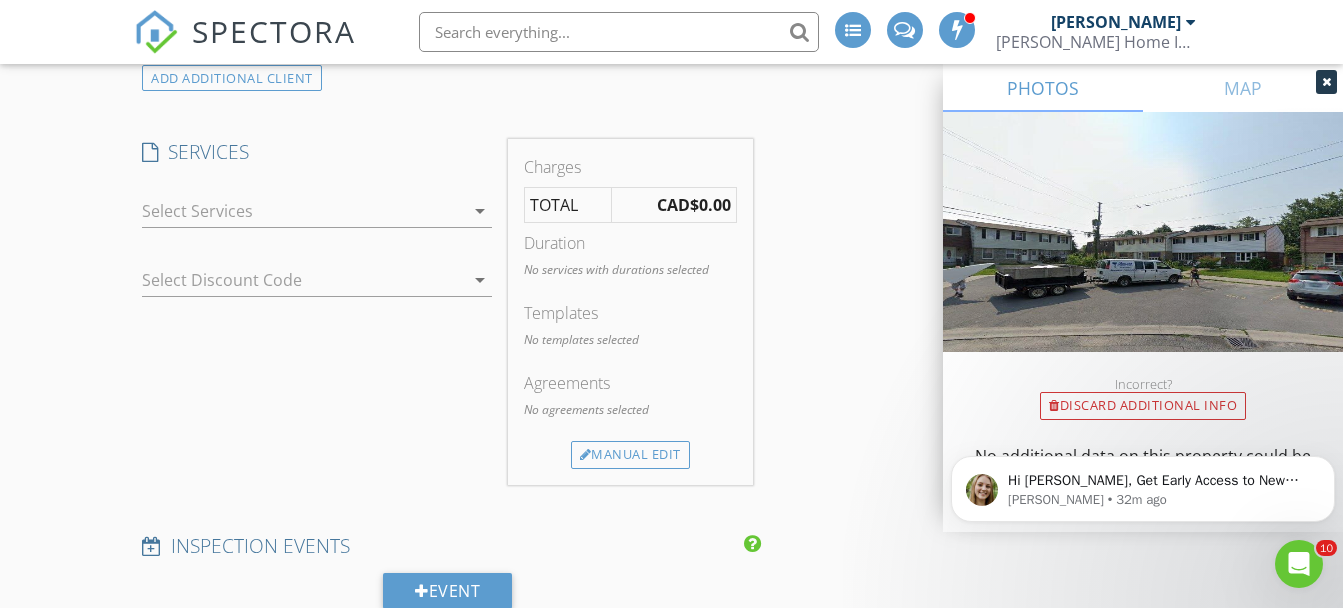 type on "343-989-4682" 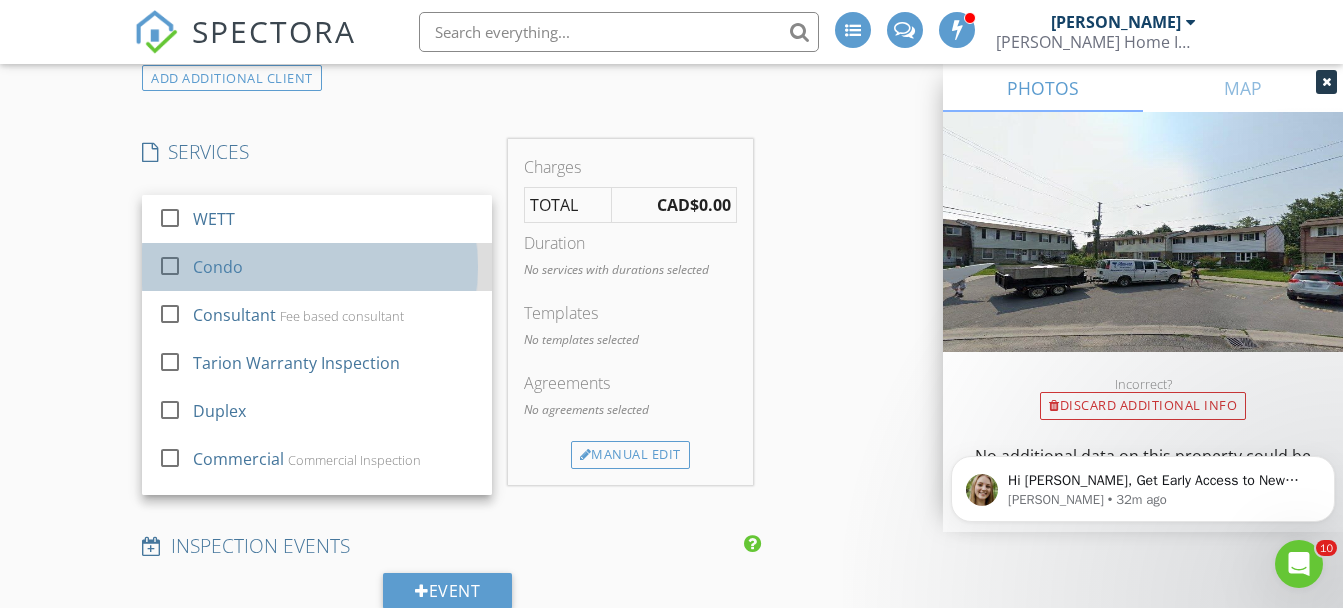 click on "Condo" at bounding box center (335, 267) 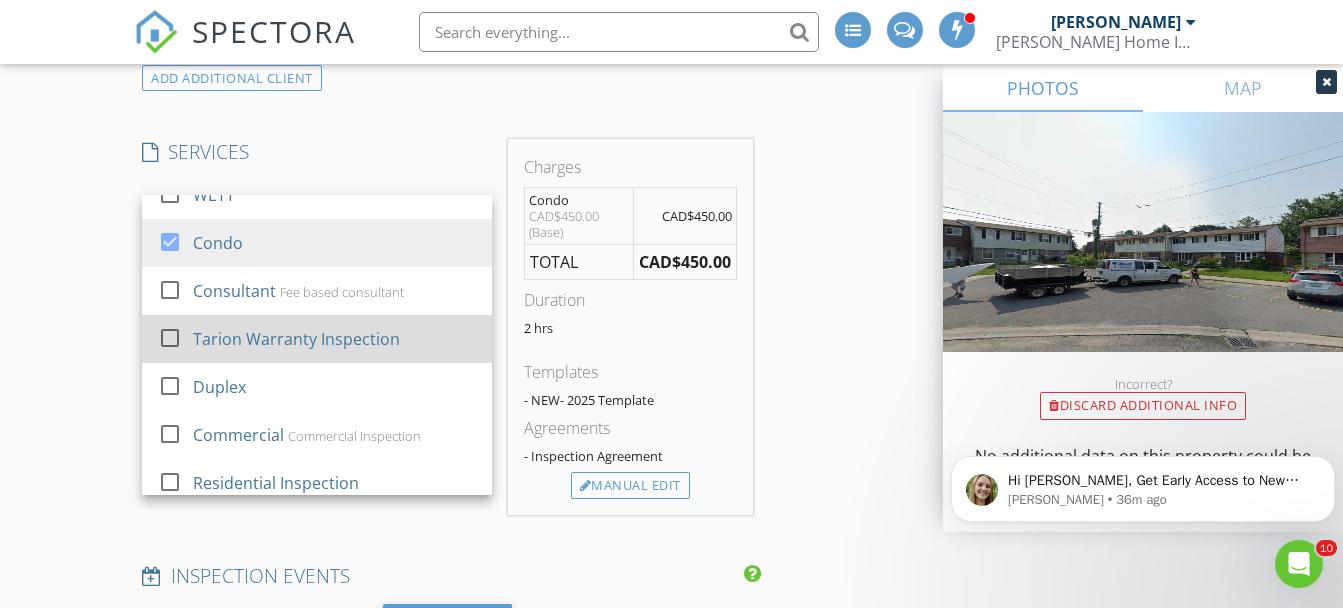 scroll, scrollTop: 36, scrollLeft: 0, axis: vertical 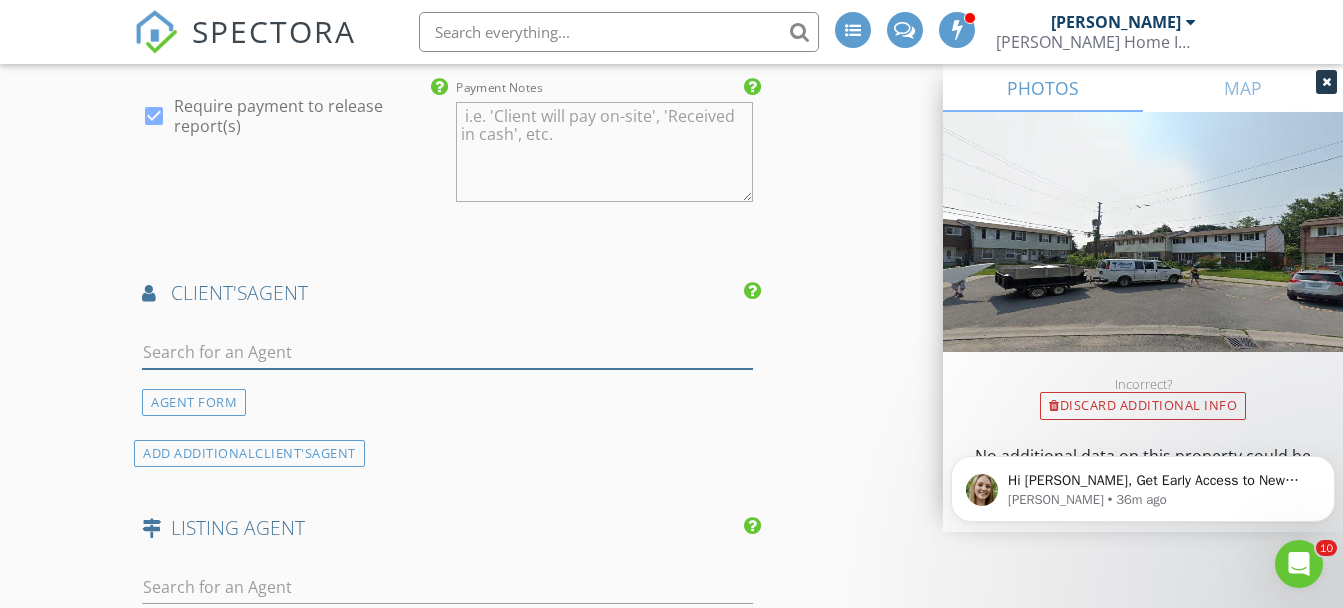 click at bounding box center (447, 352) 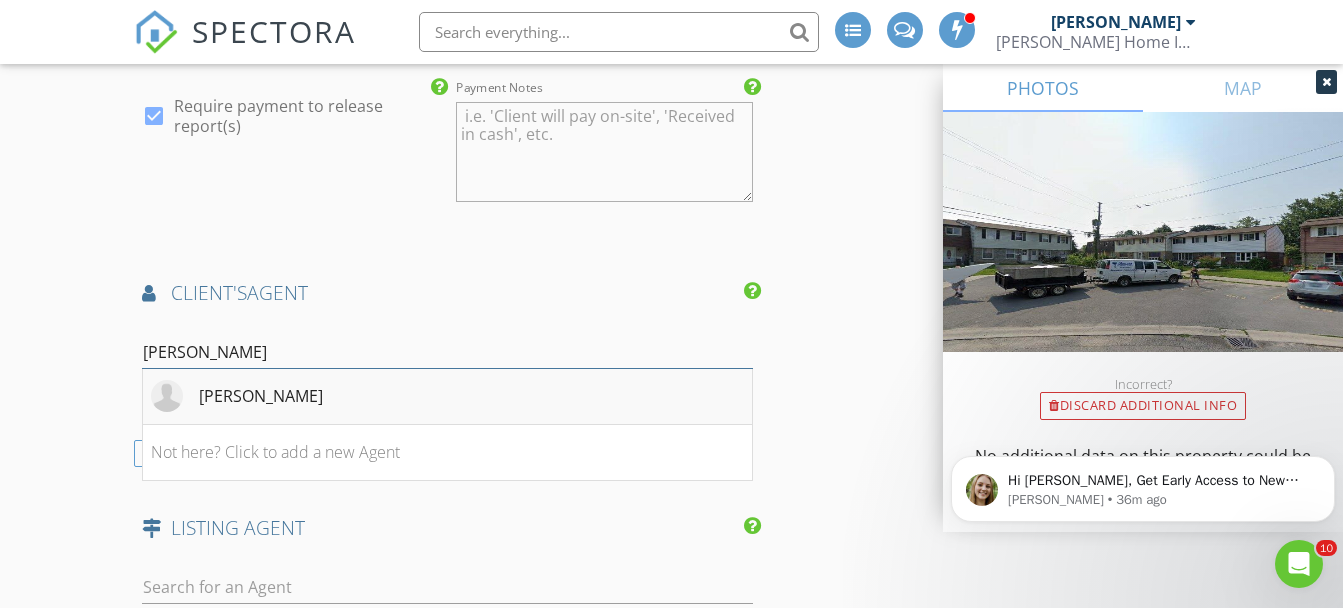 type on "Richard" 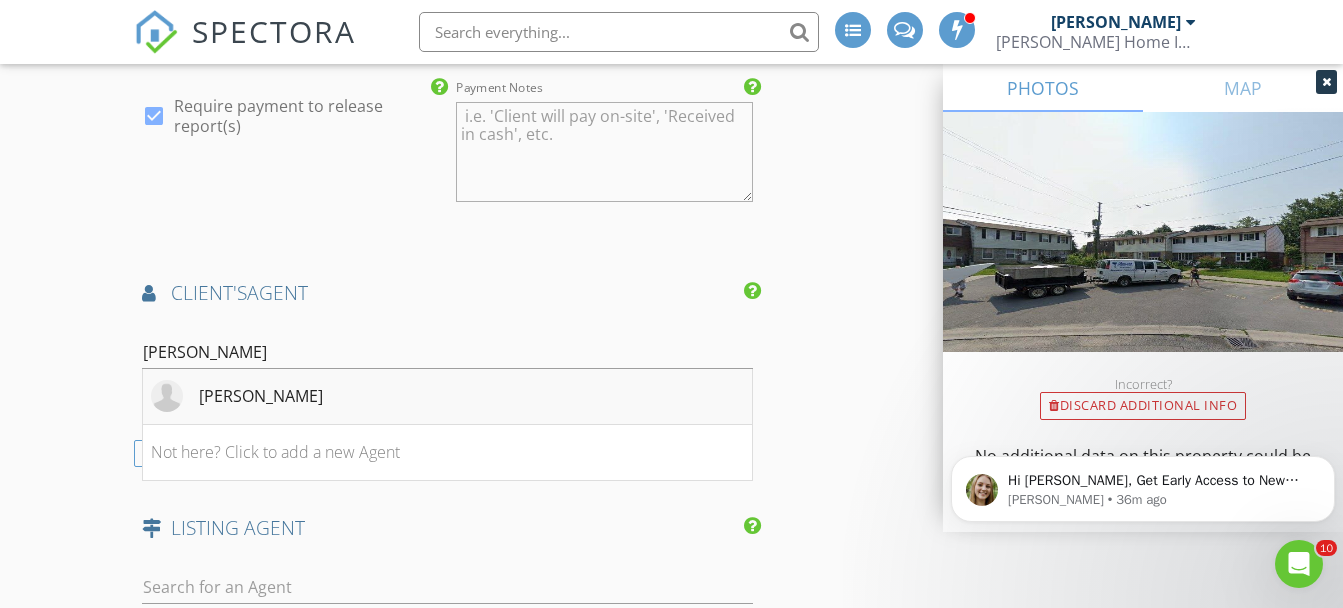 click on "Richard Gallagher" at bounding box center (261, 396) 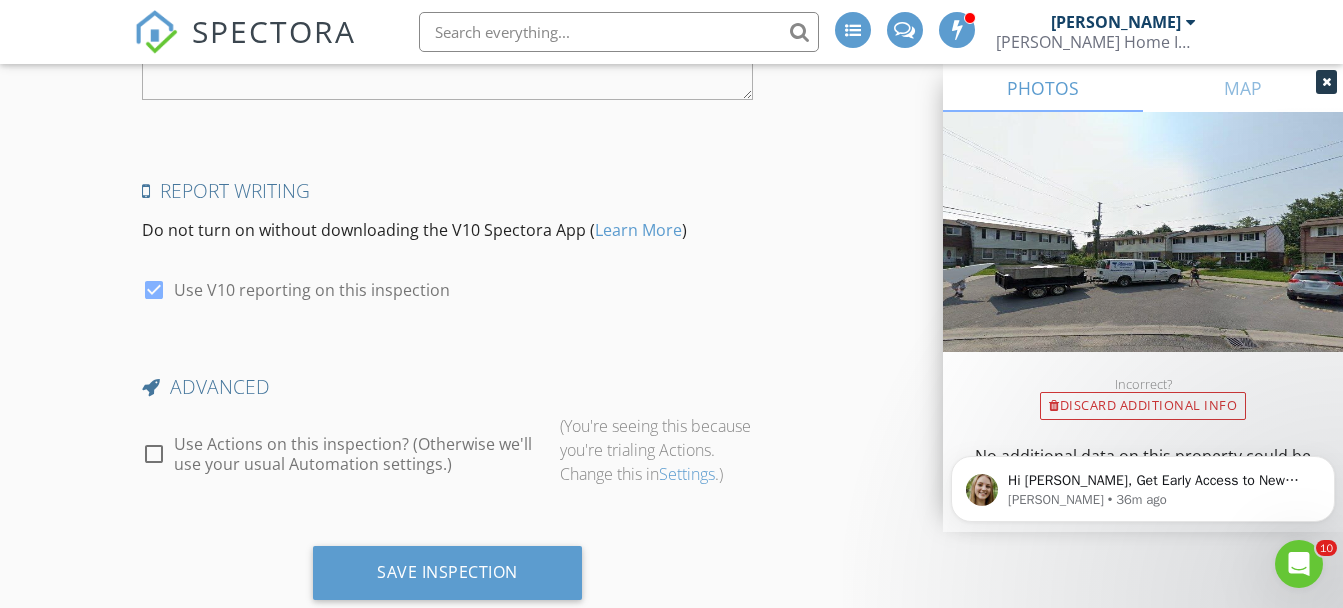 scroll, scrollTop: 3656, scrollLeft: 0, axis: vertical 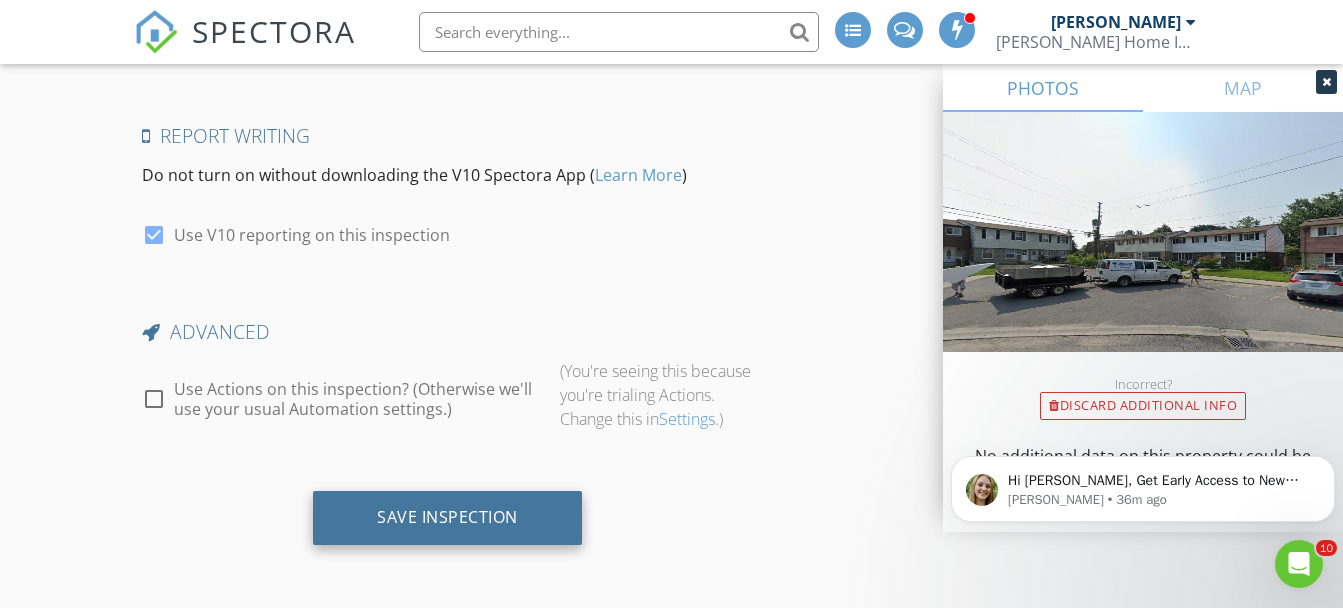 click on "Save Inspection" at bounding box center (447, 517) 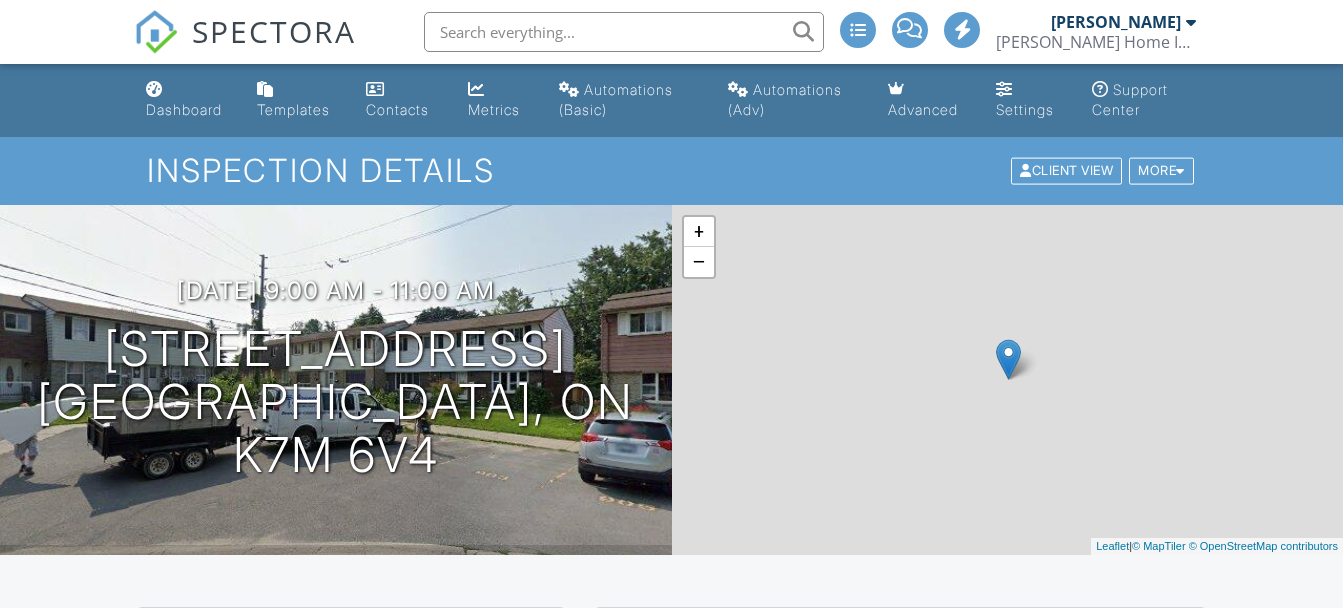 scroll, scrollTop: 0, scrollLeft: 0, axis: both 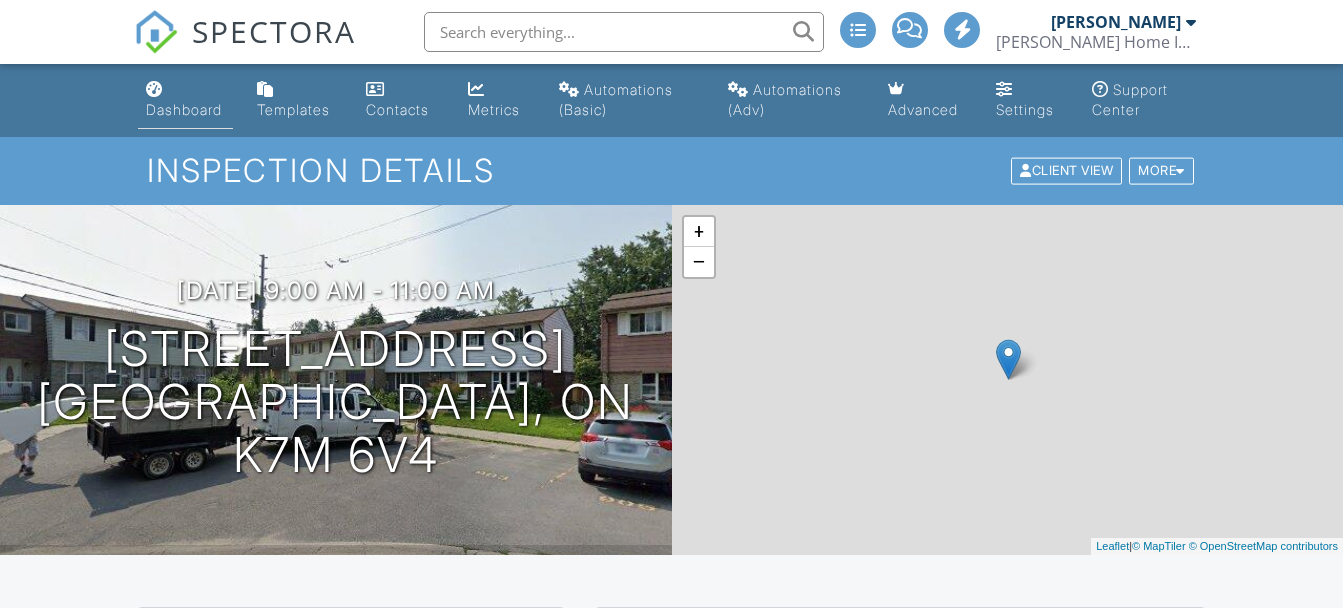 click on "Dashboard" at bounding box center (184, 109) 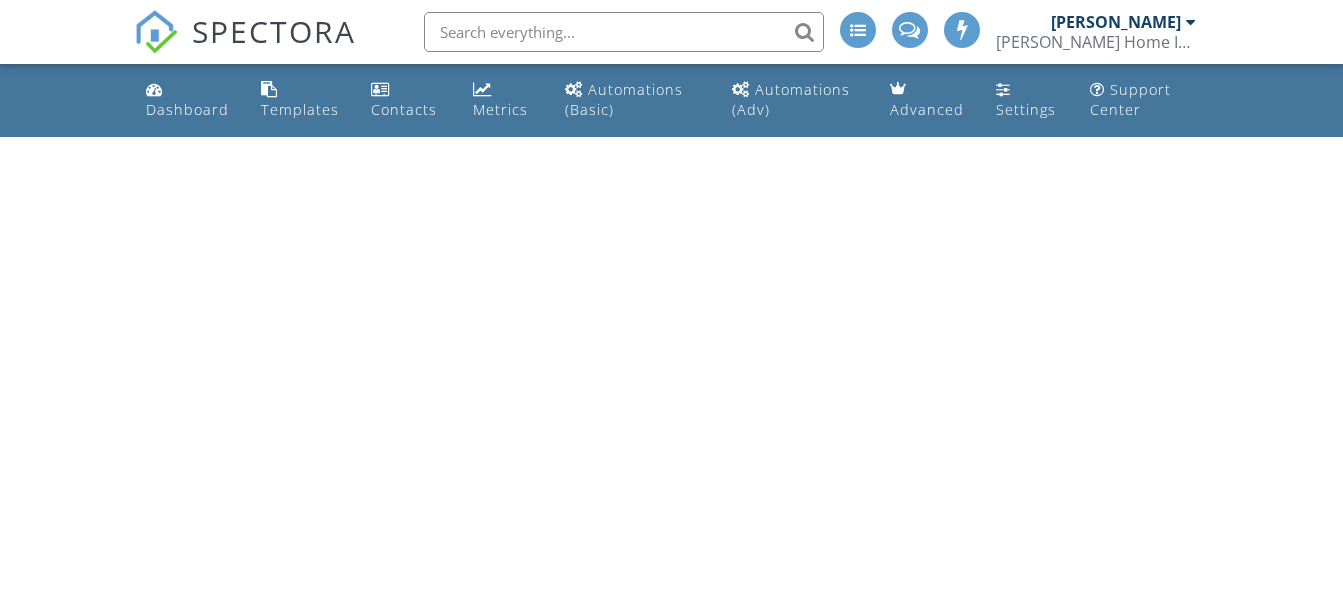 scroll, scrollTop: 0, scrollLeft: 0, axis: both 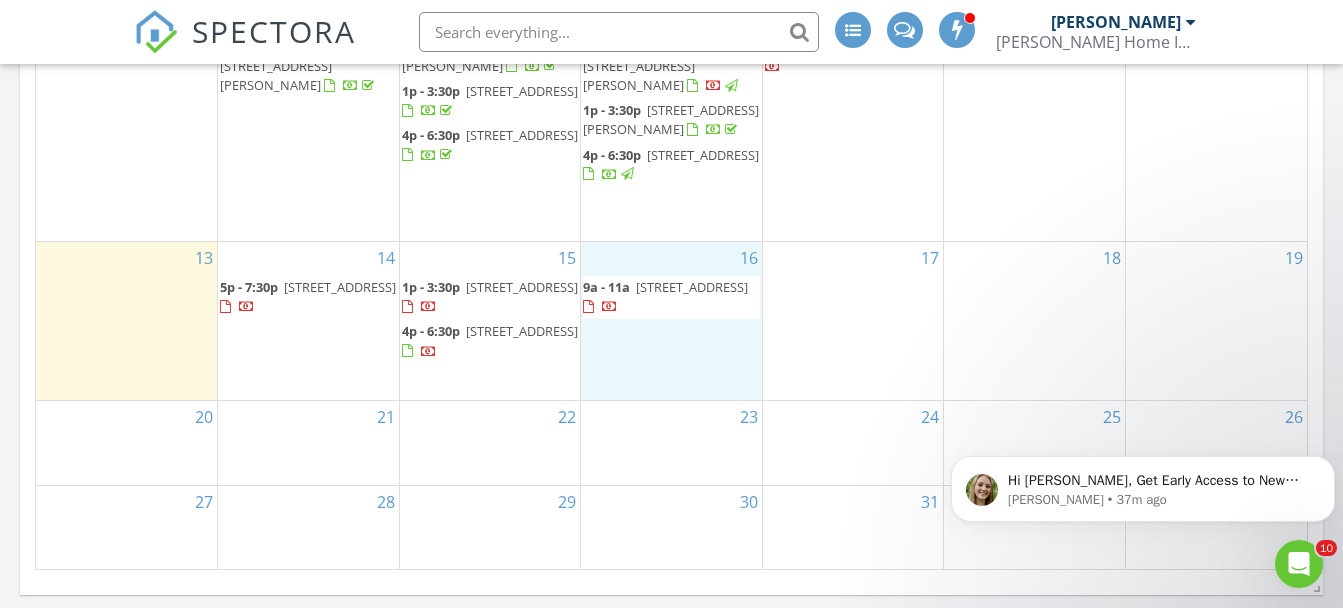 click on "16
9a - 11a
[STREET_ADDRESS]" at bounding box center (671, 321) 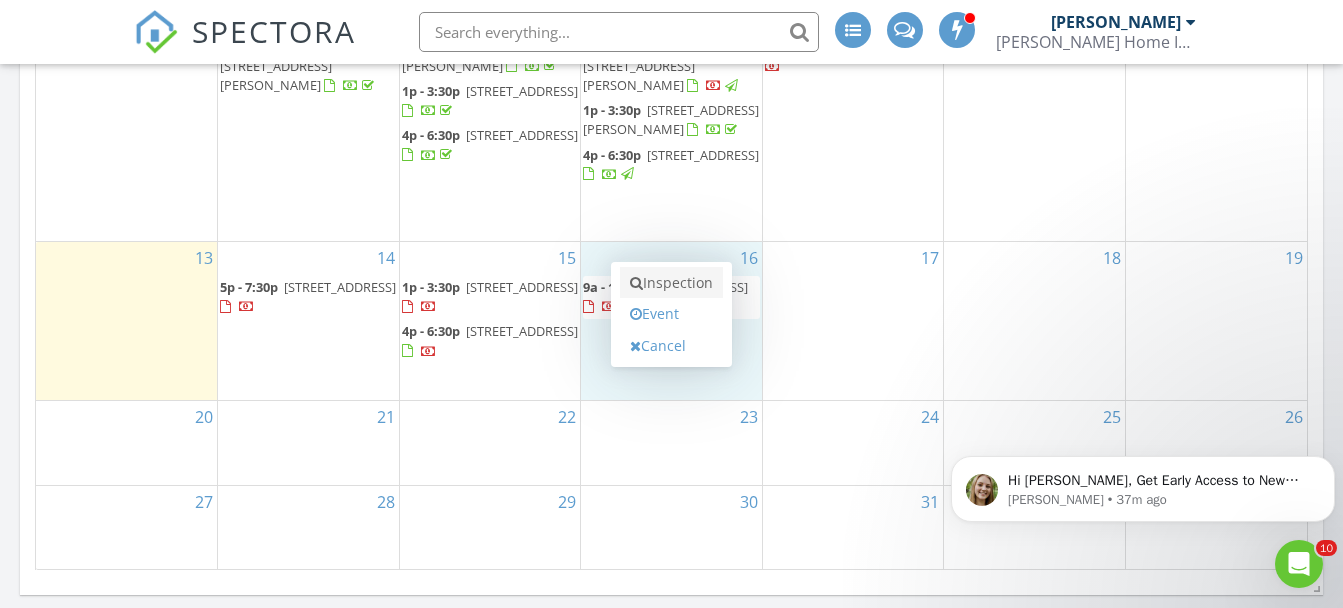 click on "Inspection" at bounding box center [671, 283] 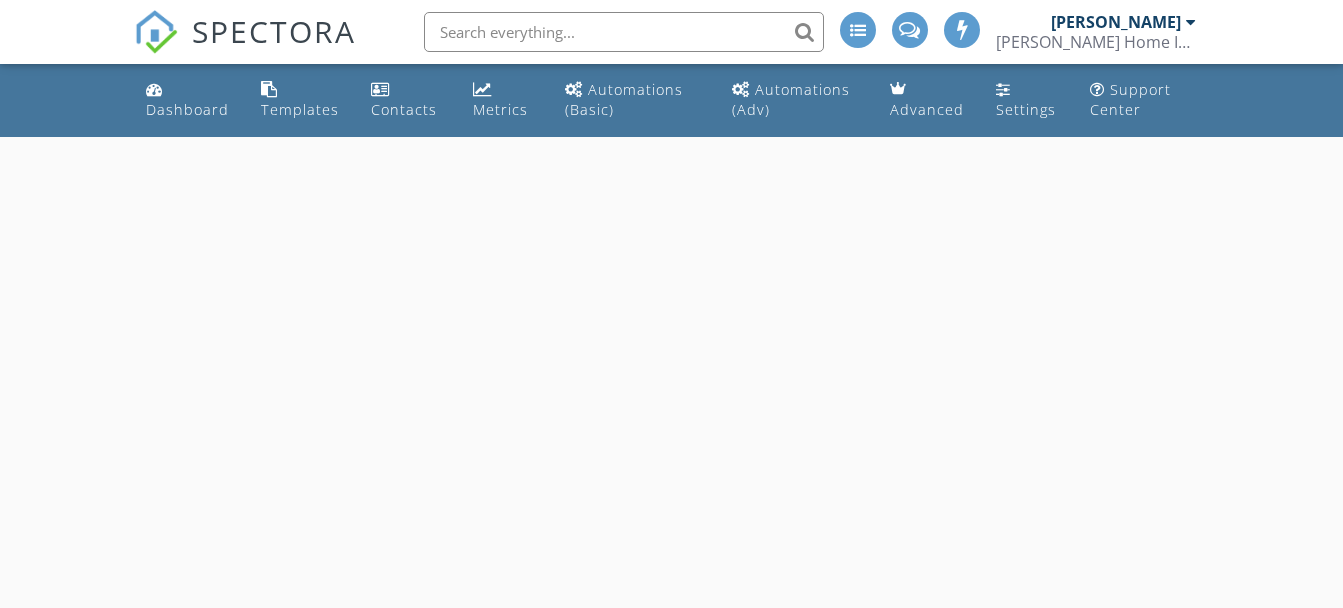 scroll, scrollTop: 0, scrollLeft: 0, axis: both 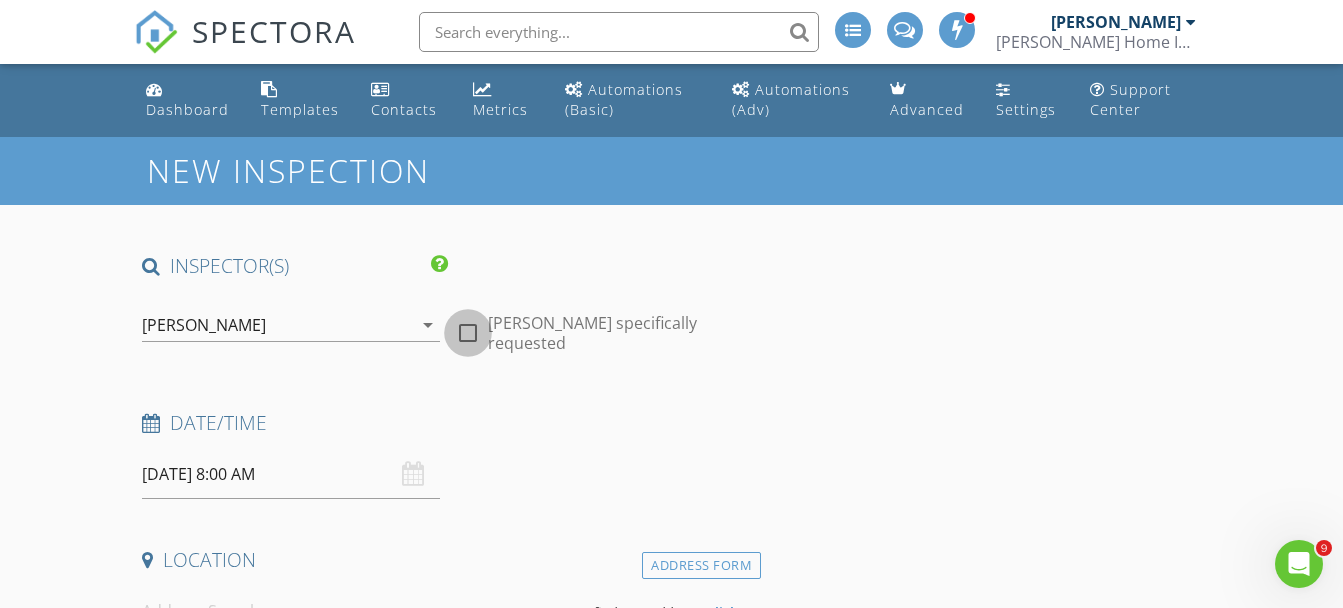 click at bounding box center (468, 333) 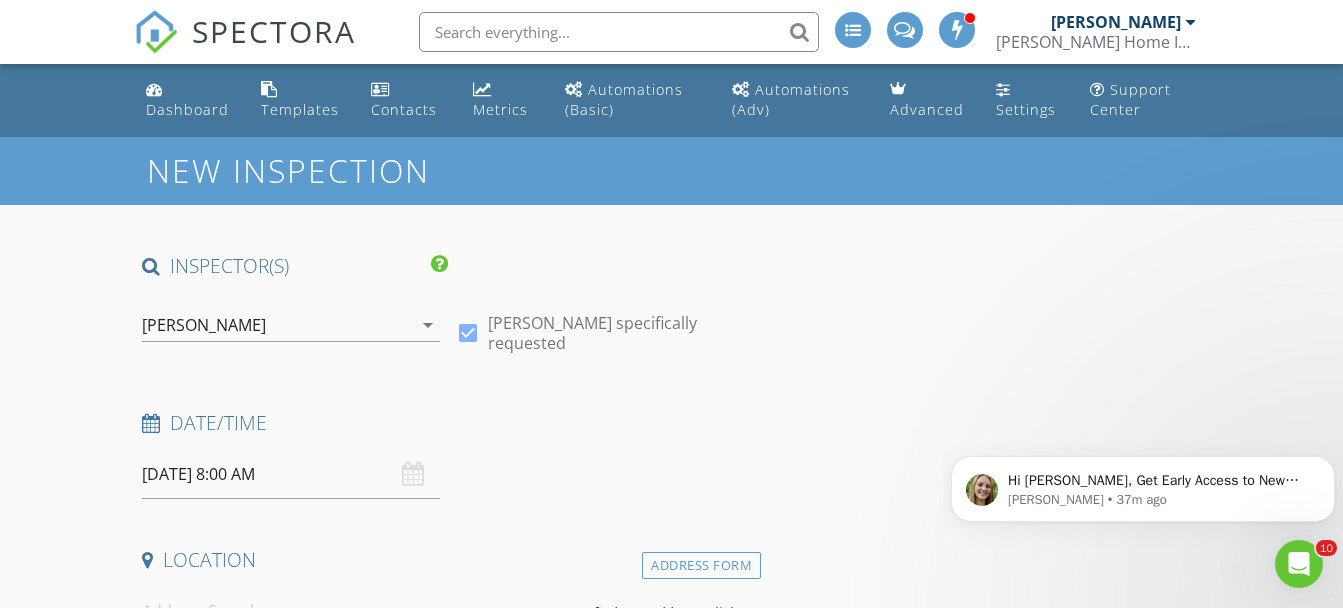 scroll, scrollTop: 0, scrollLeft: 0, axis: both 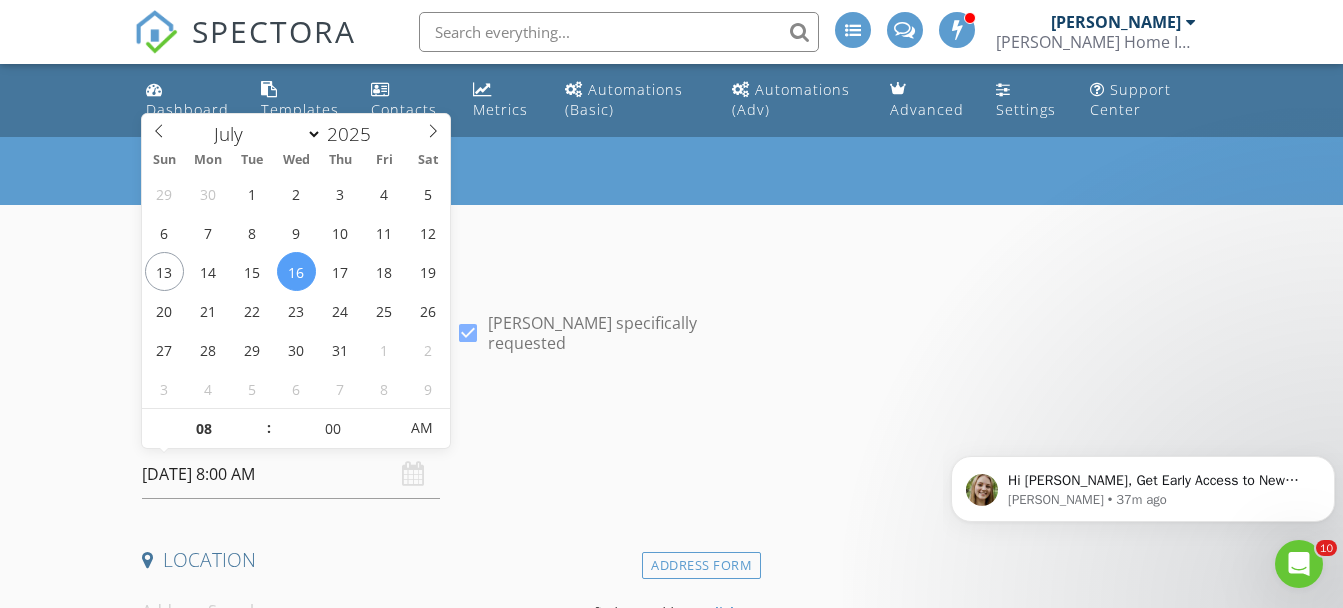 click on "2025/07/16 8:00 AM" at bounding box center (290, 474) 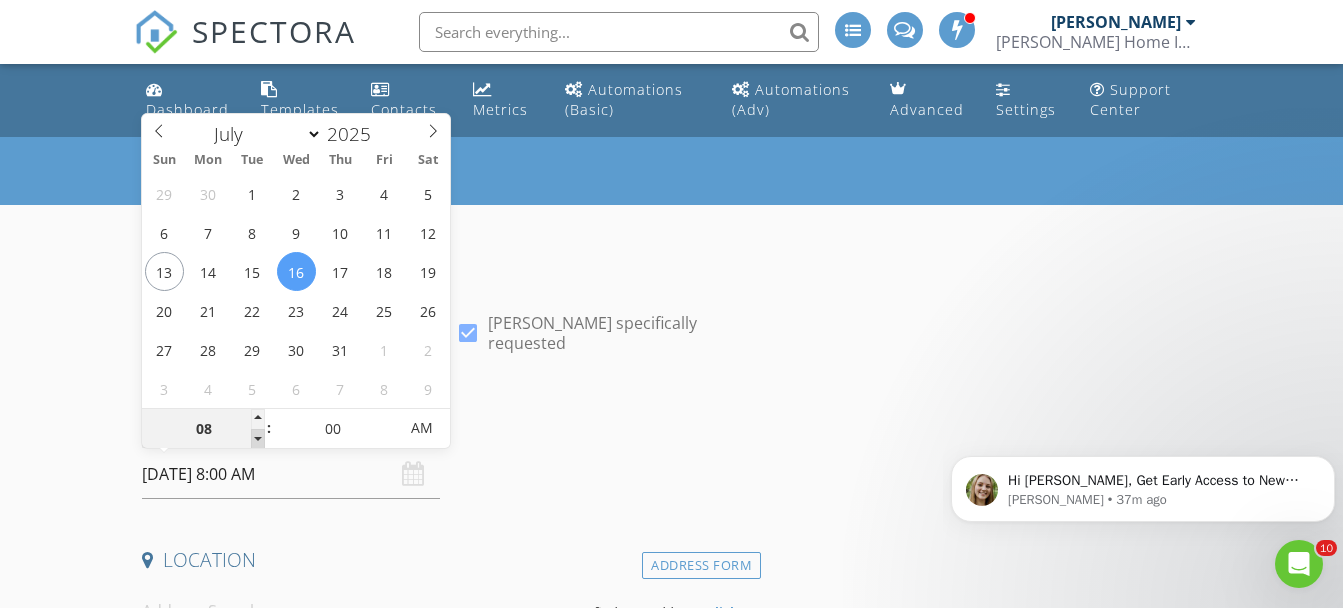 type on "07" 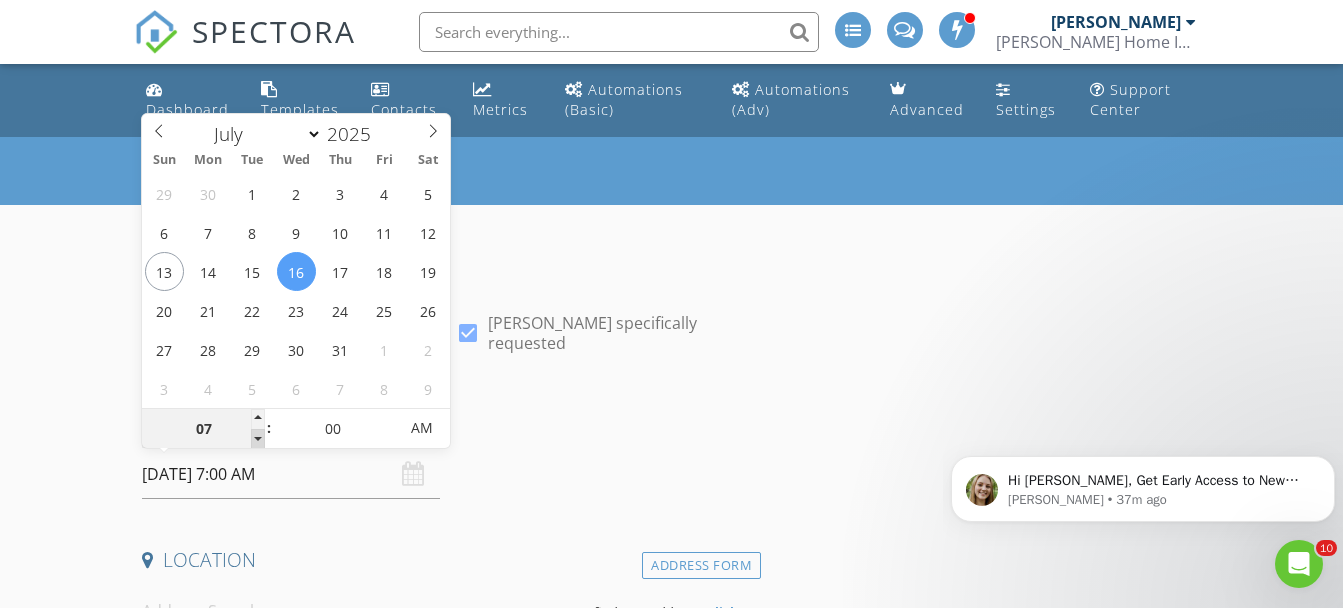 click at bounding box center [258, 439] 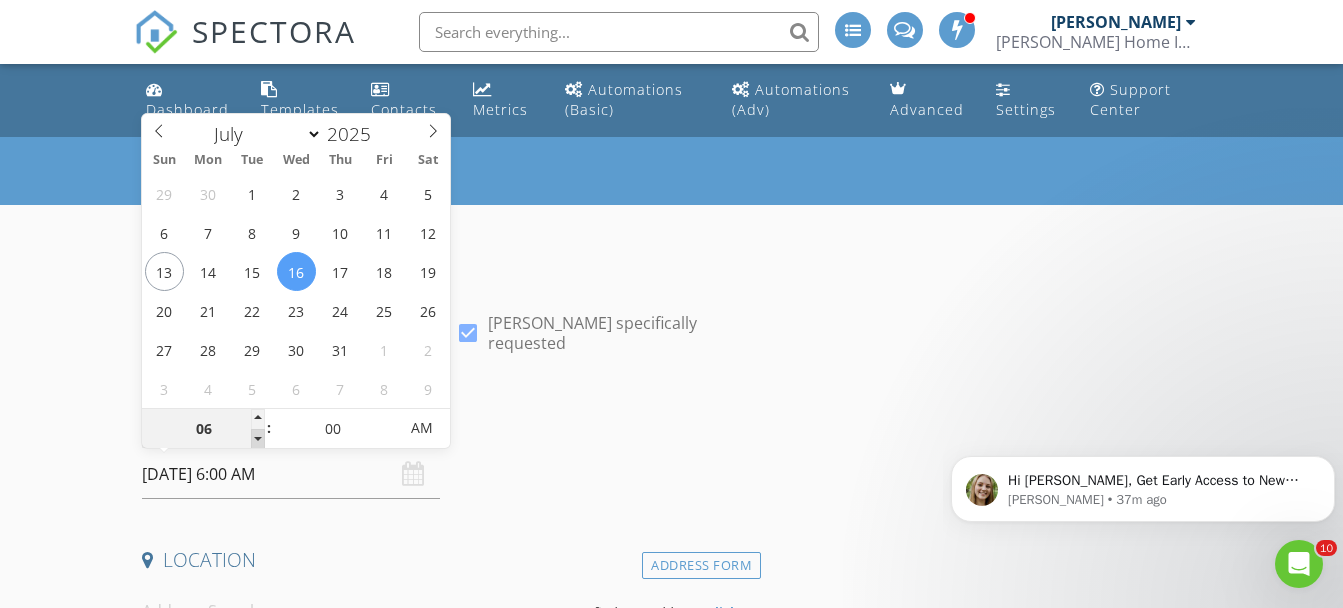 click at bounding box center (258, 439) 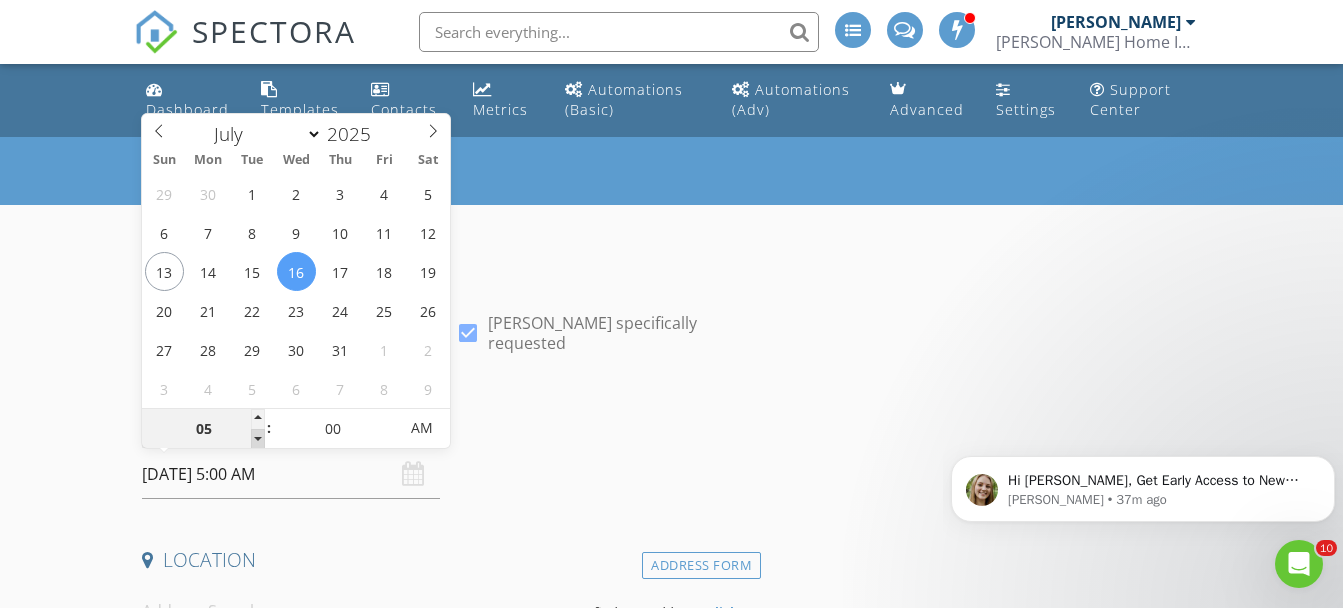 click at bounding box center [258, 439] 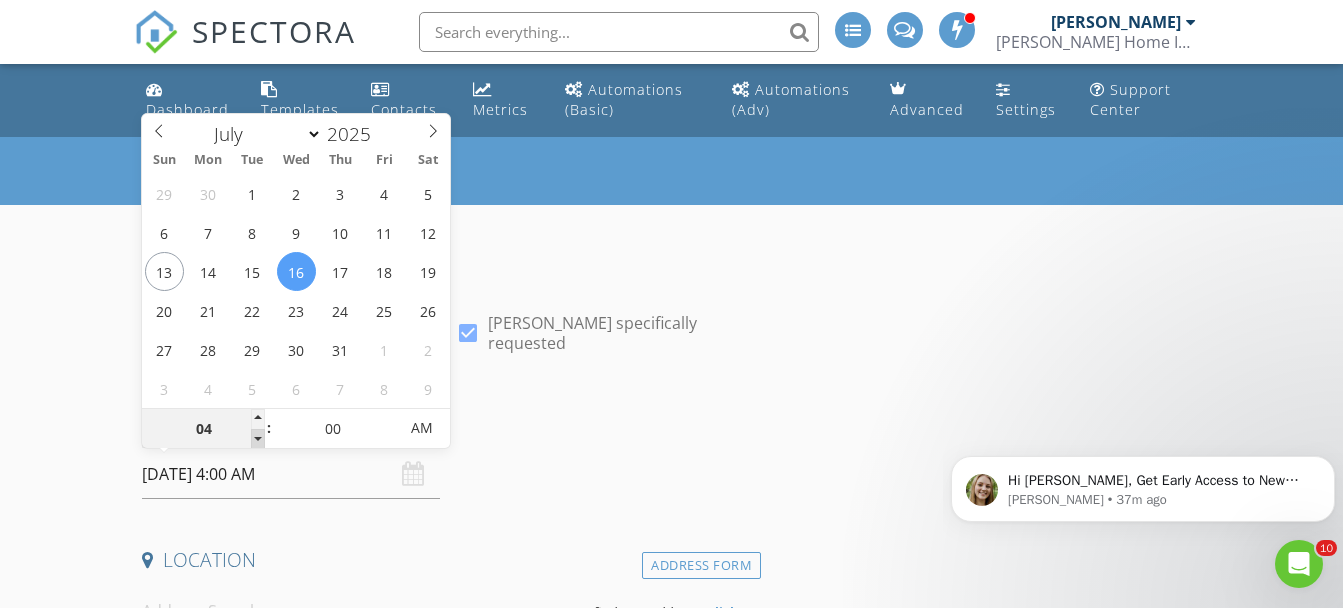 click at bounding box center [258, 439] 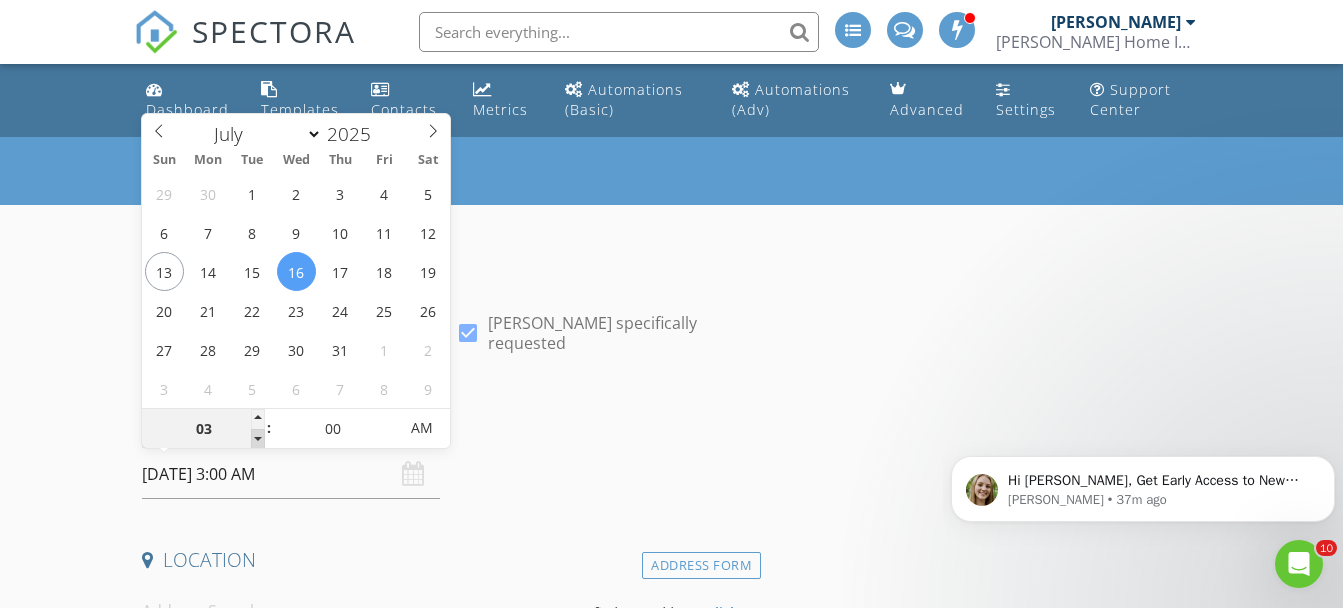 click at bounding box center [258, 439] 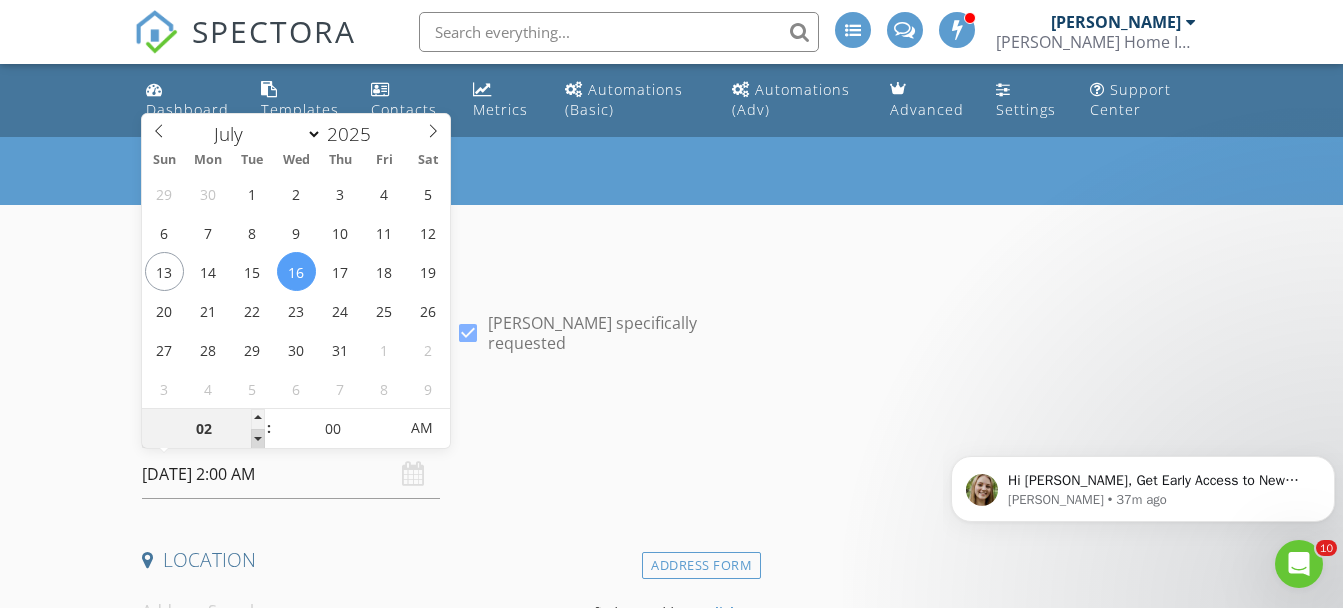 click at bounding box center [258, 439] 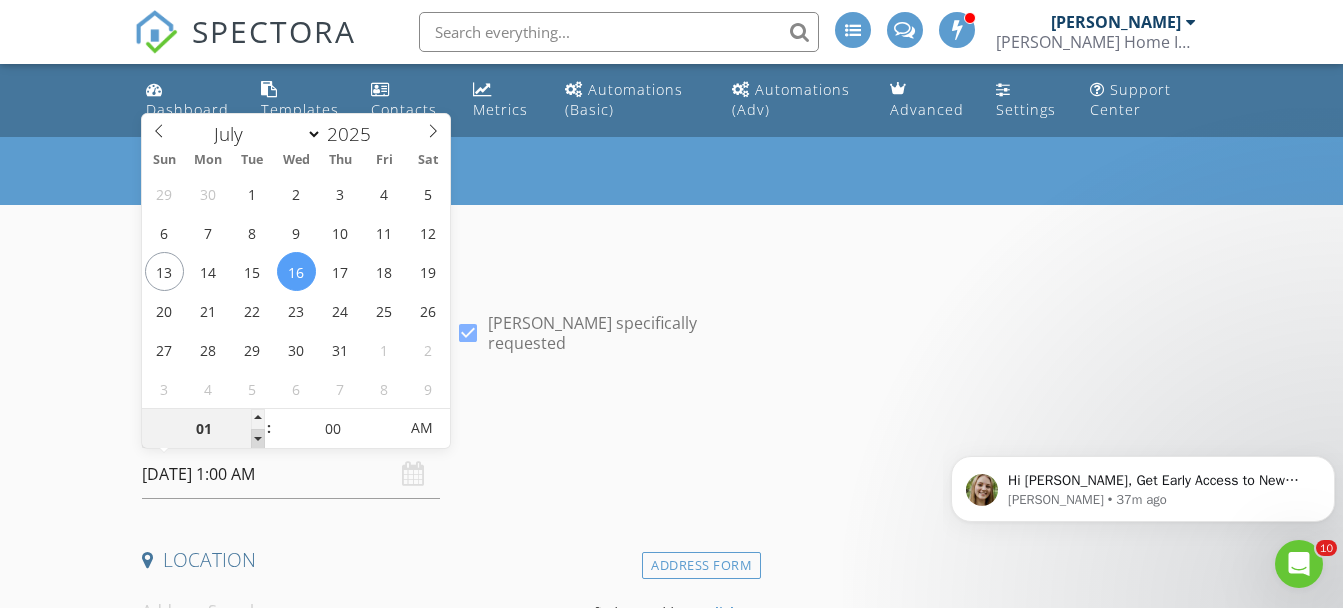 click at bounding box center (258, 439) 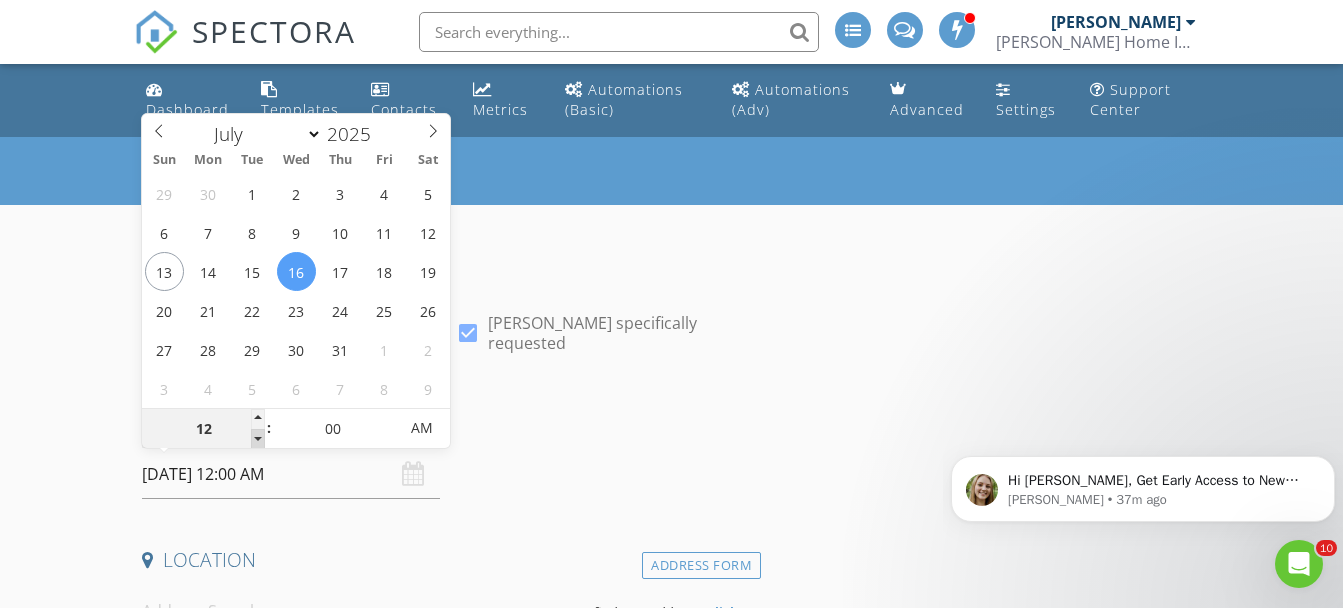 click at bounding box center [258, 439] 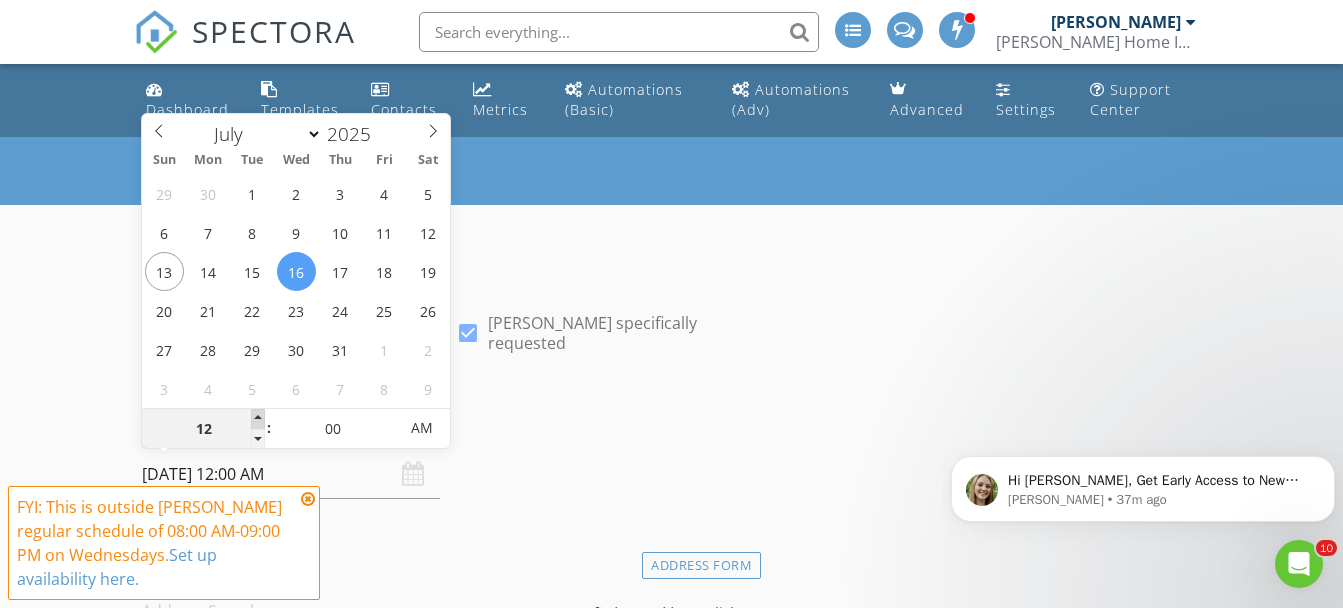 type on "01" 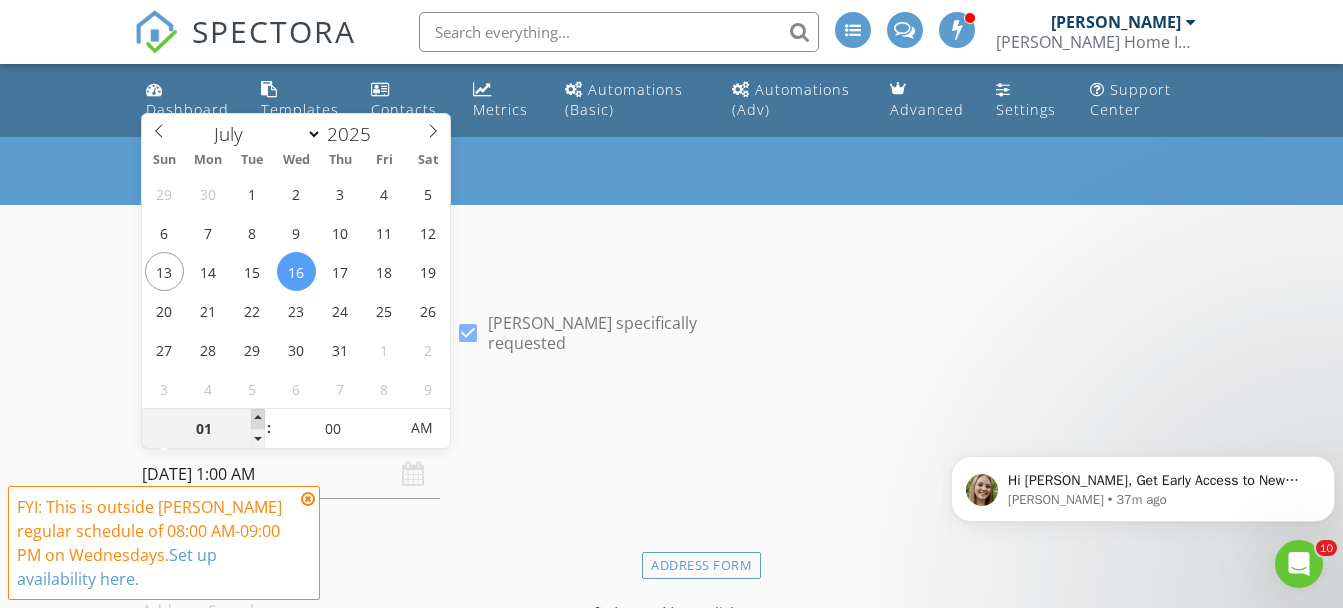 drag, startPoint x: 260, startPoint y: 438, endPoint x: 259, endPoint y: 414, distance: 24.020824 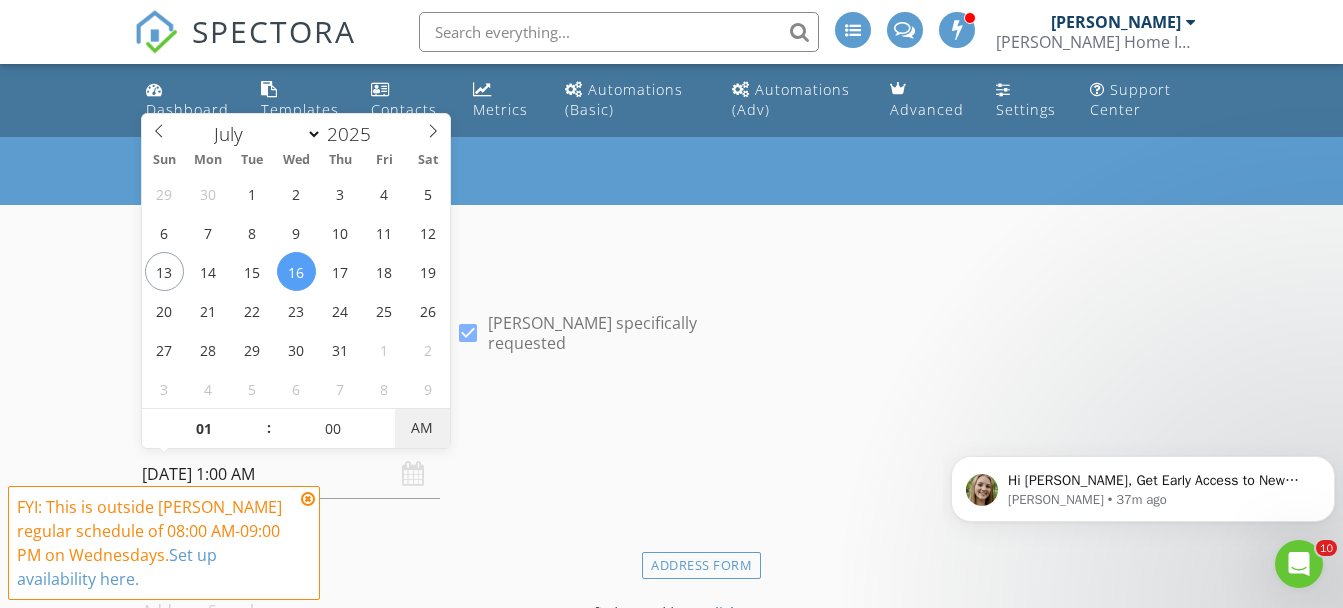 type on "2025/07/16 1:00 PM" 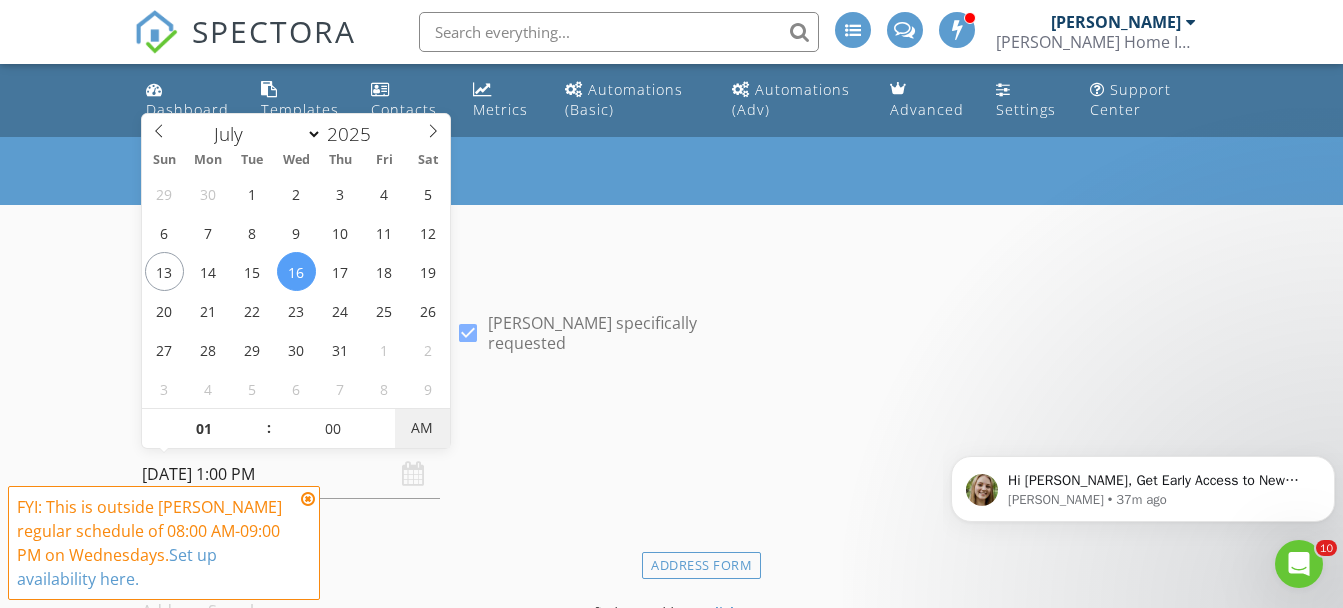 click on "AM" at bounding box center [422, 428] 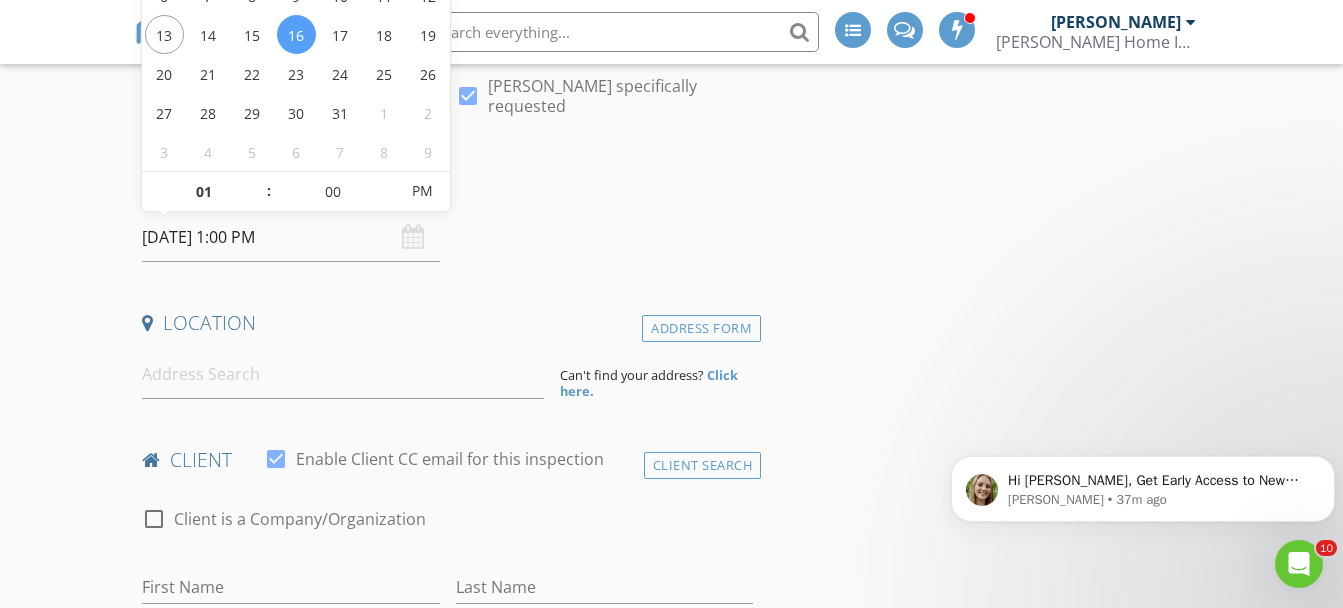 scroll, scrollTop: 333, scrollLeft: 0, axis: vertical 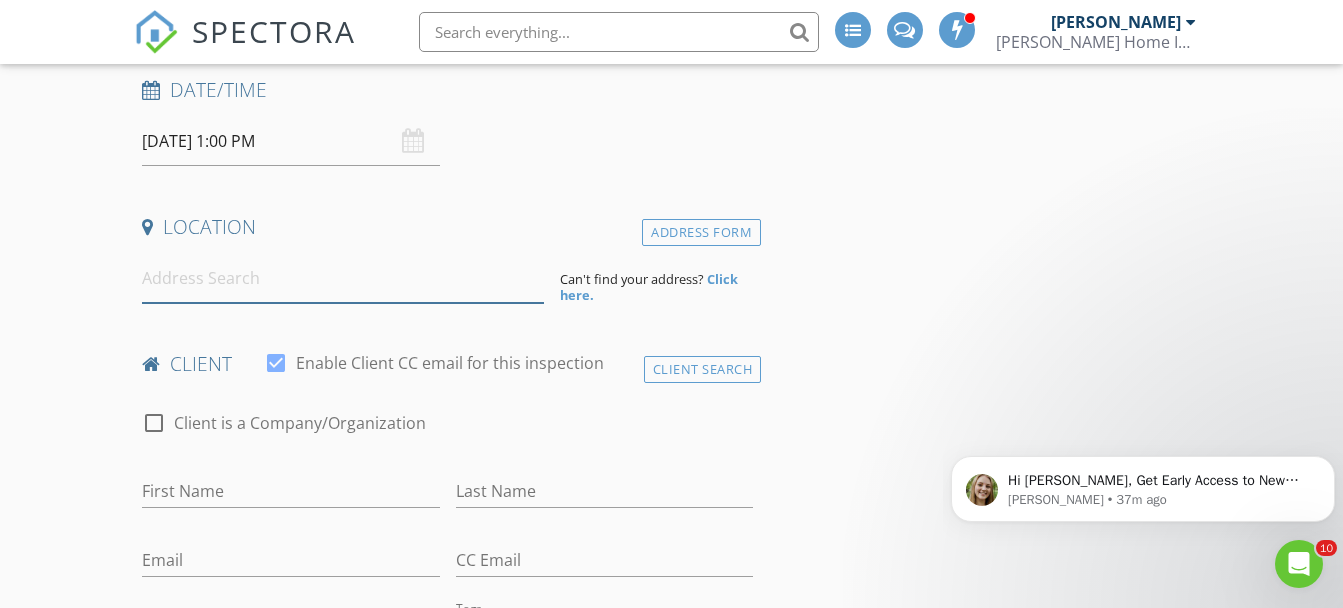 click at bounding box center [343, 278] 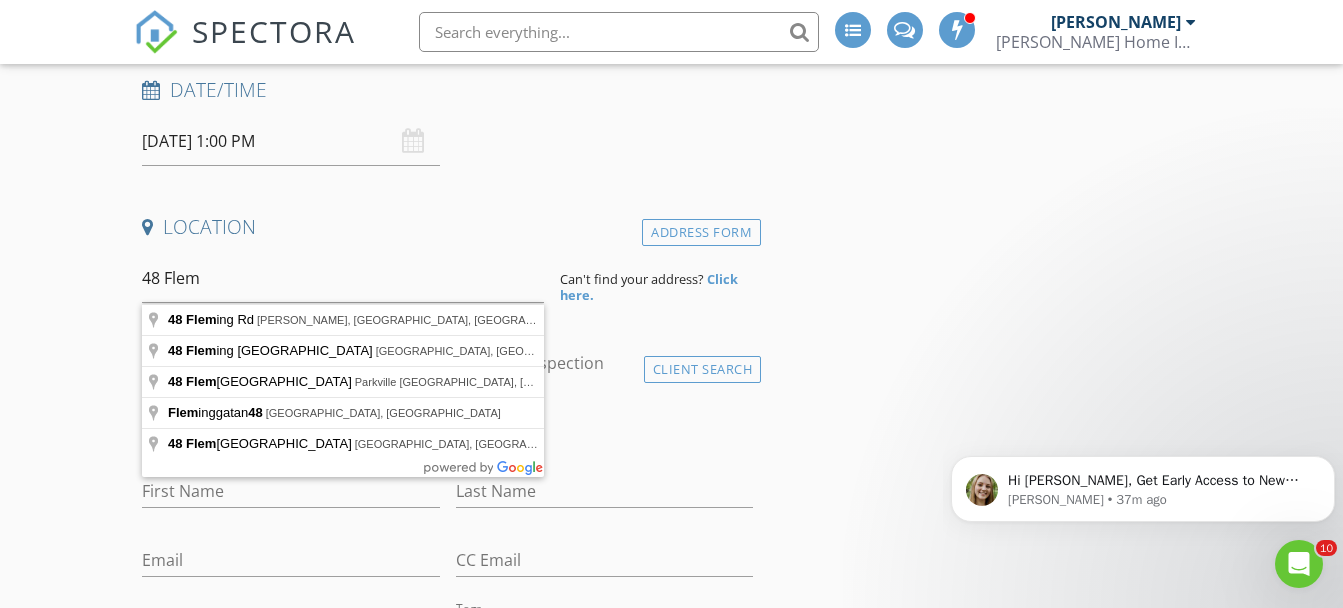 type on "48 Fleming Rd, Murray, ON, Canada" 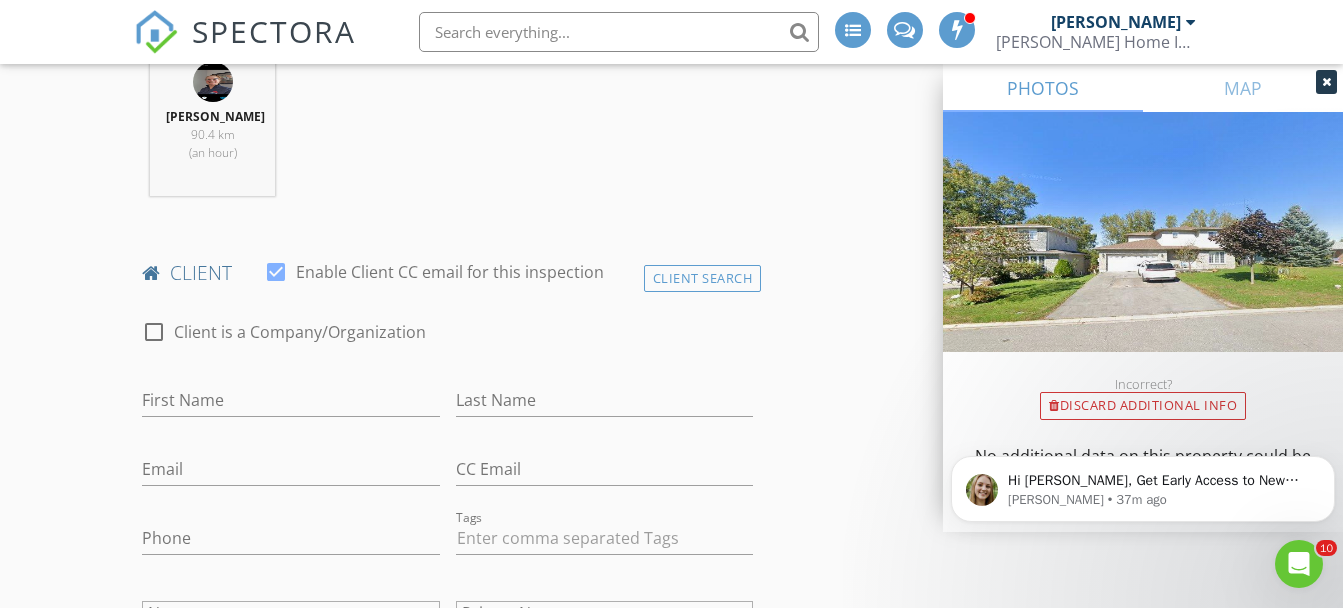 scroll, scrollTop: 1000, scrollLeft: 0, axis: vertical 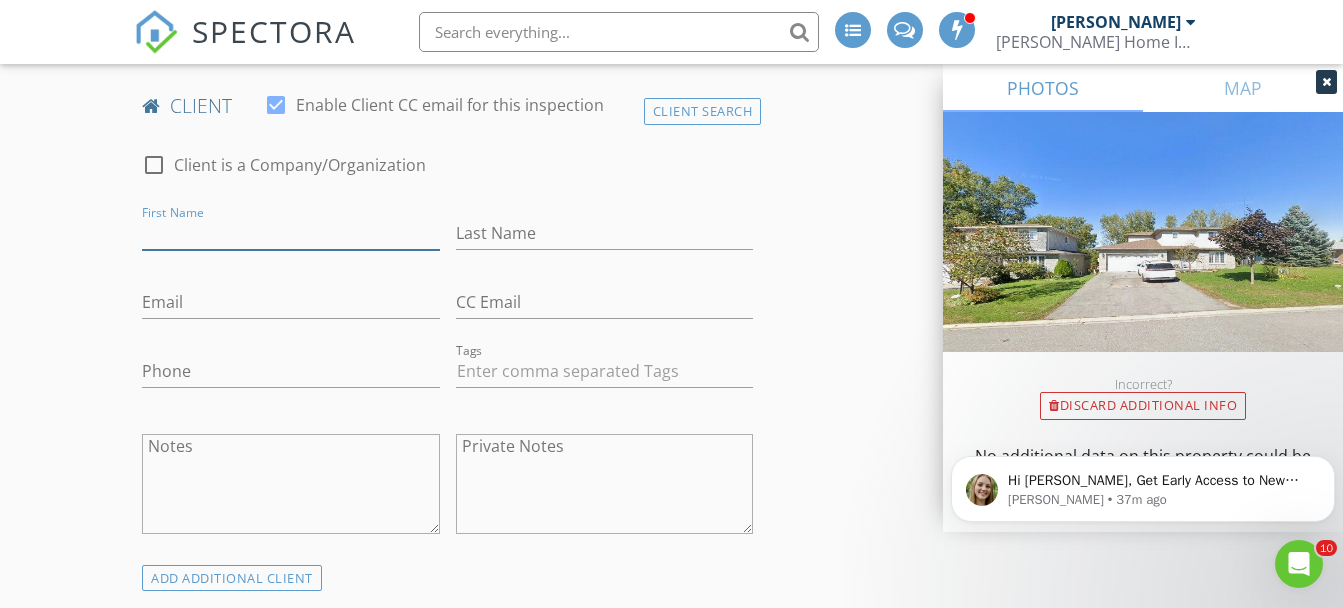 click on "First Name" at bounding box center [290, 233] 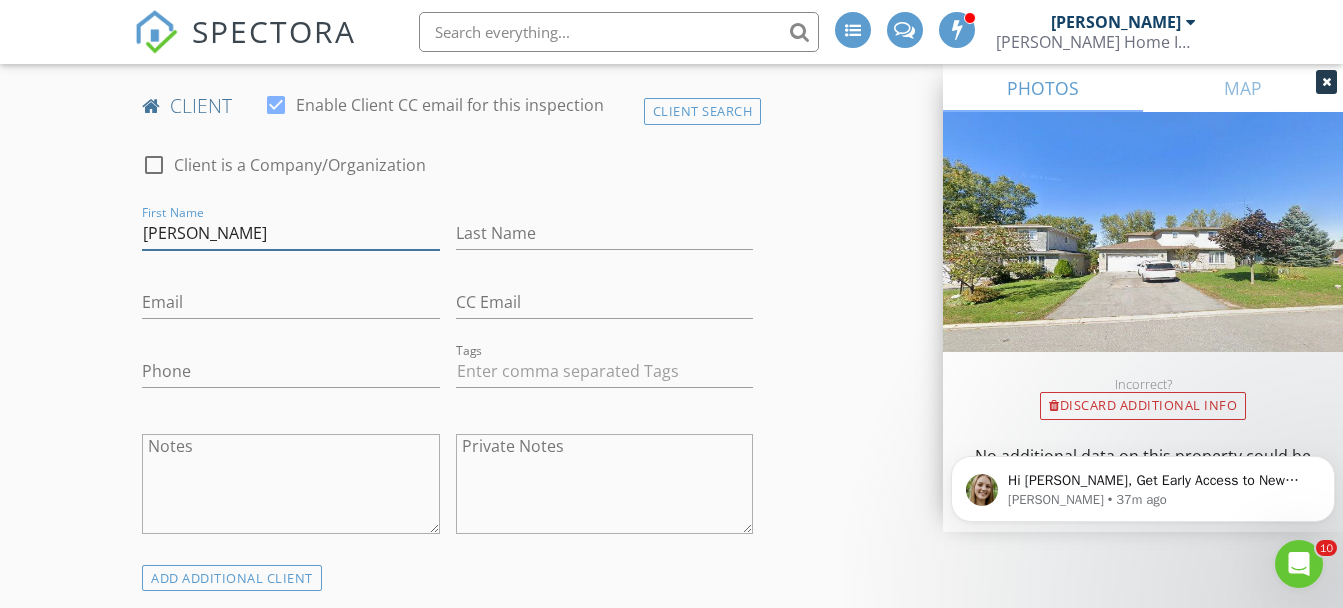 type on "Keyvan" 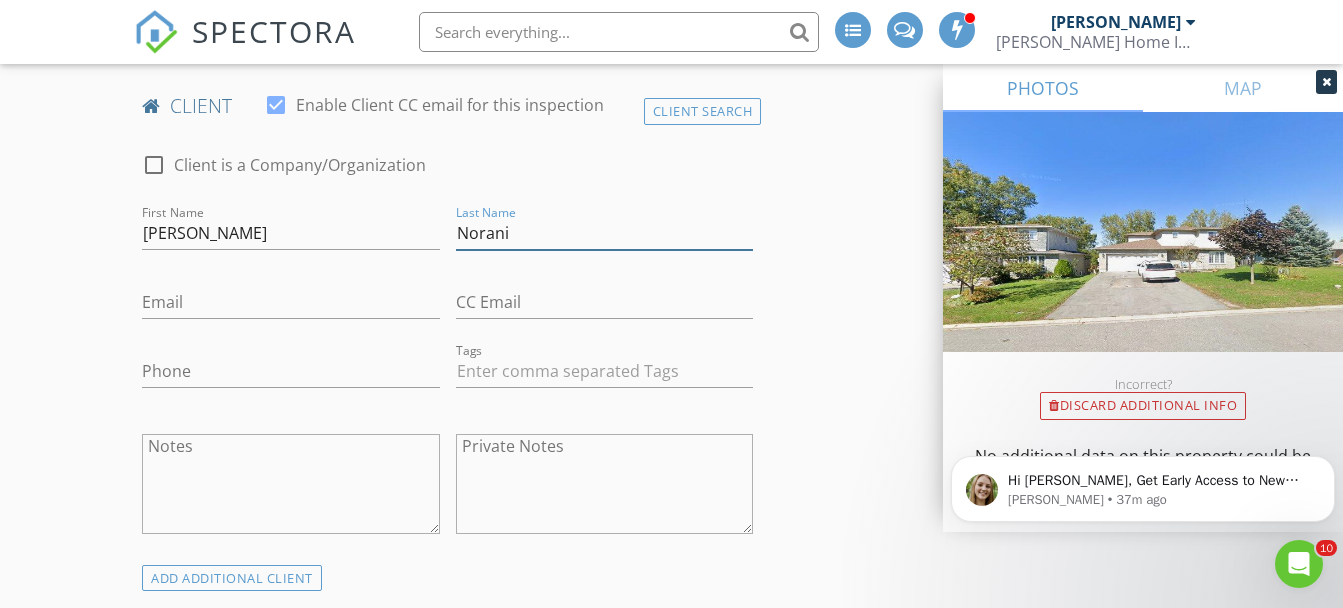 type on "Norani" 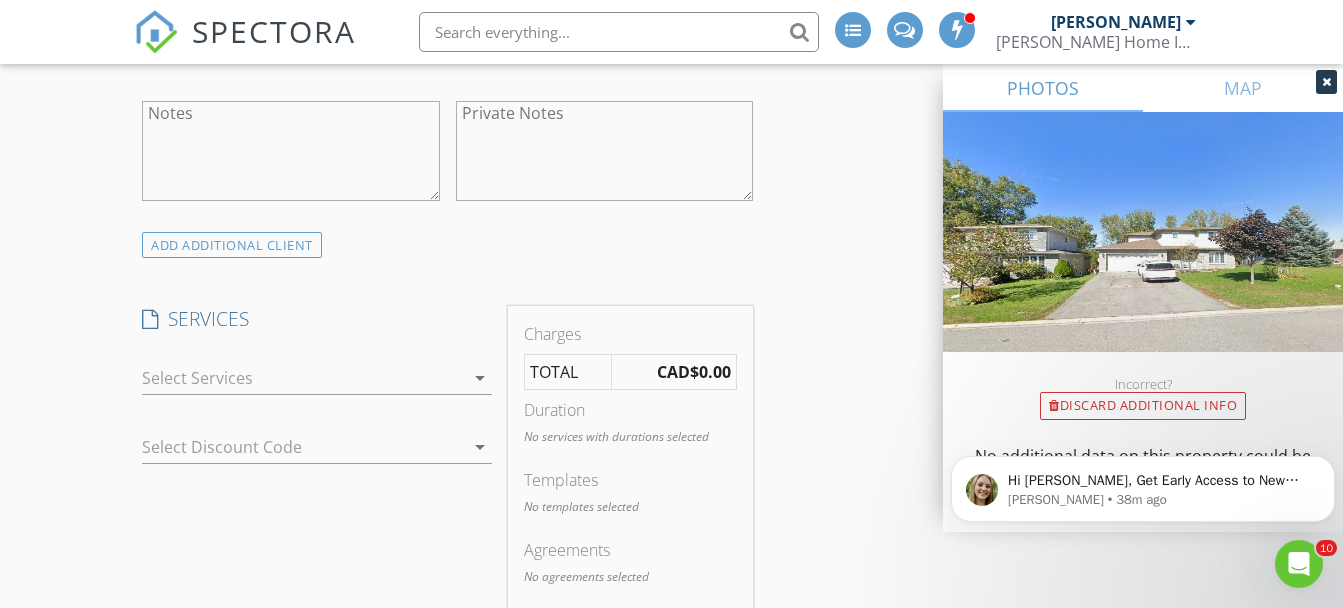 scroll, scrollTop: 1500, scrollLeft: 0, axis: vertical 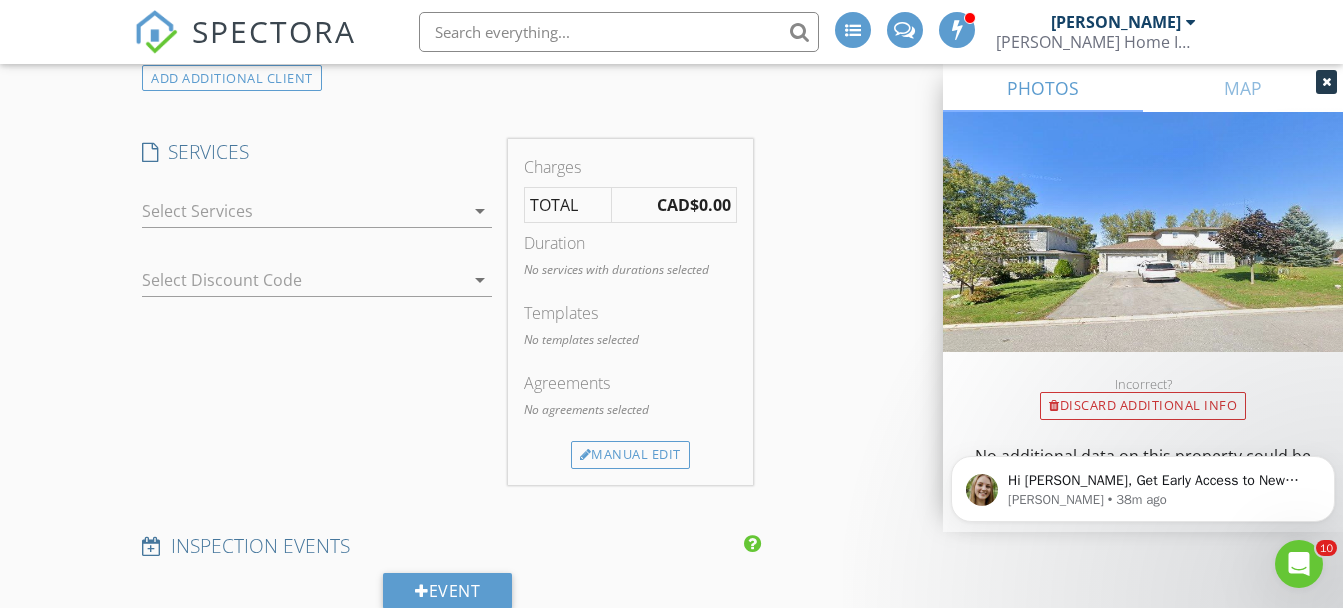 type on "noranikeyvan@gmail.com" 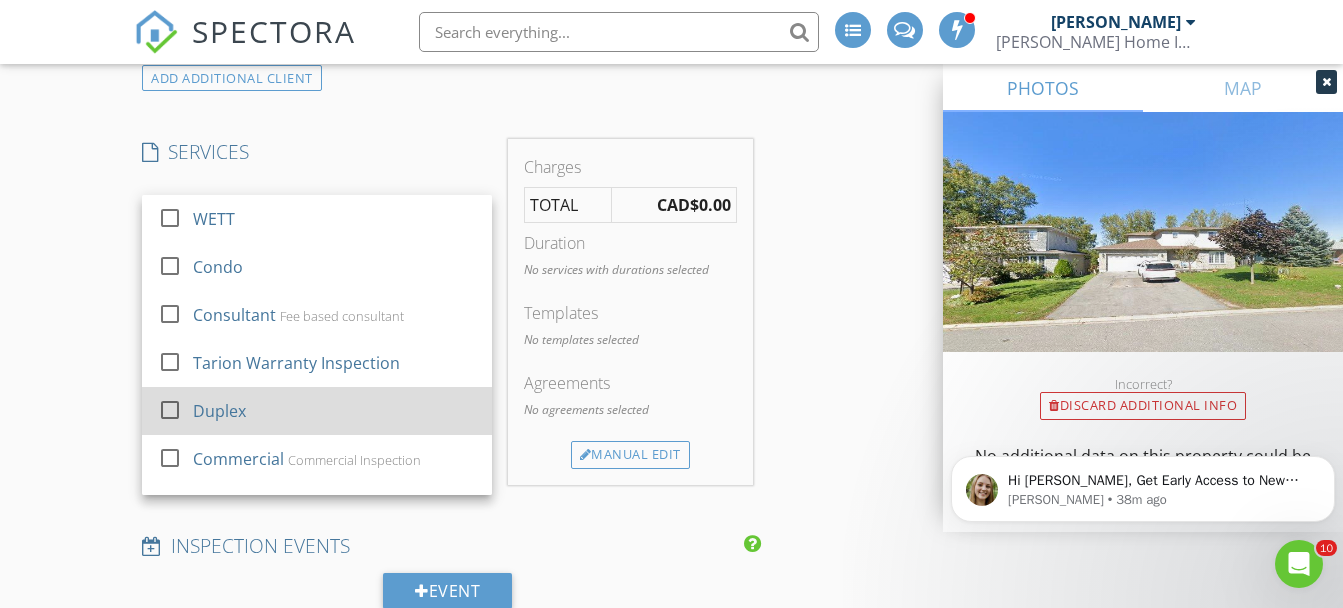 scroll, scrollTop: 36, scrollLeft: 0, axis: vertical 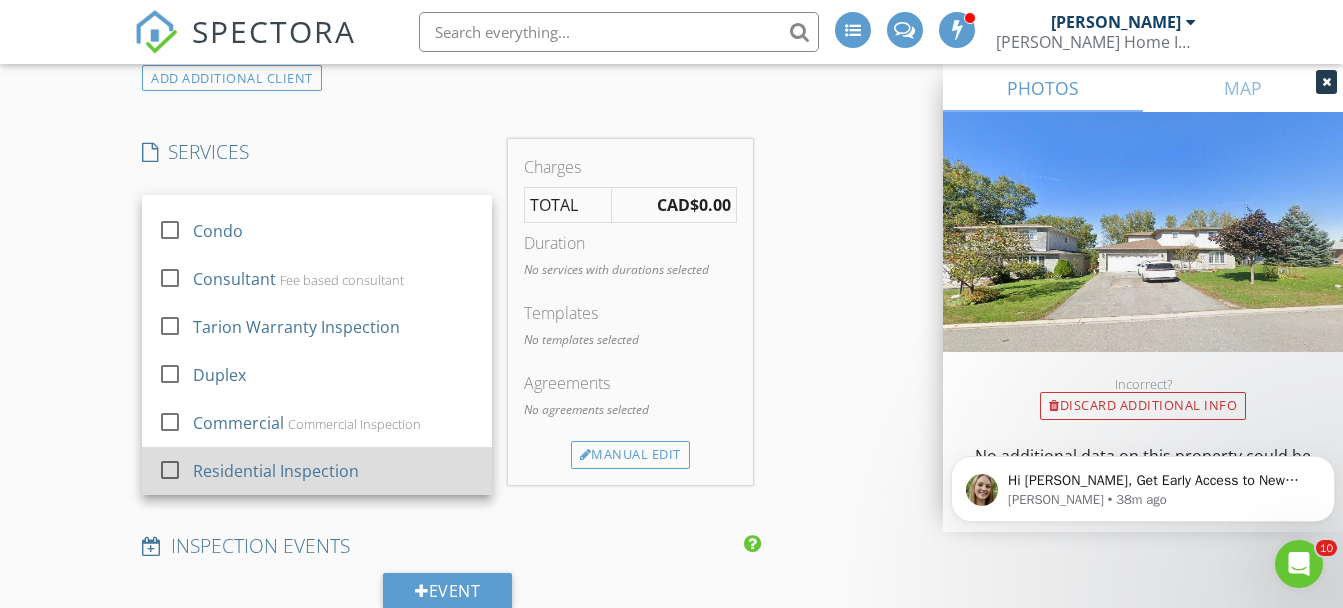 click on "Residential Inspection" at bounding box center (276, 471) 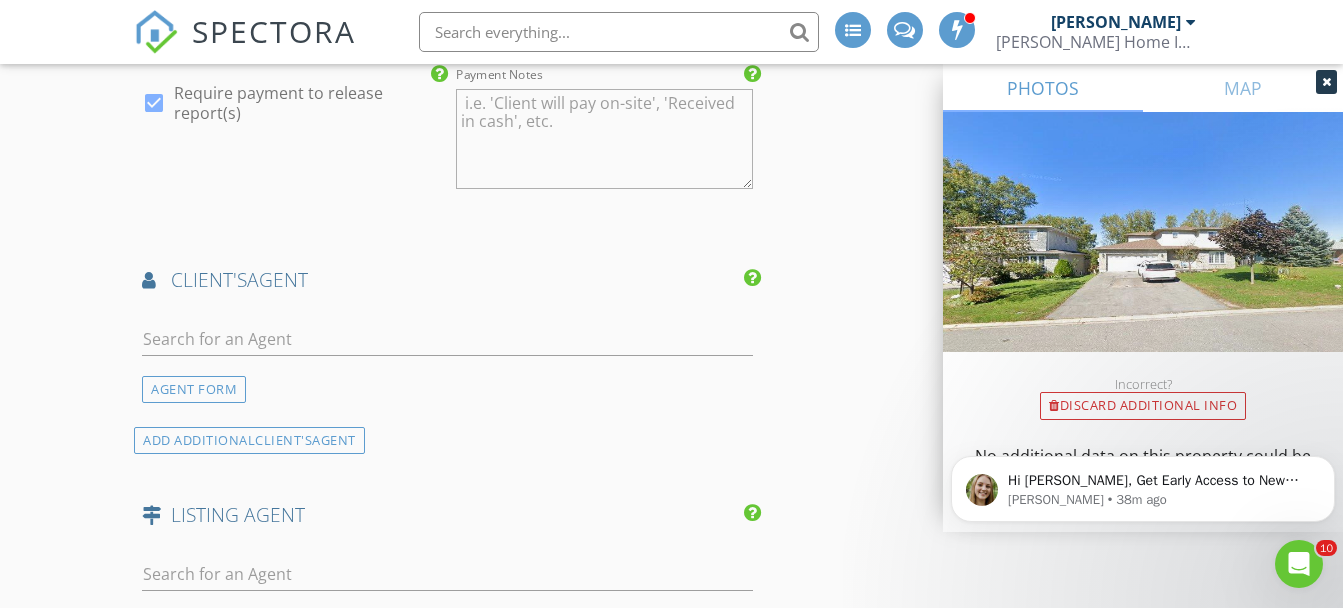 scroll, scrollTop: 2333, scrollLeft: 0, axis: vertical 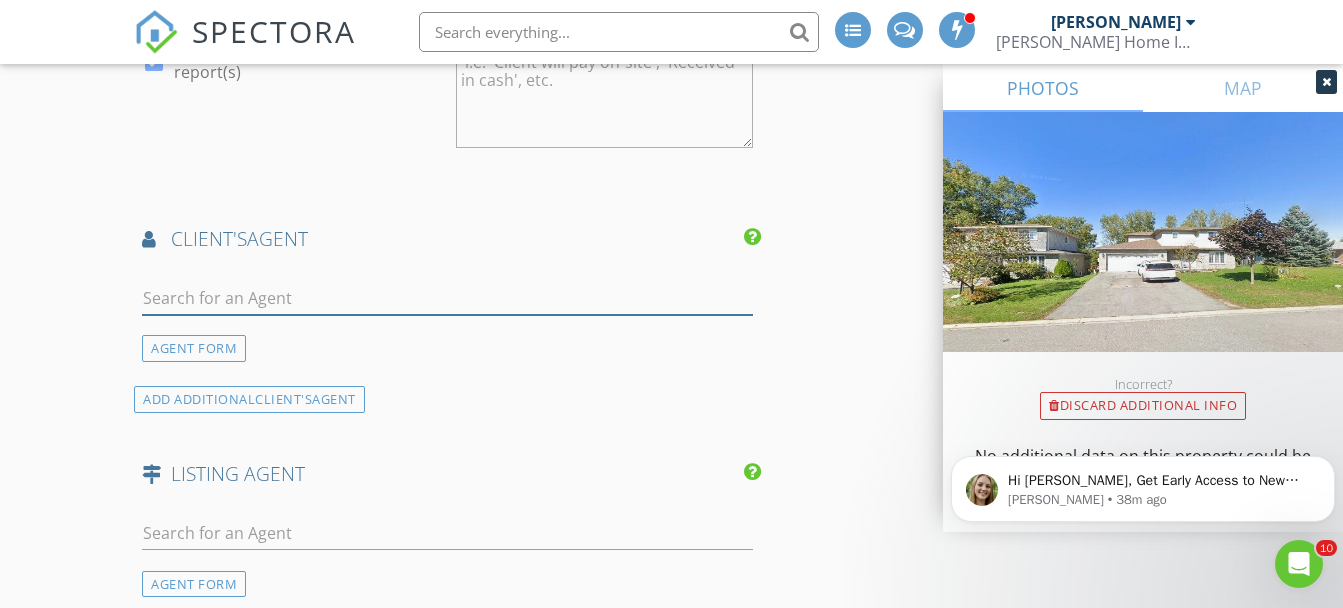click at bounding box center [447, 298] 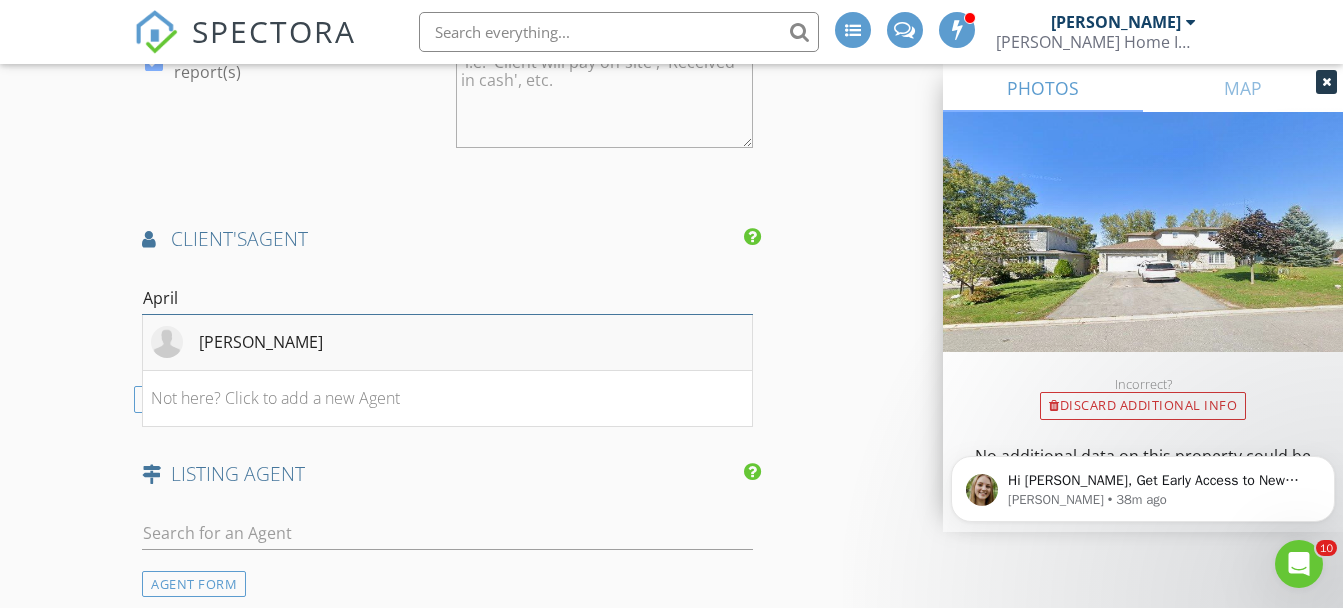 type on "April" 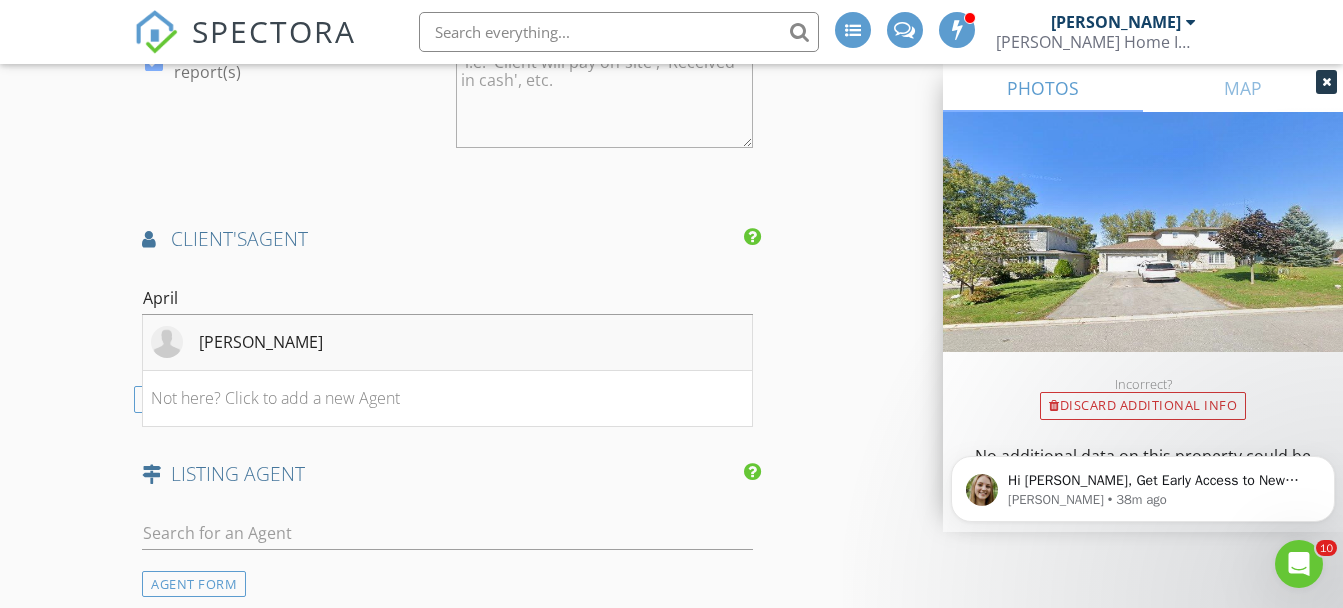 click on "April Gordon" at bounding box center (261, 342) 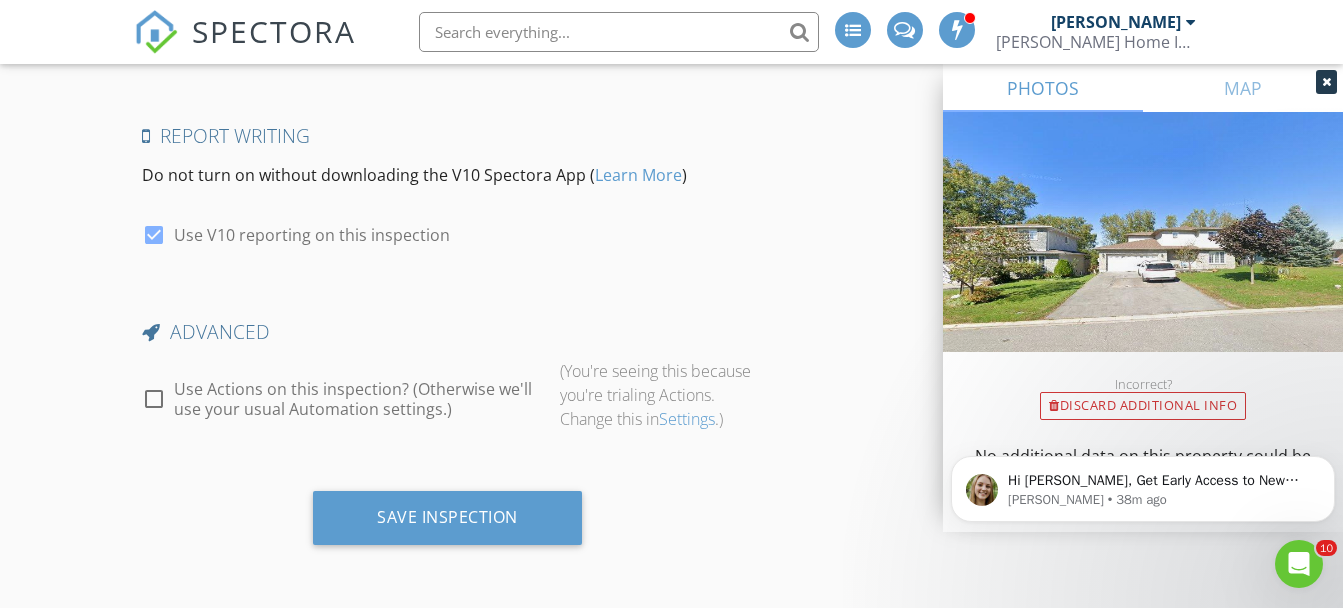 scroll, scrollTop: 3768, scrollLeft: 0, axis: vertical 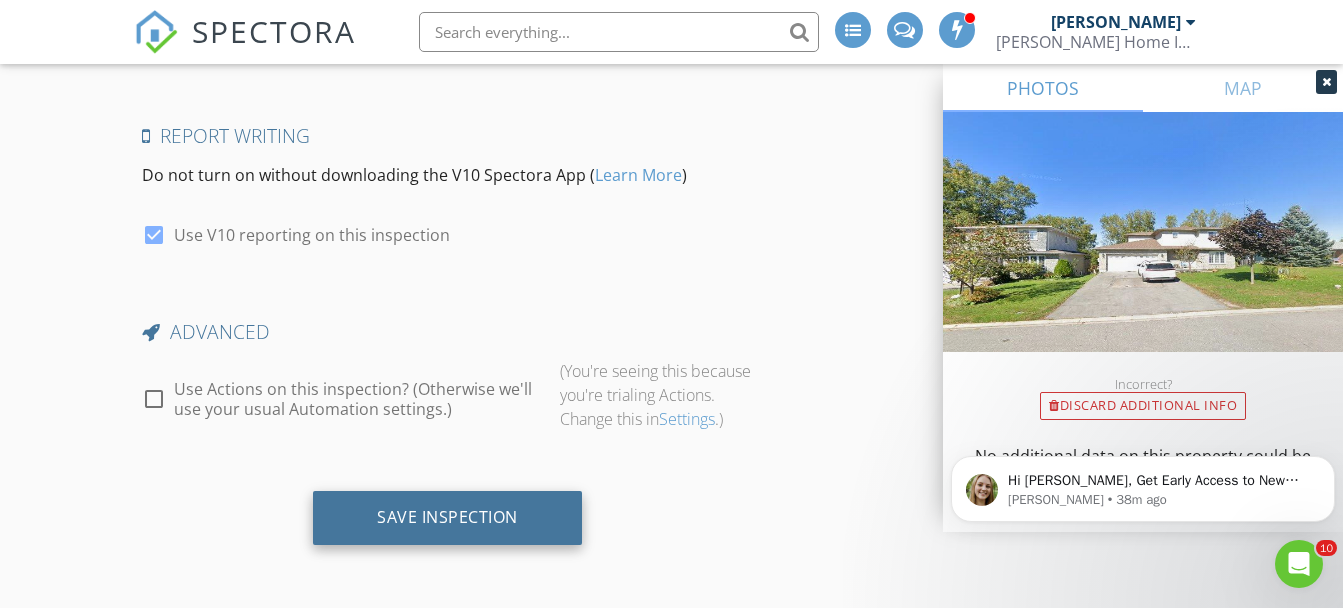 click on "Save Inspection" at bounding box center [447, 517] 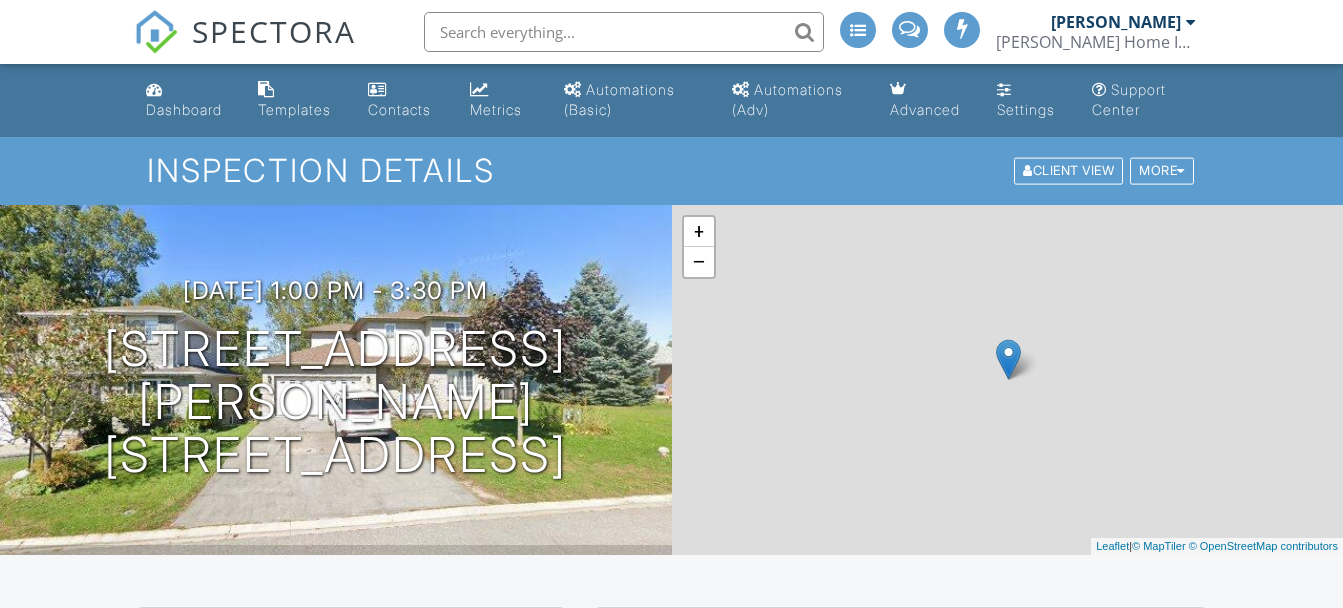 scroll, scrollTop: 0, scrollLeft: 0, axis: both 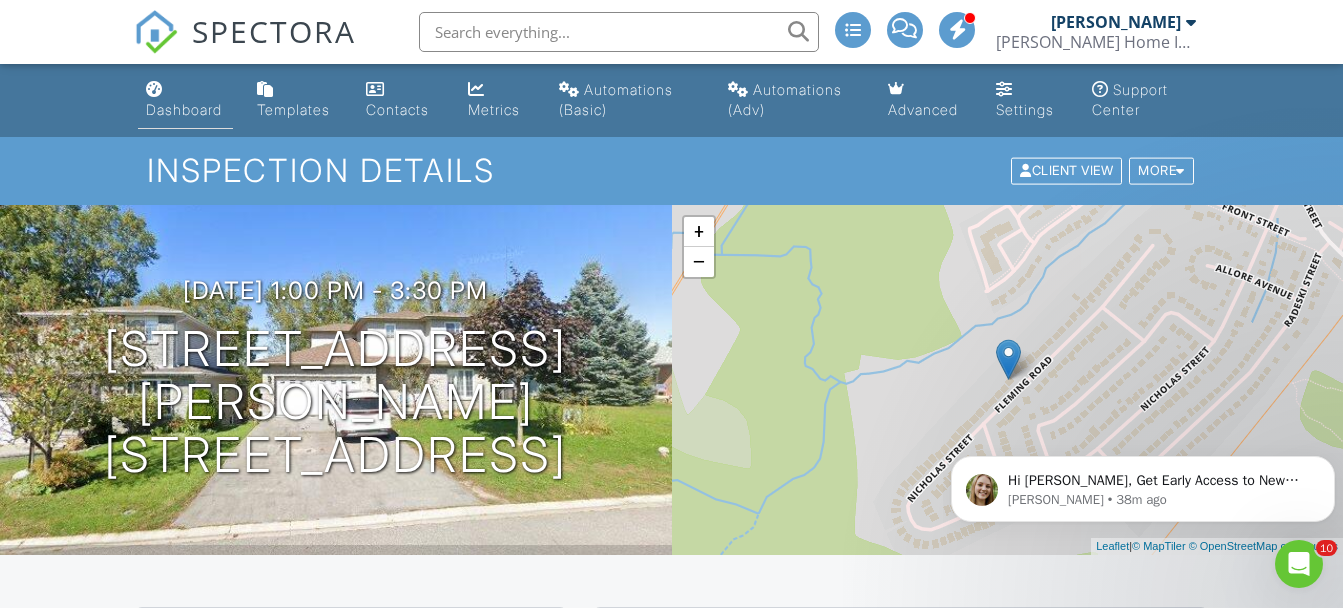 click on "Dashboard" at bounding box center [184, 109] 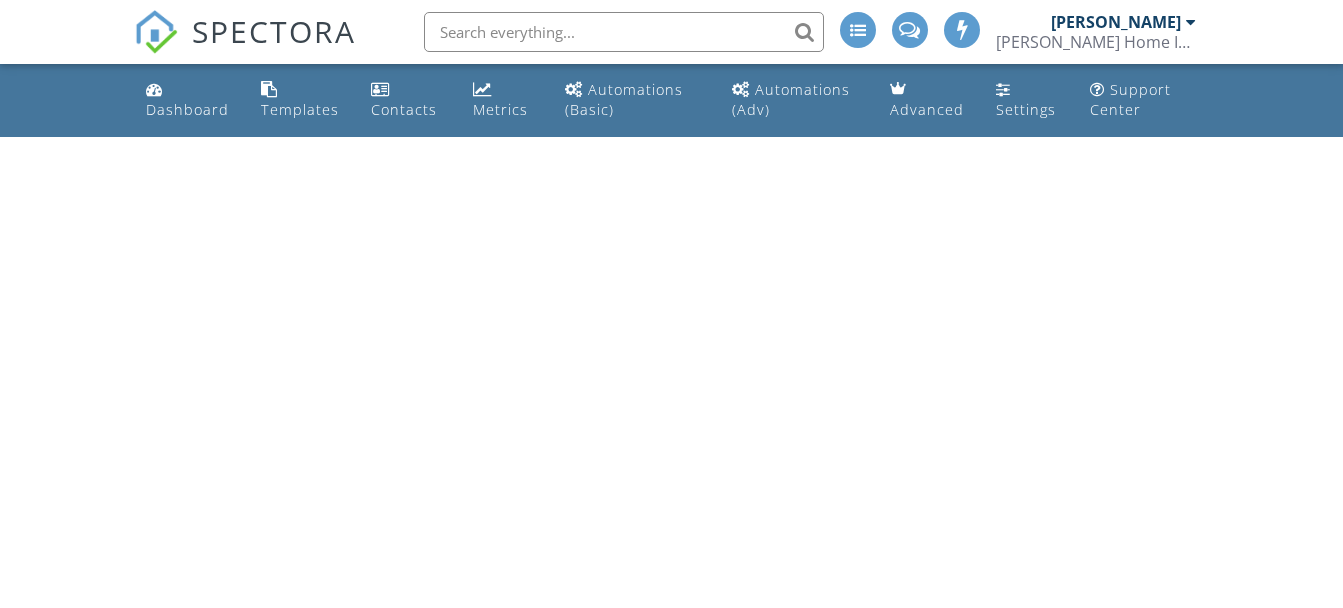 scroll, scrollTop: 0, scrollLeft: 0, axis: both 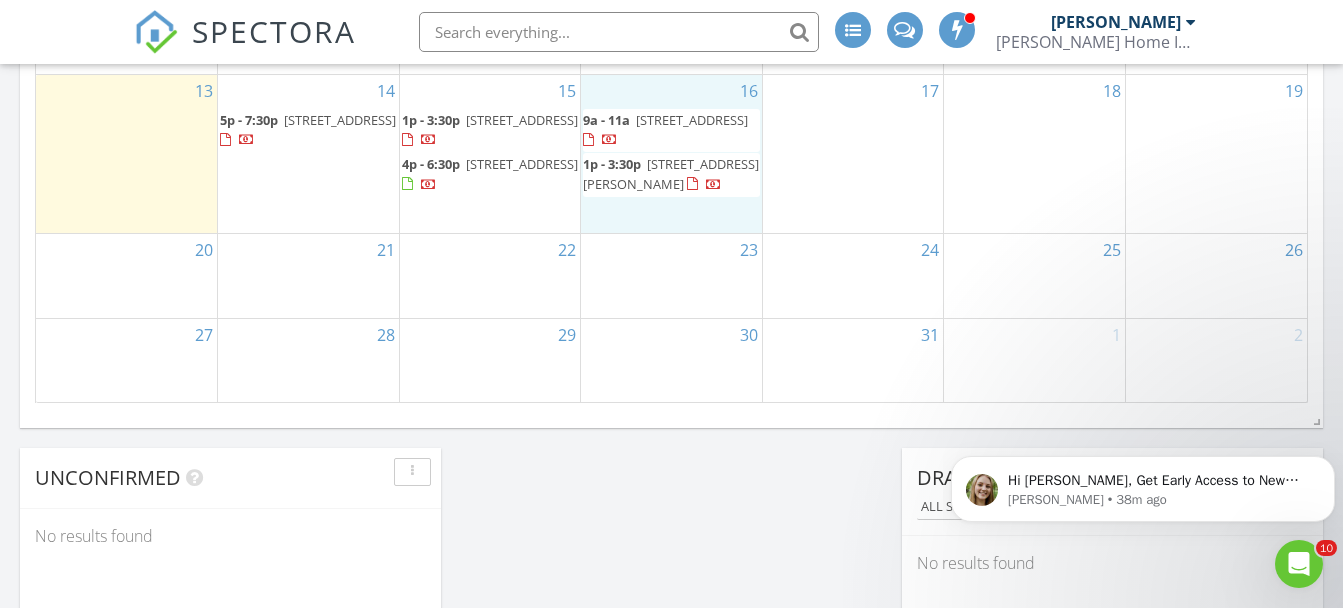 click on "16
9a - 11a
[STREET_ADDRESS]
1p - 3:30p
[STREET_ADDRESS][PERSON_NAME]" at bounding box center [671, 154] 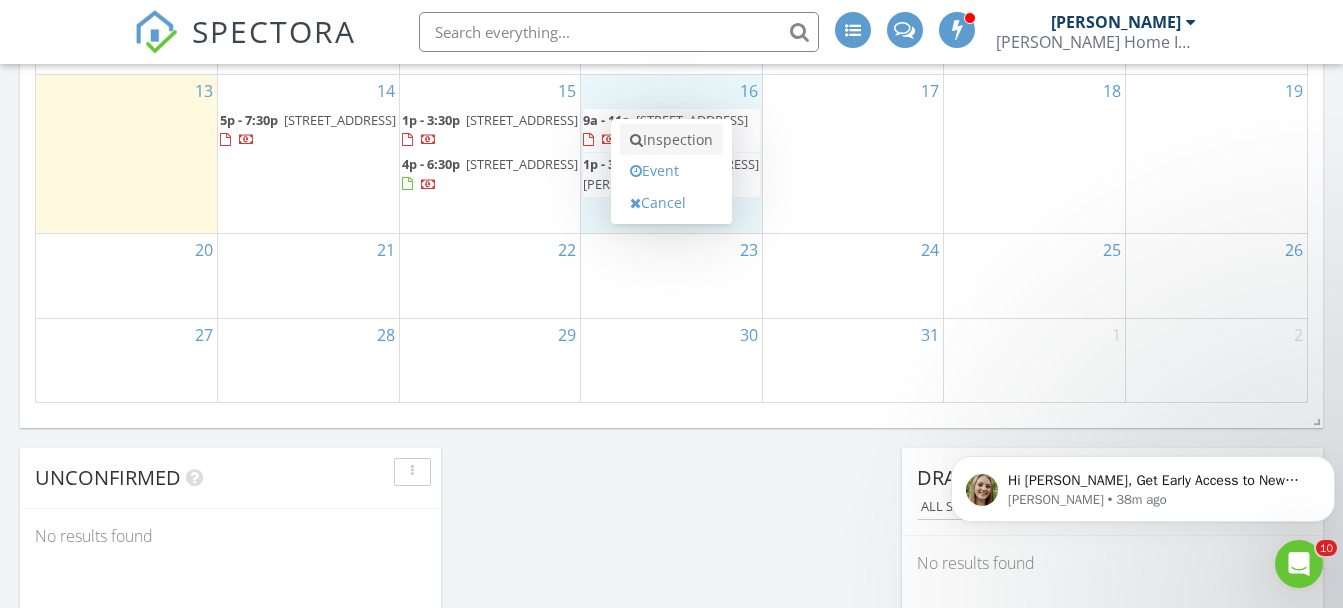 click on "Inspection" at bounding box center (671, 140) 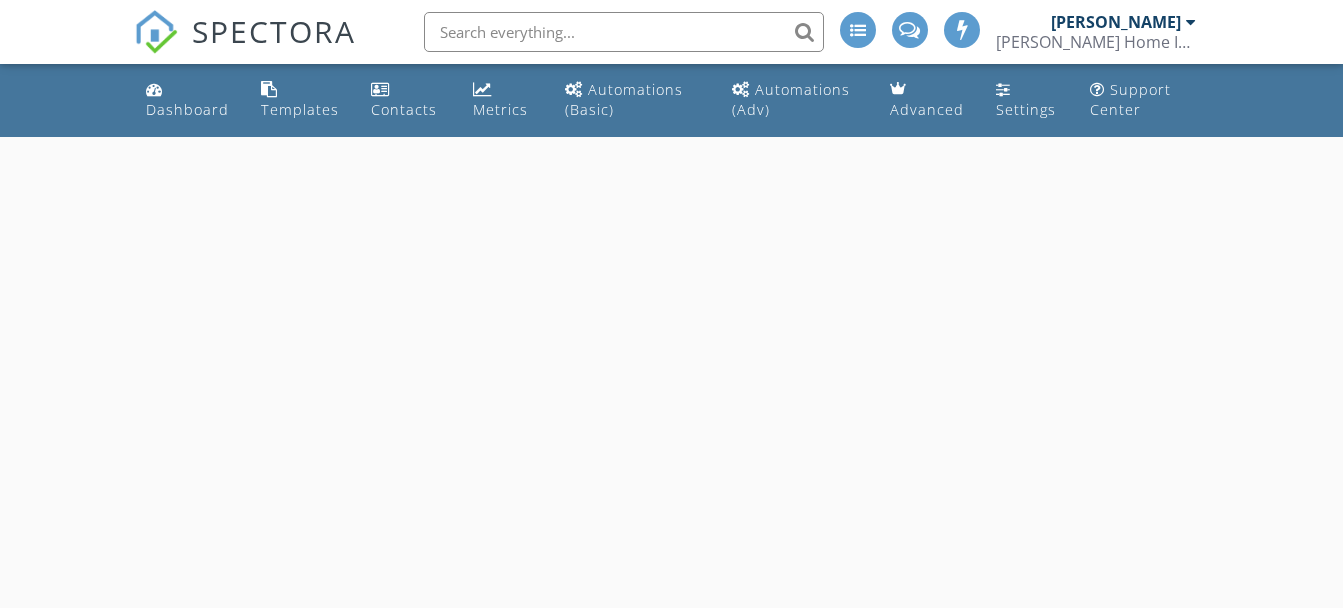scroll, scrollTop: 0, scrollLeft: 0, axis: both 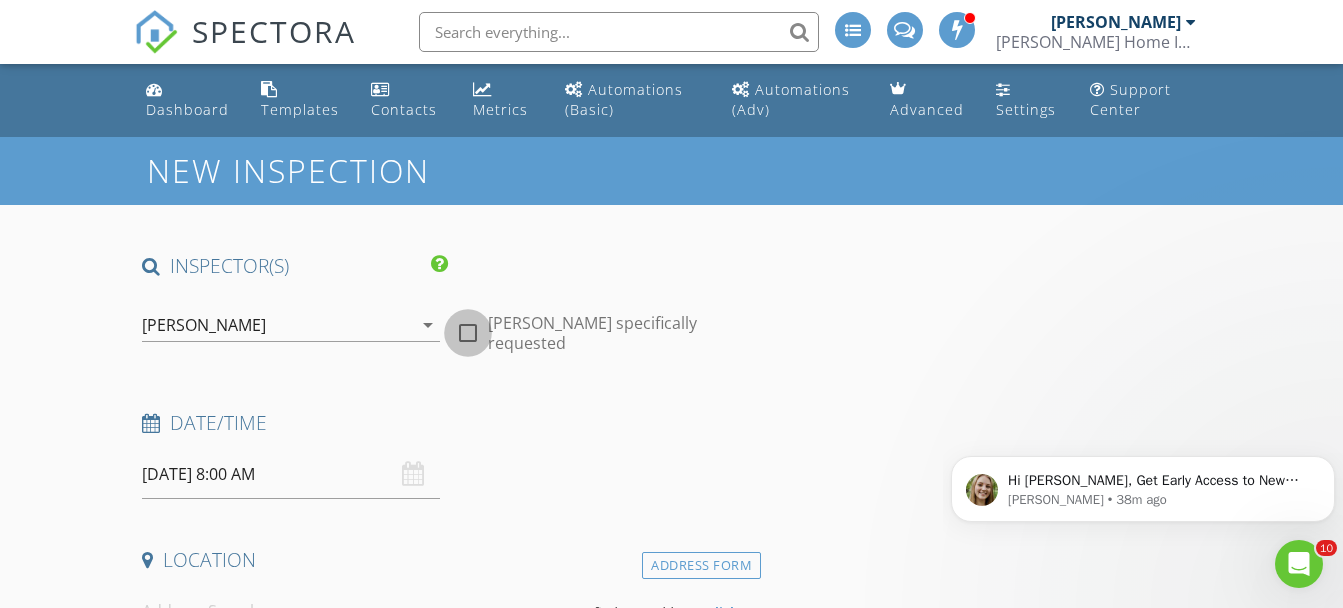 drag, startPoint x: 462, startPoint y: 321, endPoint x: 452, endPoint y: 328, distance: 12.206555 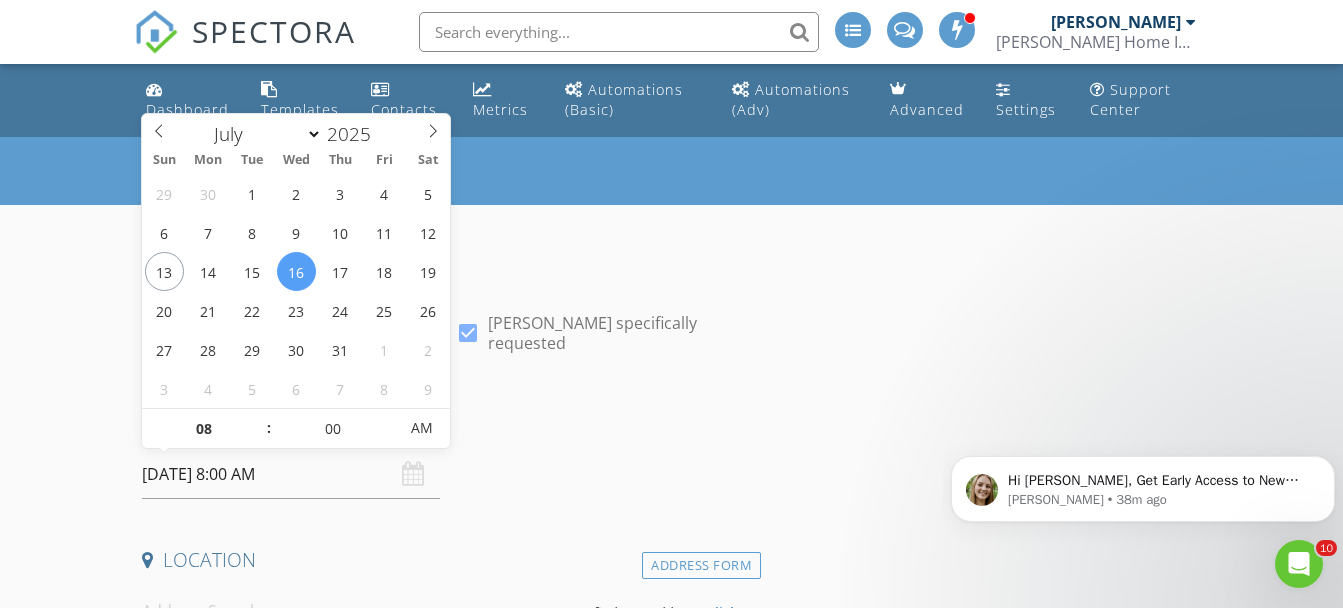 click on "2025/07/16 8:00 AM" at bounding box center (290, 474) 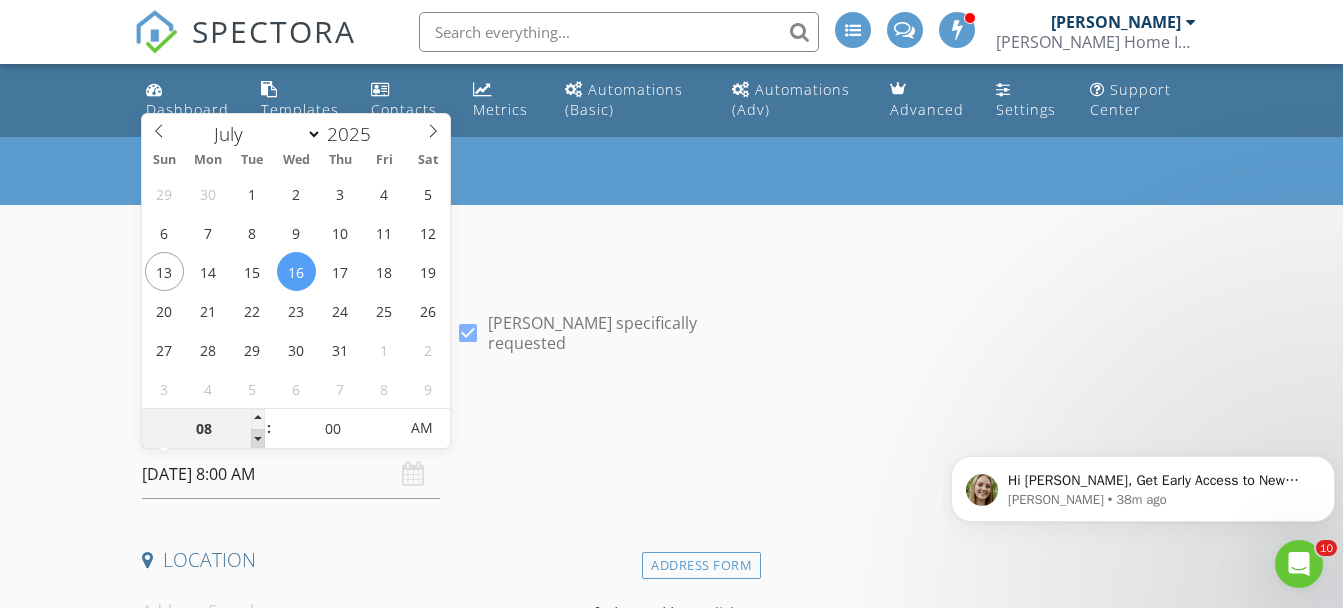 type on "07" 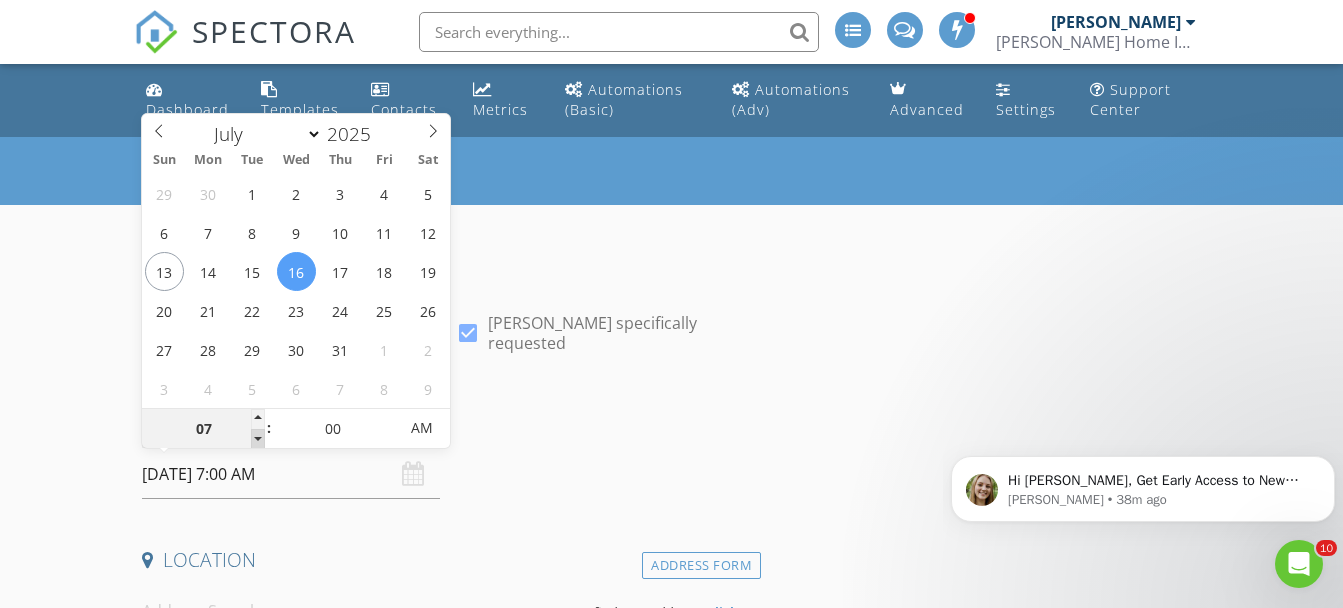 click at bounding box center (258, 439) 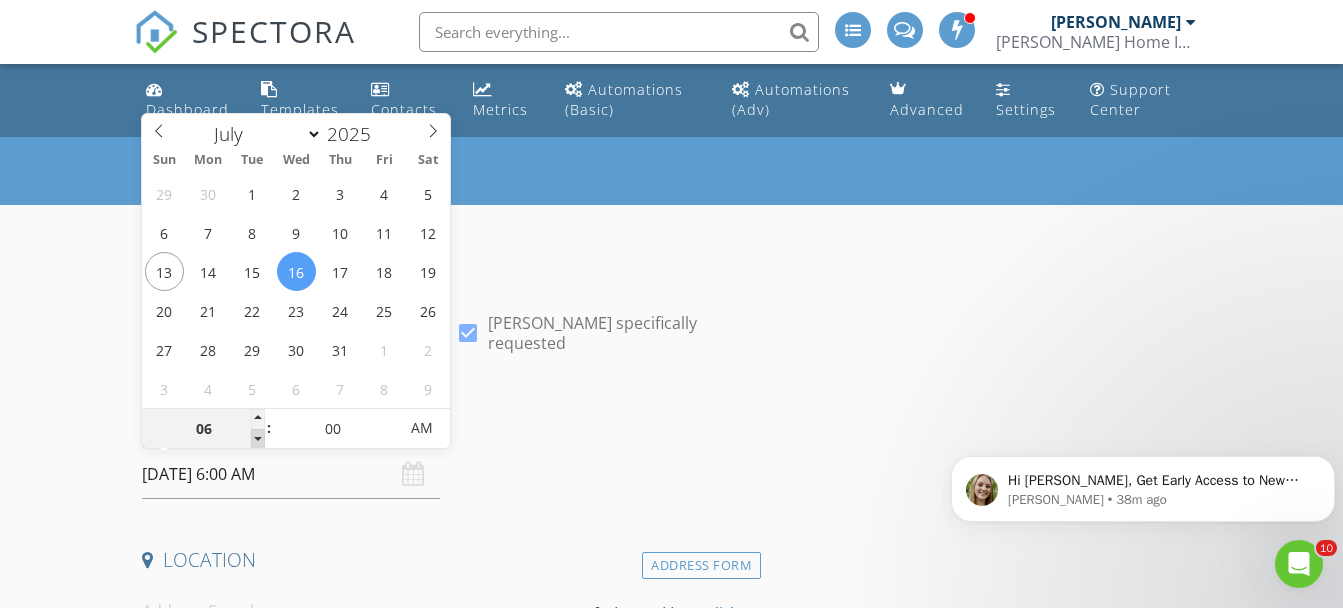 click at bounding box center (258, 439) 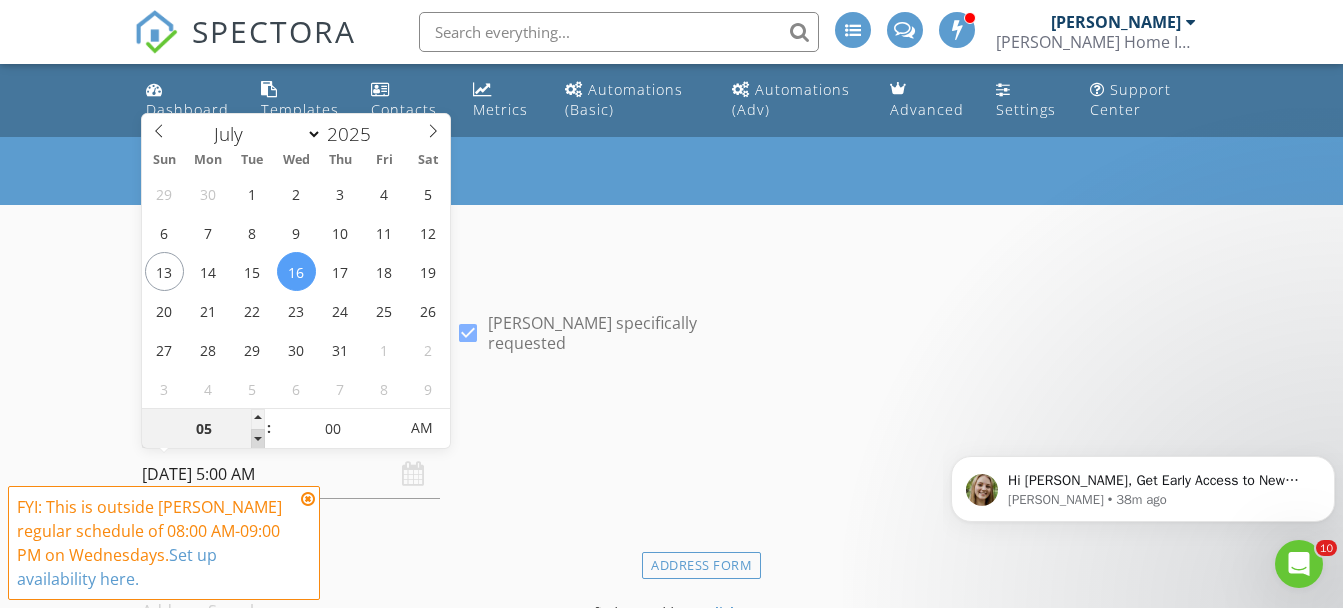click at bounding box center [258, 439] 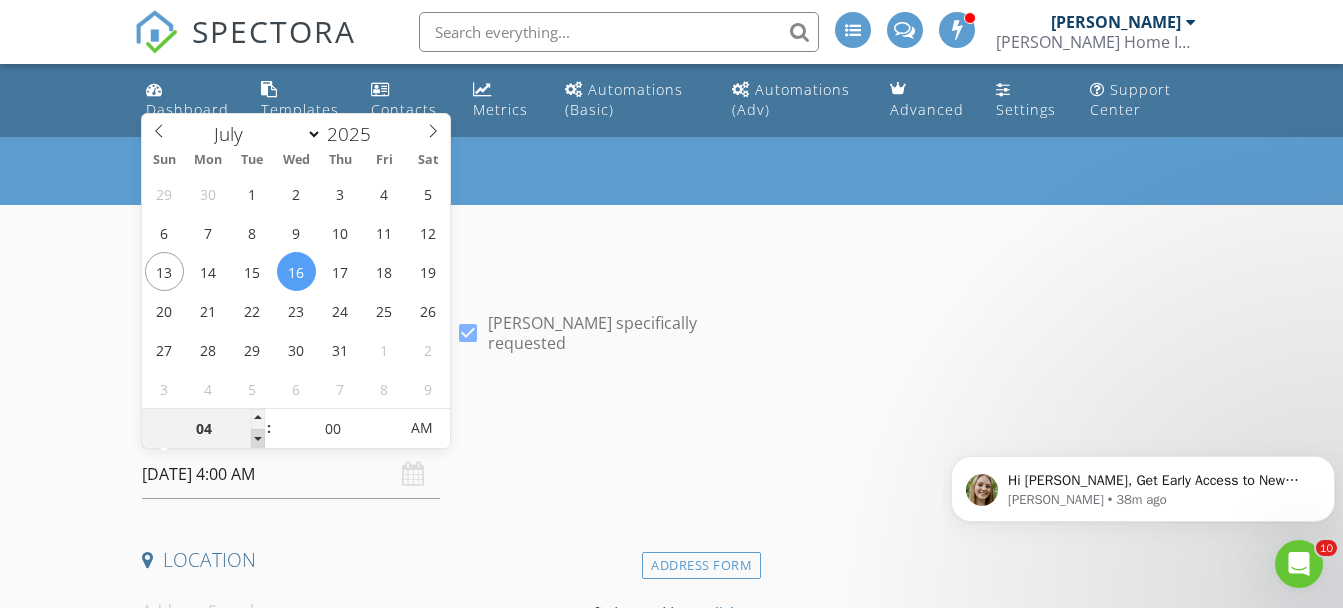 click at bounding box center [258, 439] 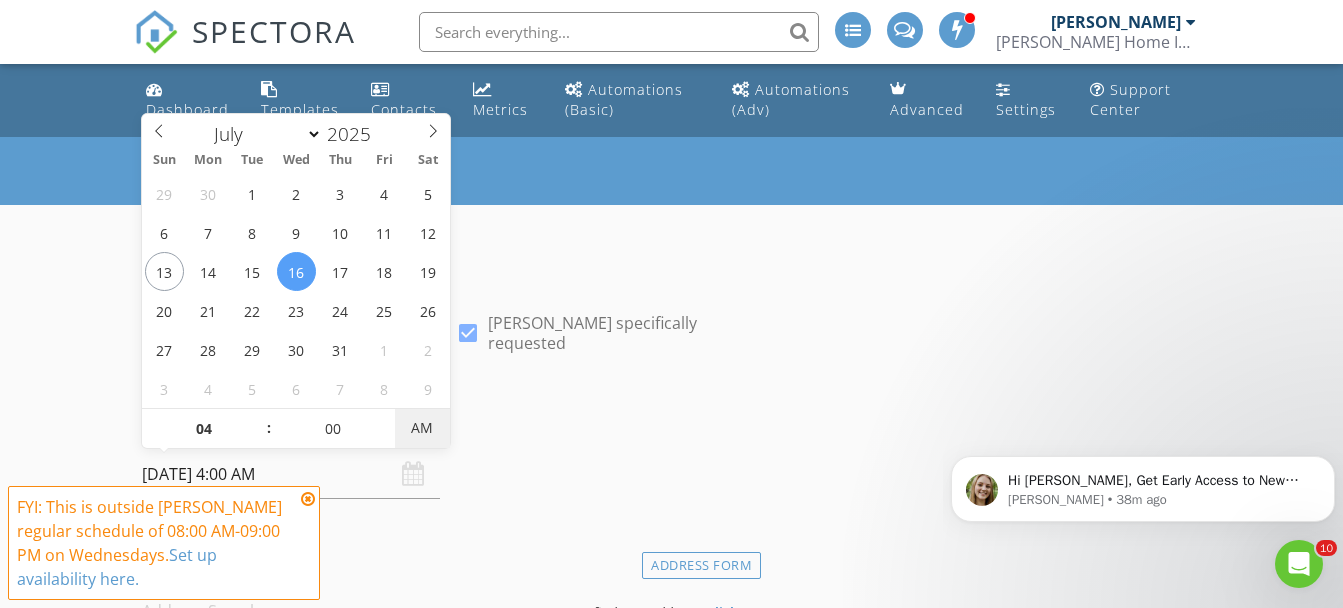 type on "[DATE] 4:00 PM" 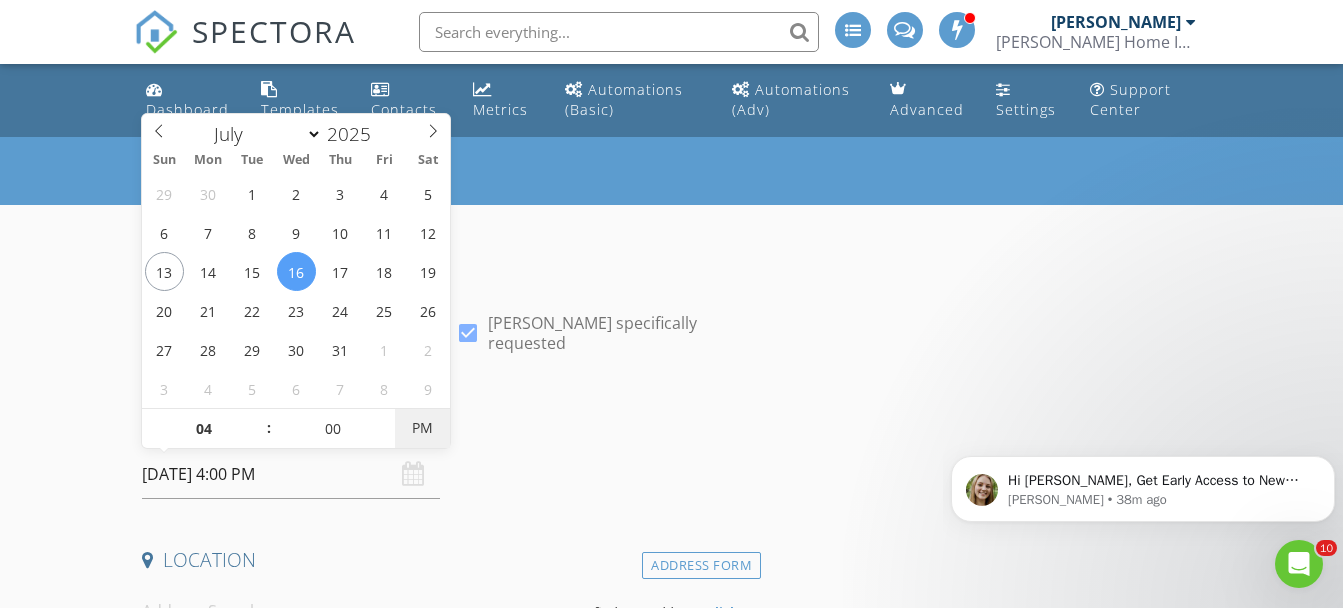 drag, startPoint x: 253, startPoint y: 439, endPoint x: 423, endPoint y: 420, distance: 171.05847 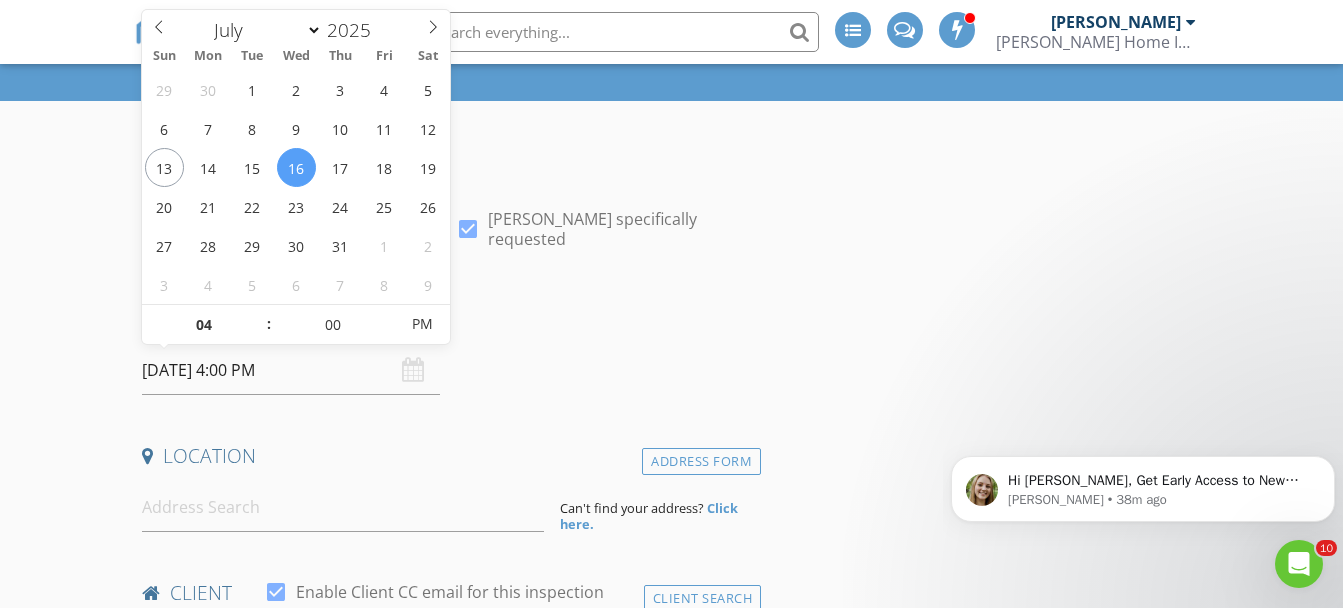 scroll, scrollTop: 167, scrollLeft: 0, axis: vertical 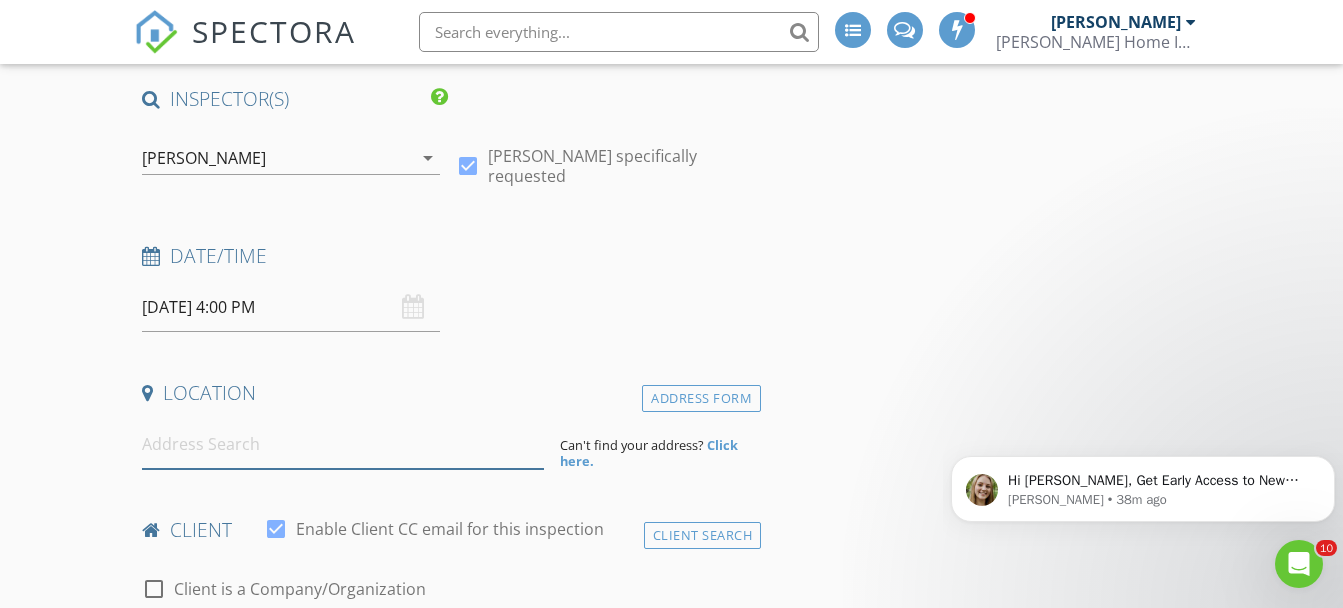 click at bounding box center [343, 444] 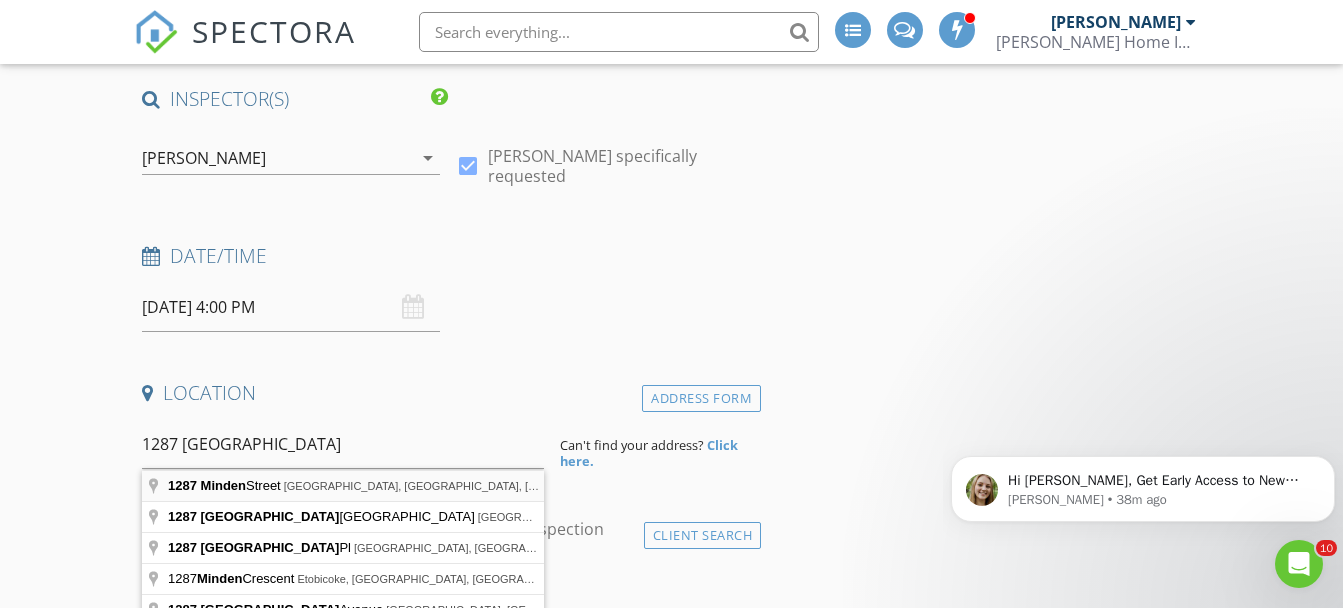type on "1287 Minden Street, Oshawa, ON, Canada" 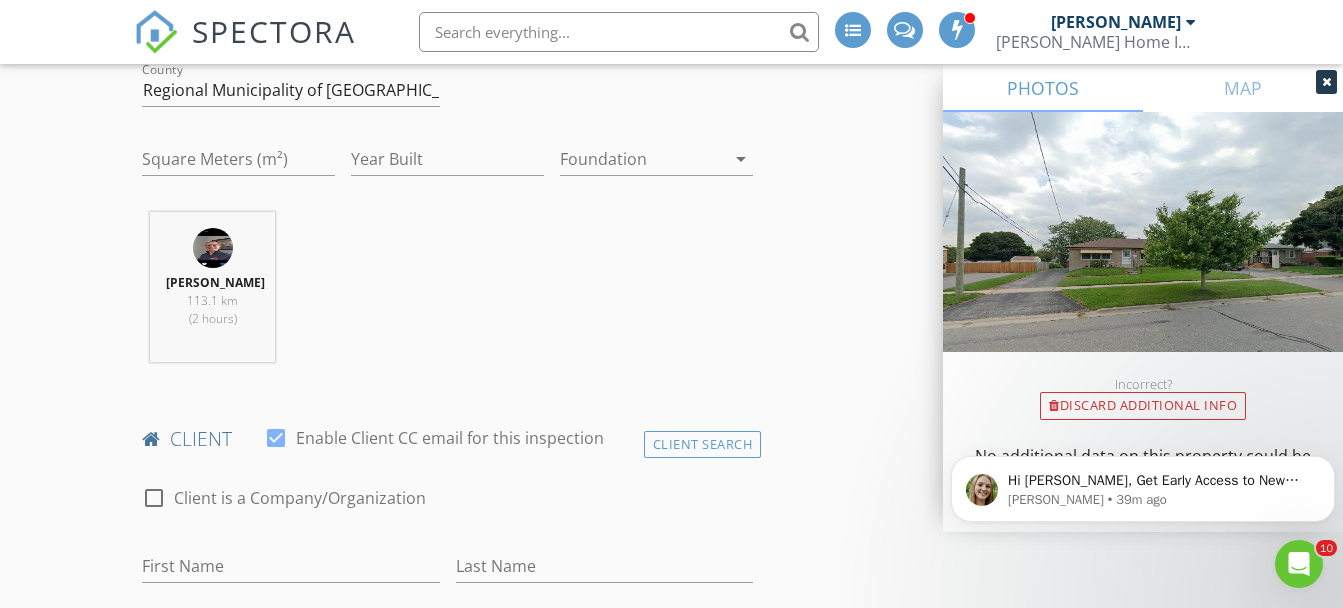 scroll, scrollTop: 833, scrollLeft: 0, axis: vertical 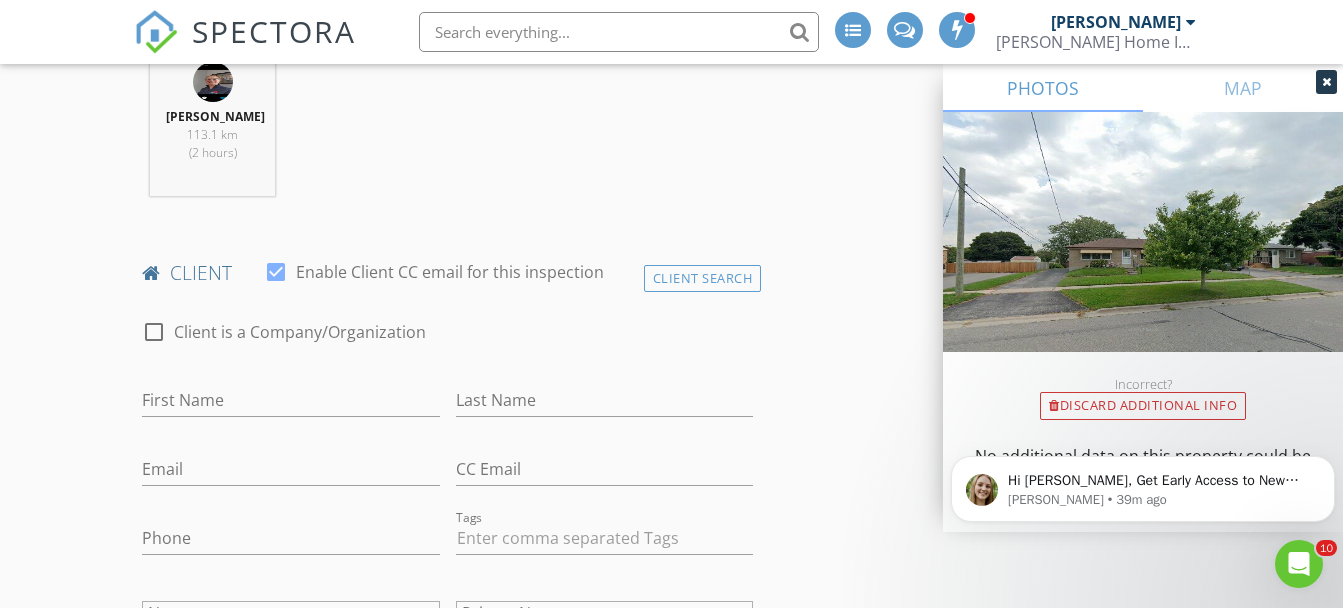 click on "First Name" at bounding box center [290, 410] 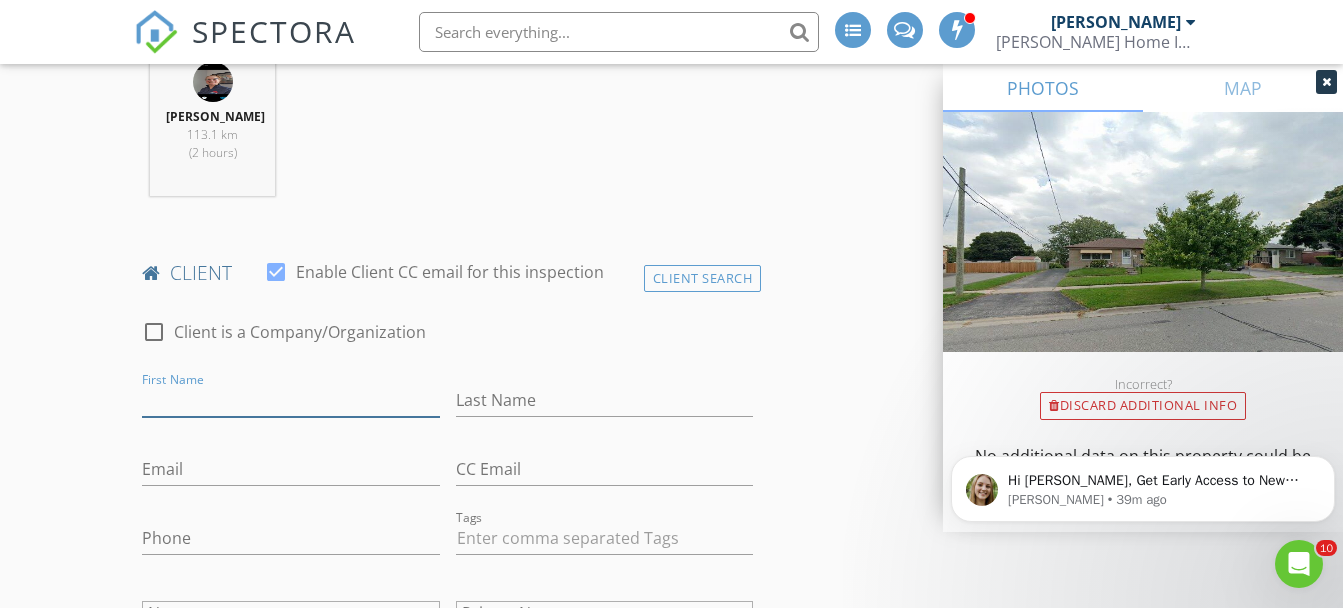 click on "First Name" at bounding box center (290, 400) 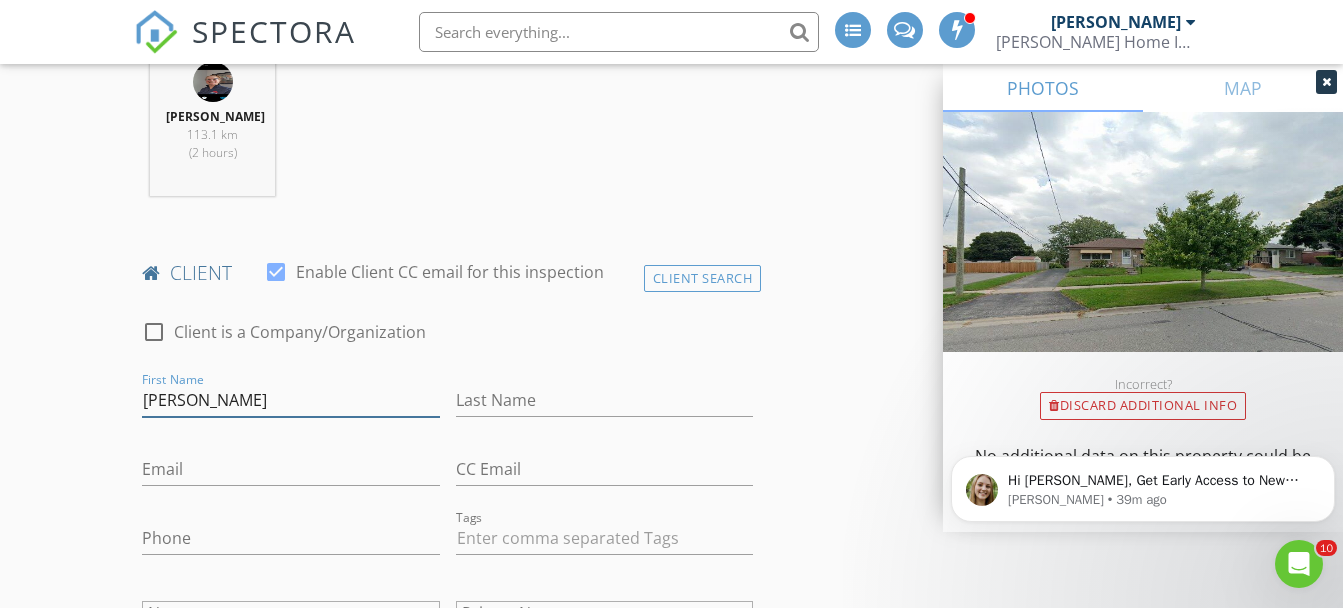 type on "Justin" 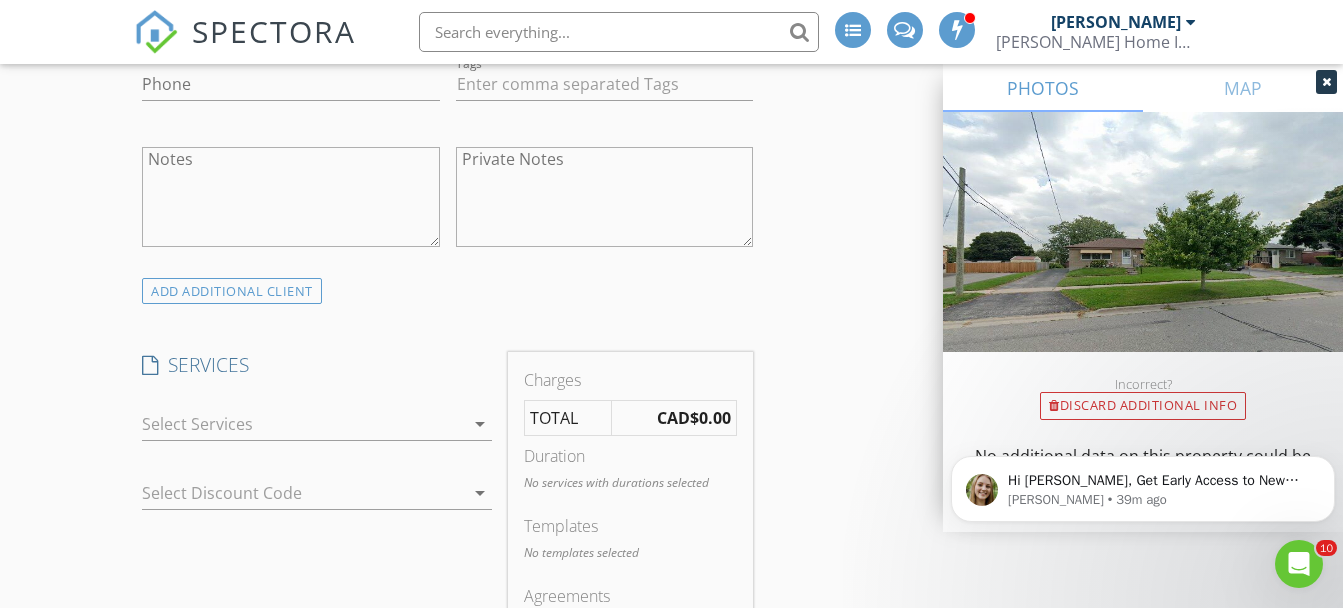 scroll, scrollTop: 1333, scrollLeft: 0, axis: vertical 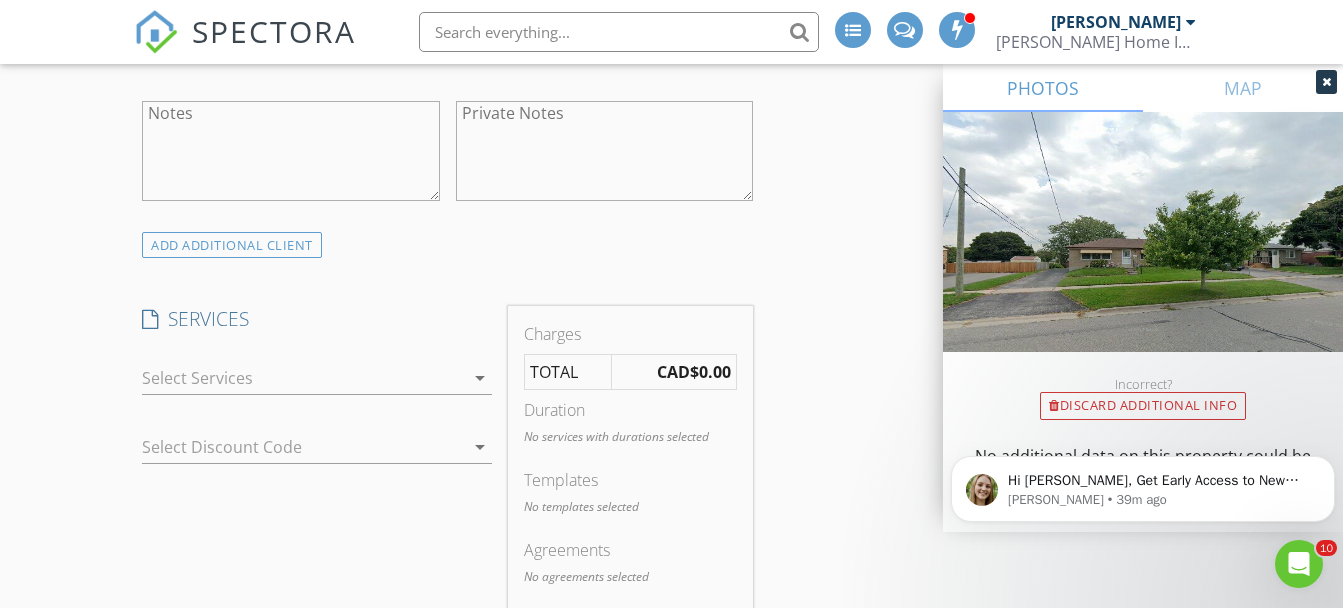 type on "Licix" 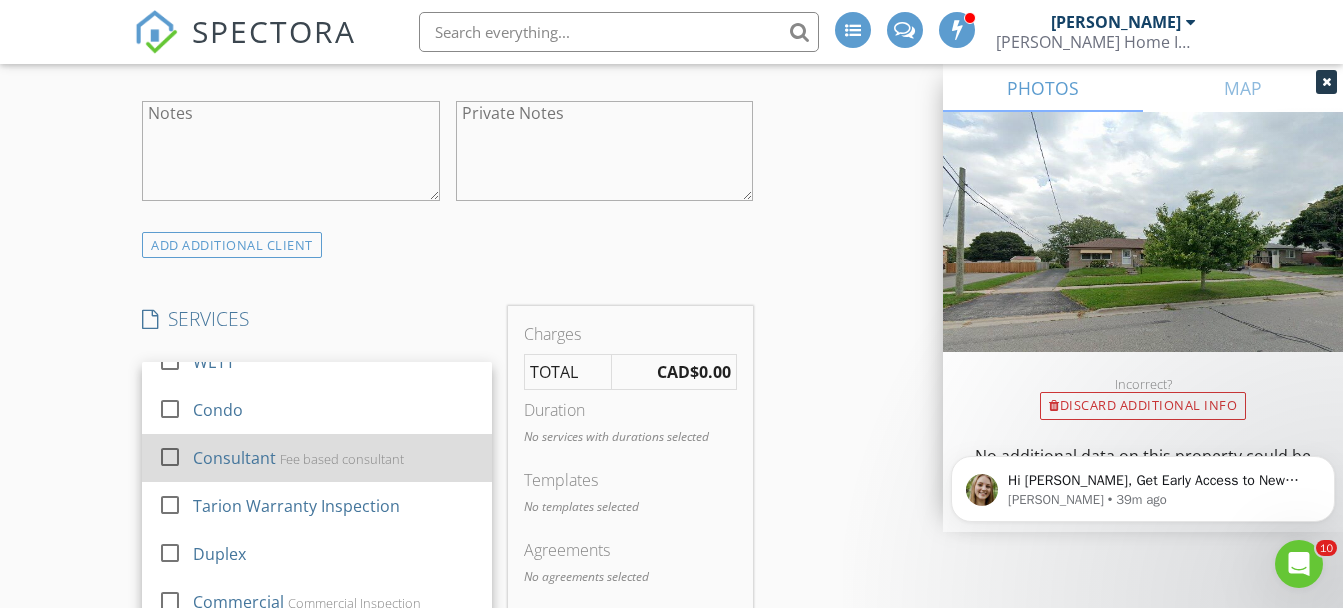 scroll, scrollTop: 36, scrollLeft: 0, axis: vertical 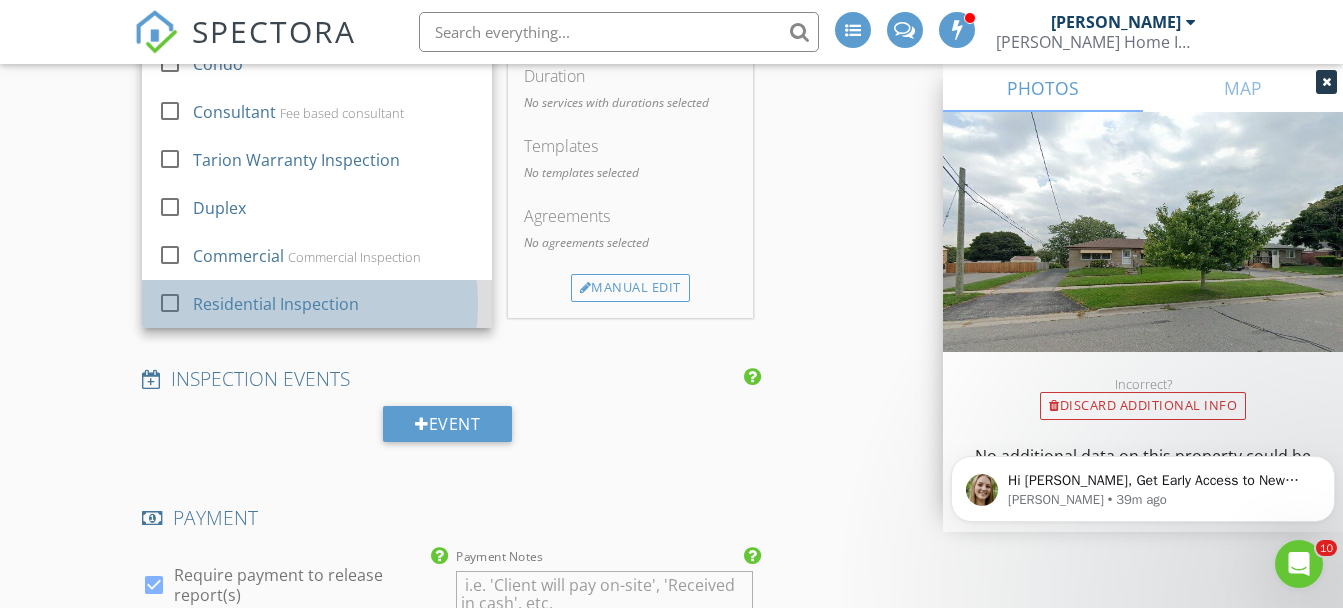 click on "Residential Inspection" at bounding box center (276, 304) 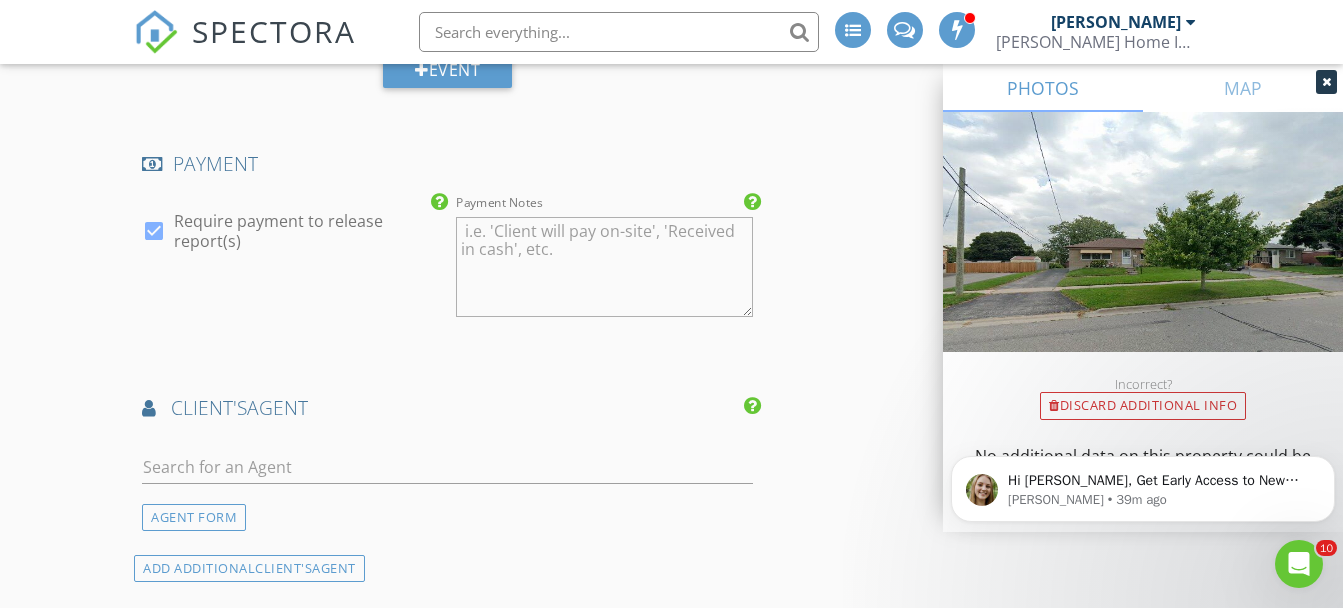 scroll, scrollTop: 2167, scrollLeft: 0, axis: vertical 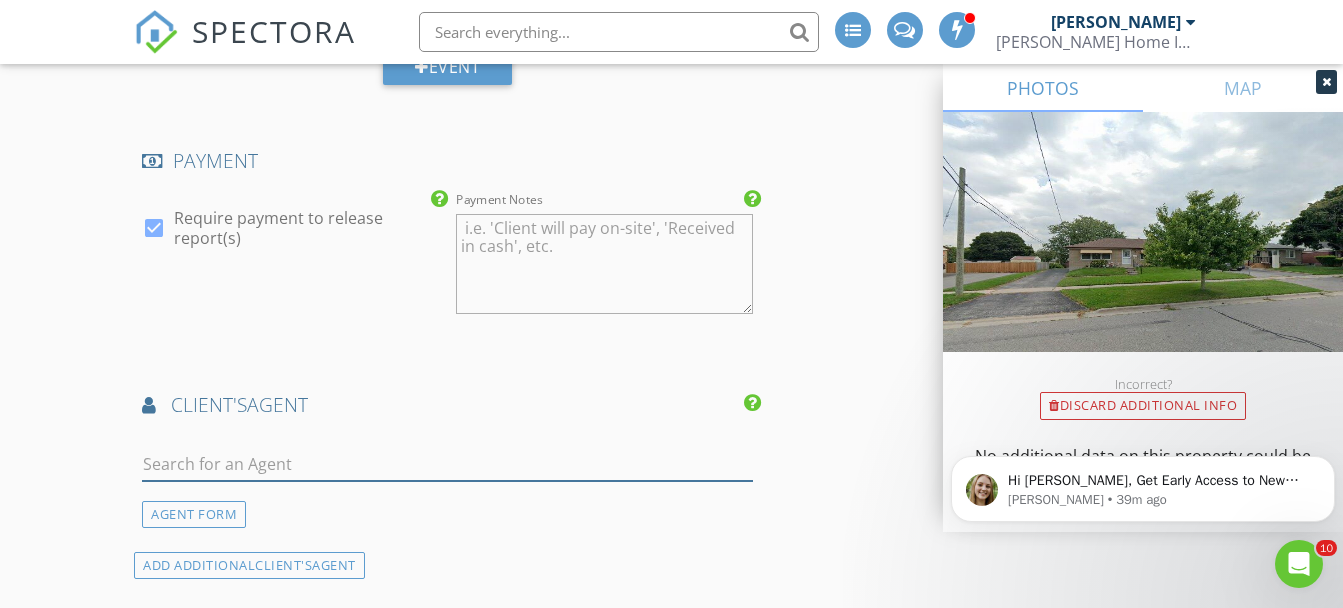click at bounding box center (447, 464) 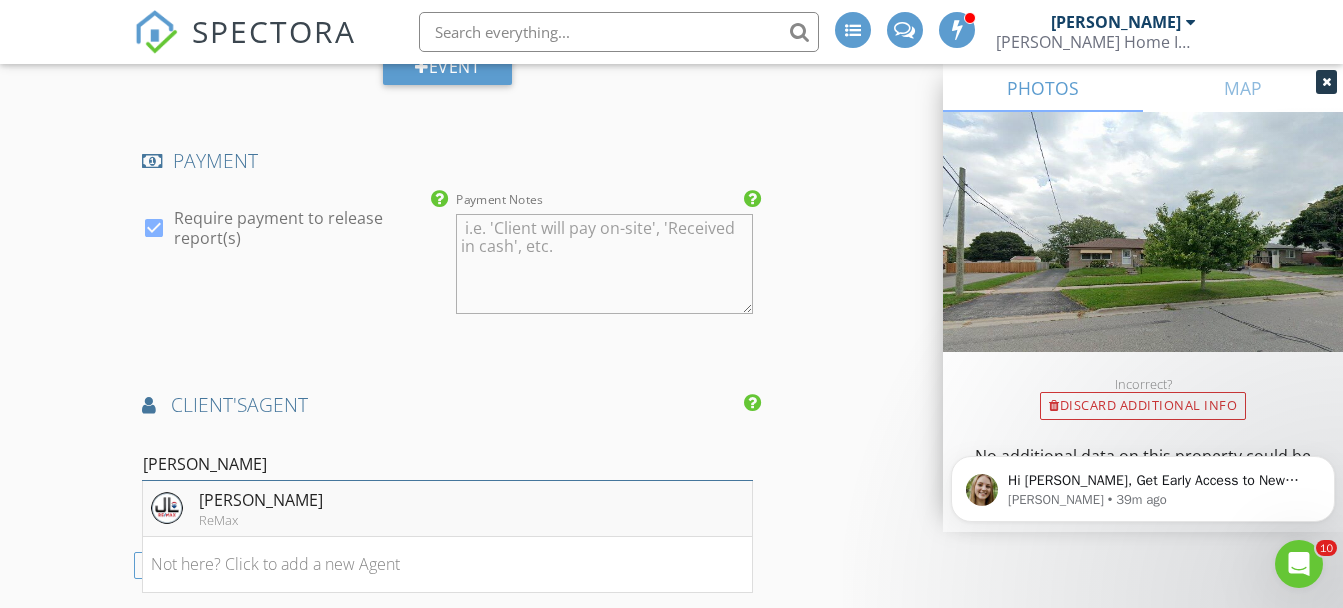 type on "Justin" 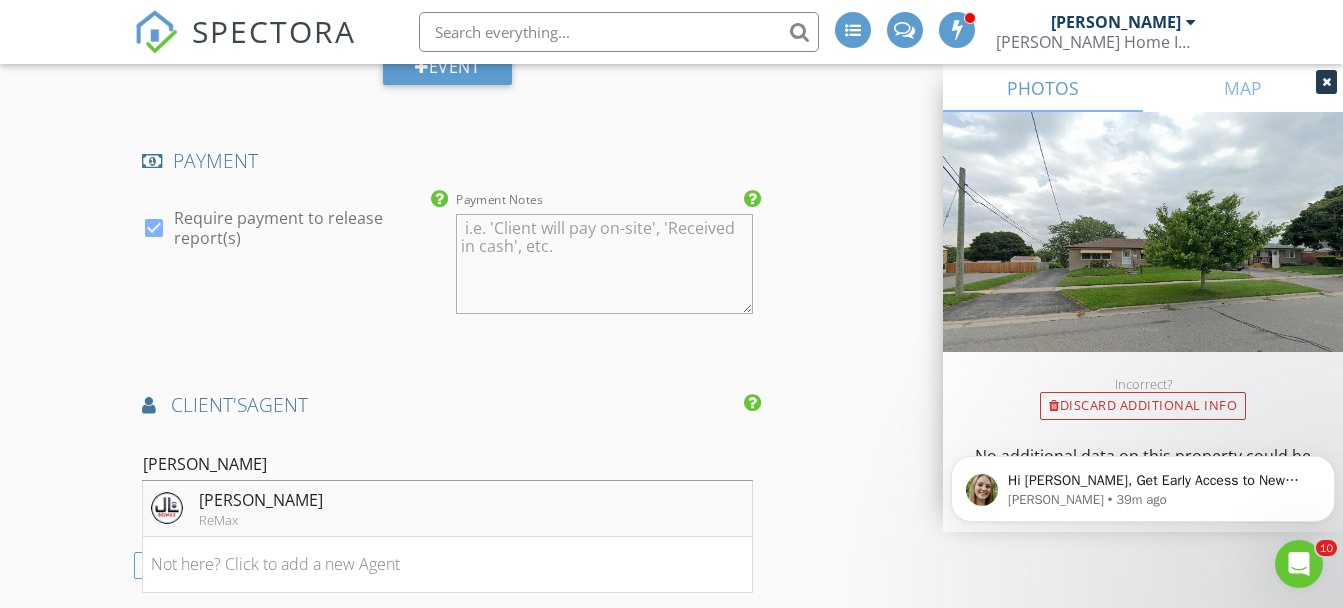 click on "Justin Licis" at bounding box center (261, 500) 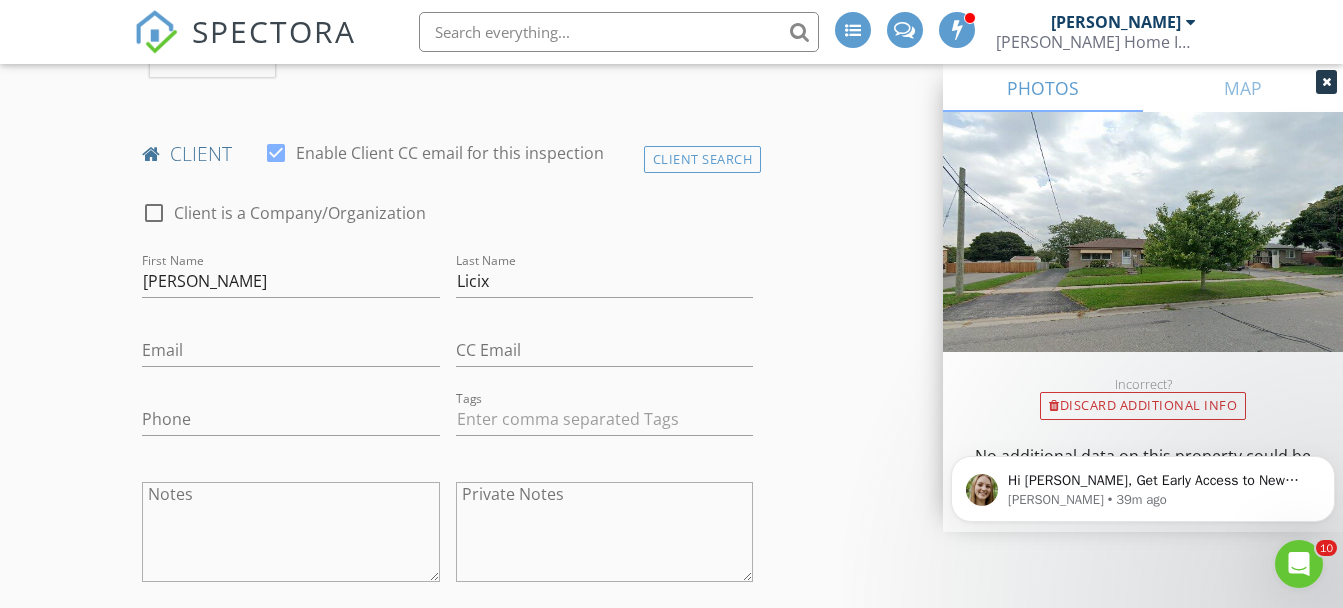 scroll, scrollTop: 1000, scrollLeft: 0, axis: vertical 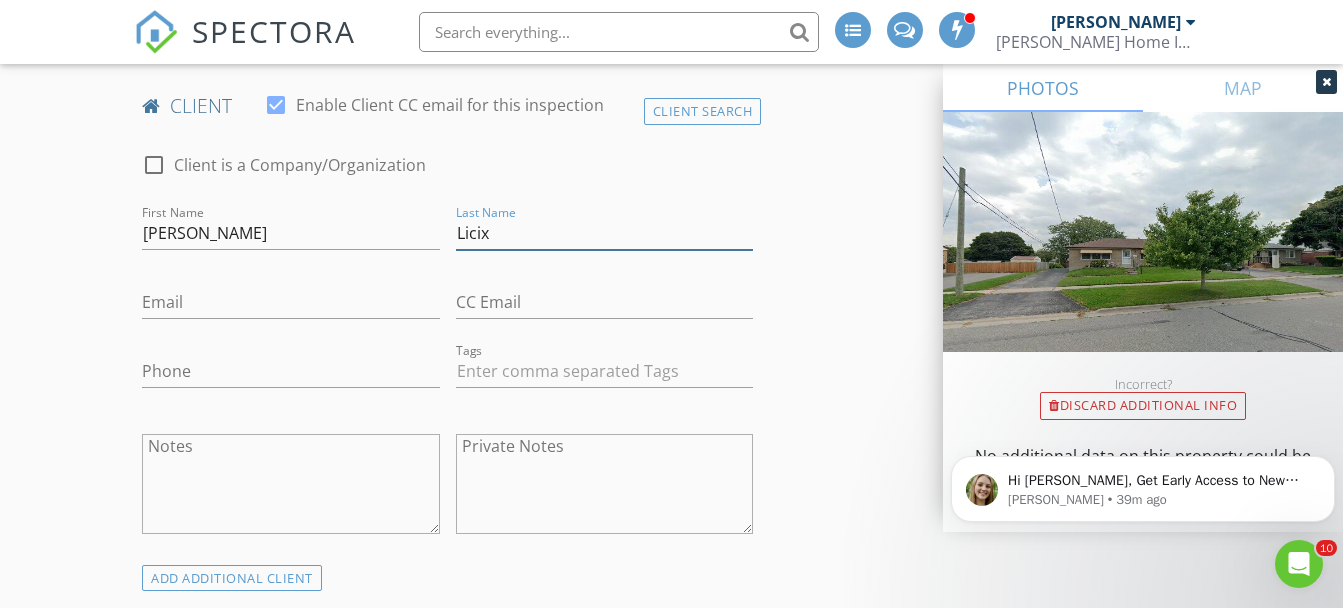 click on "Licix" at bounding box center [604, 233] 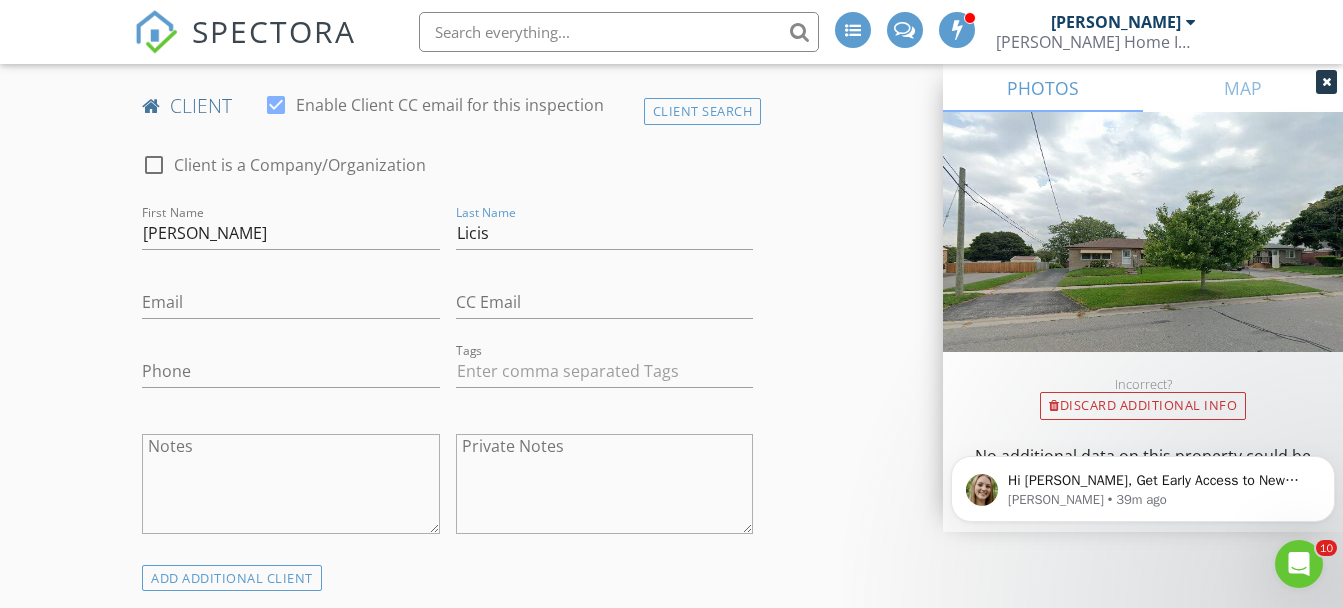 type on "Licis" 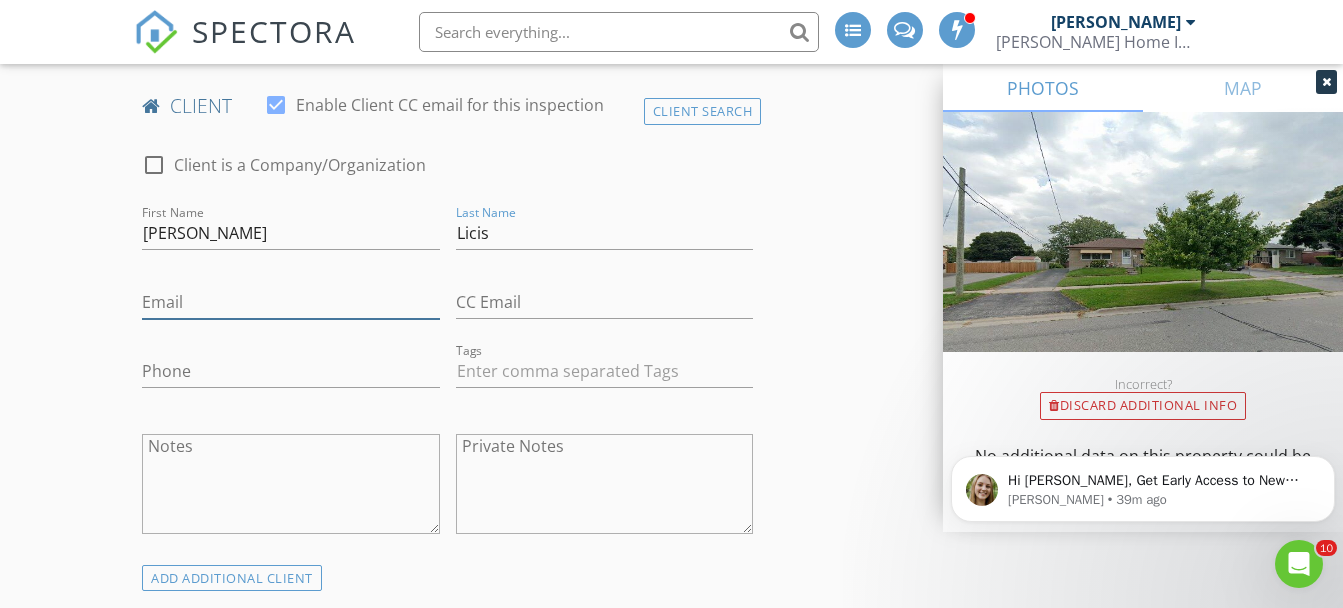 type on "justin@justinlicisremax.ca" 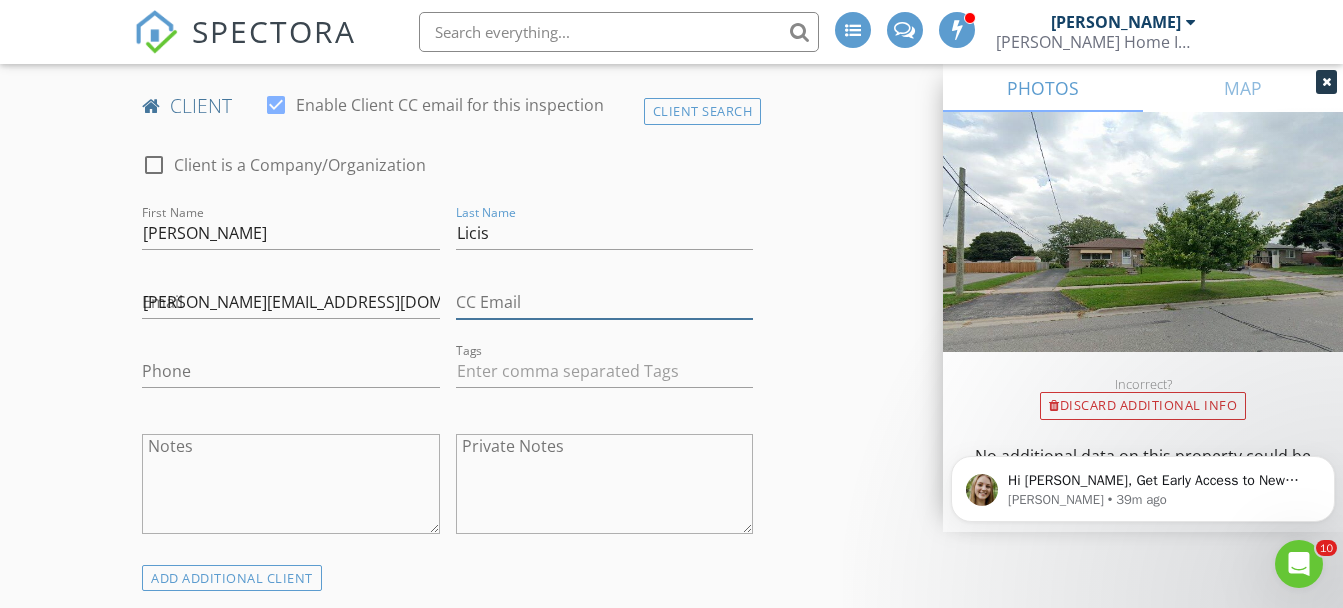 type on "justin@justinlicisremax.ca" 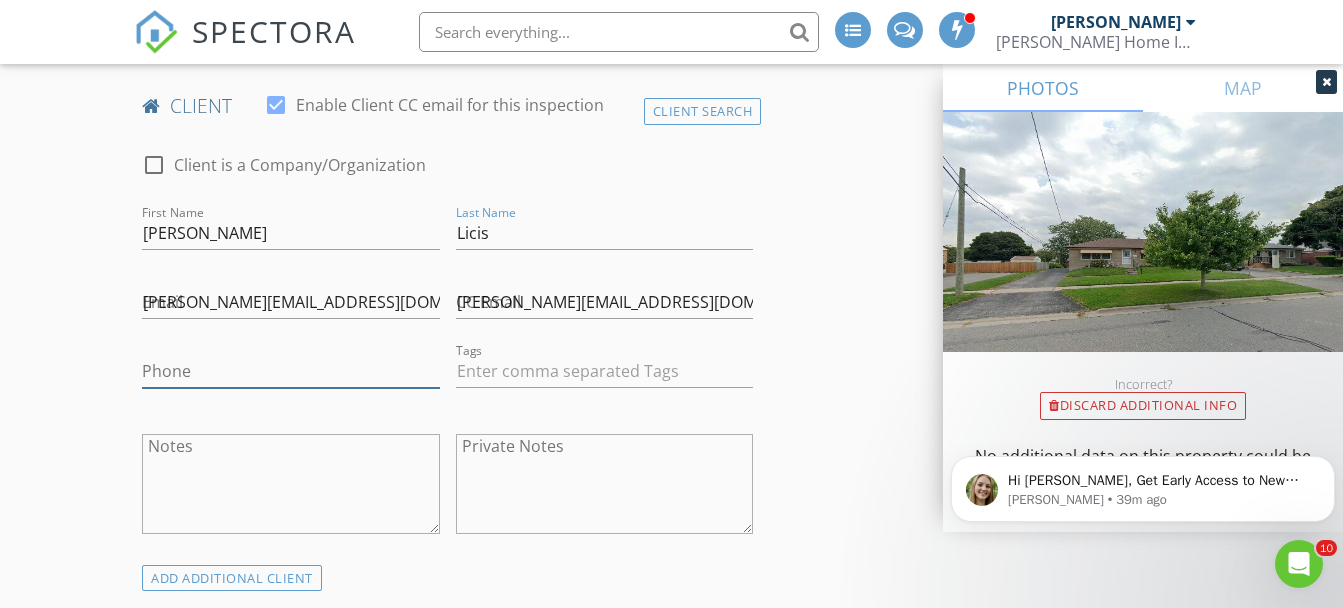 type on "705-653-8800" 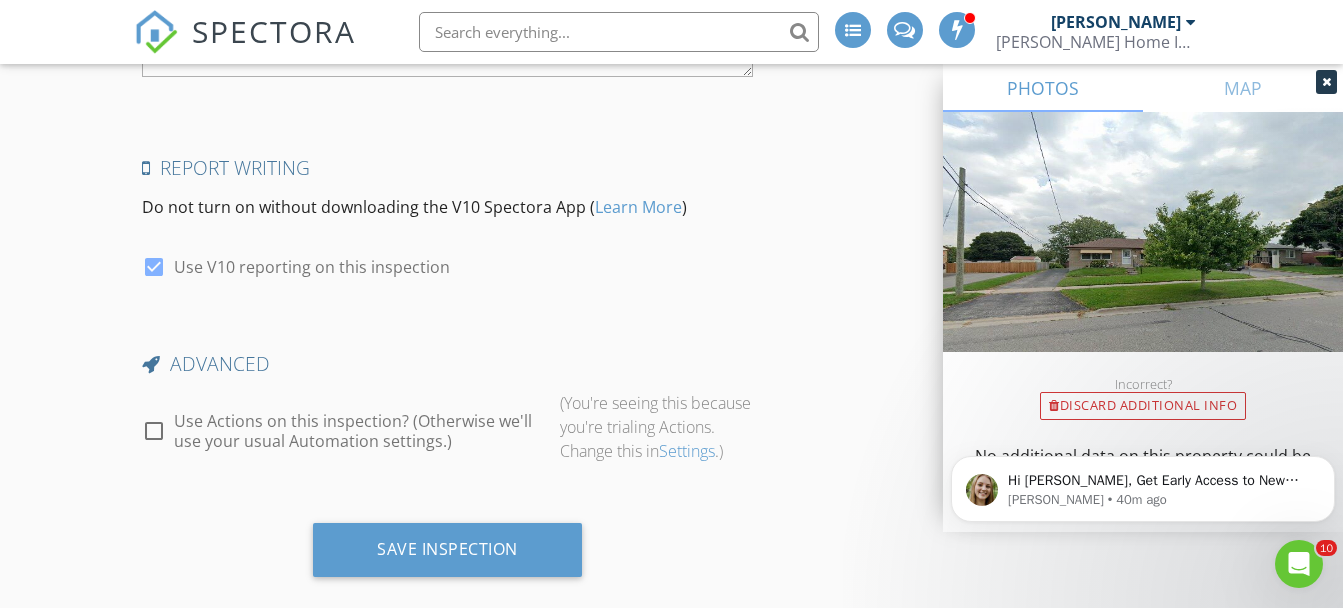 scroll, scrollTop: 3768, scrollLeft: 0, axis: vertical 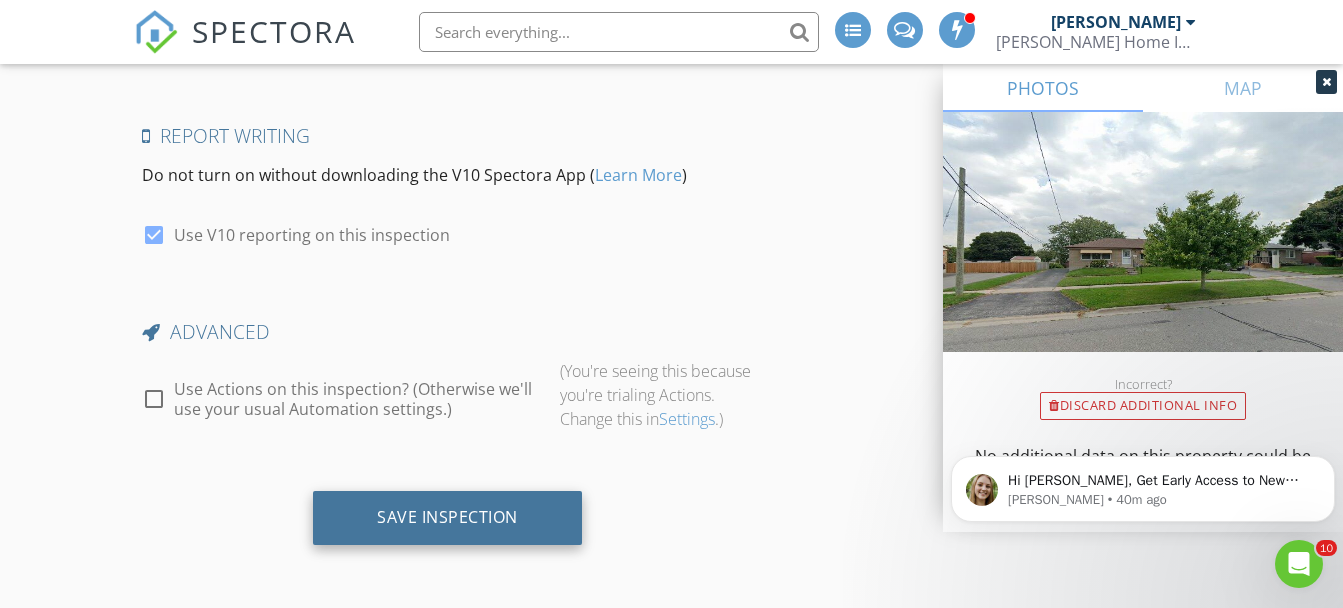 click on "Save Inspection" at bounding box center [447, 517] 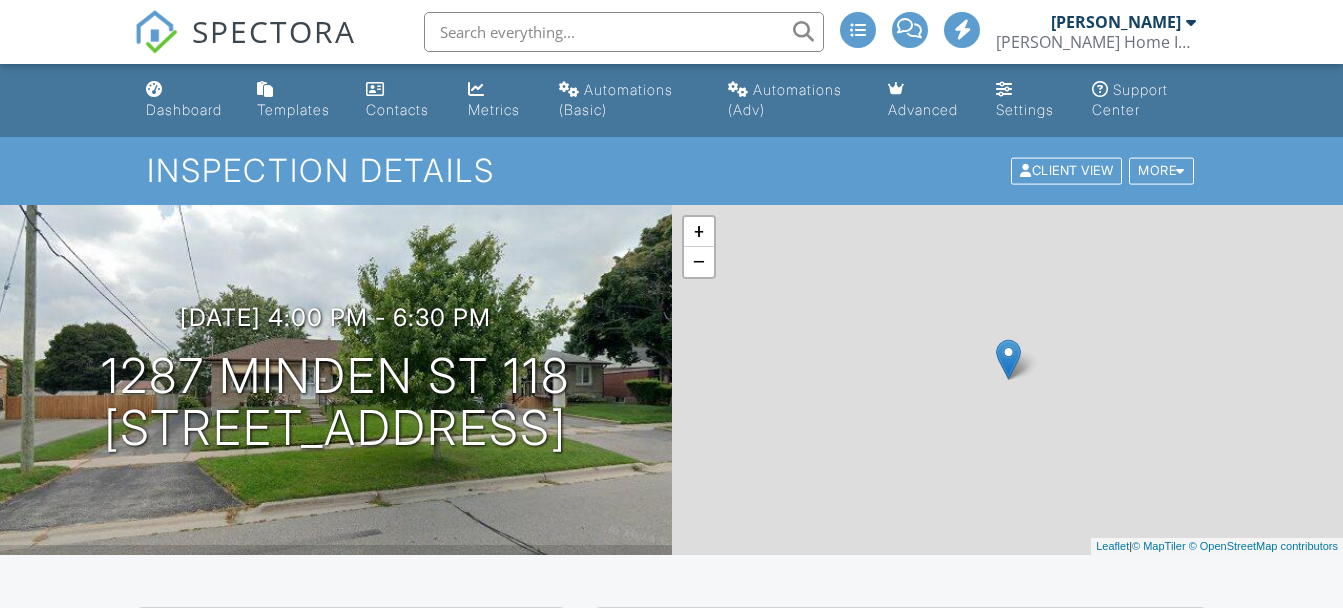 scroll, scrollTop: 0, scrollLeft: 0, axis: both 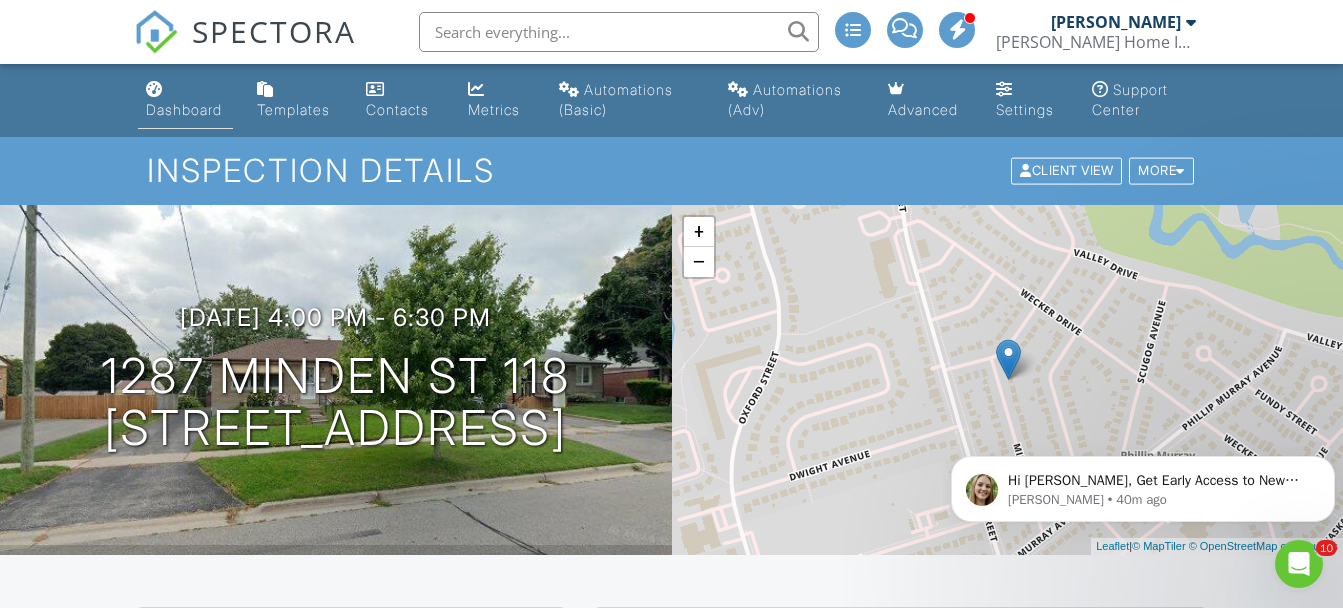 click on "Dashboard" at bounding box center [184, 109] 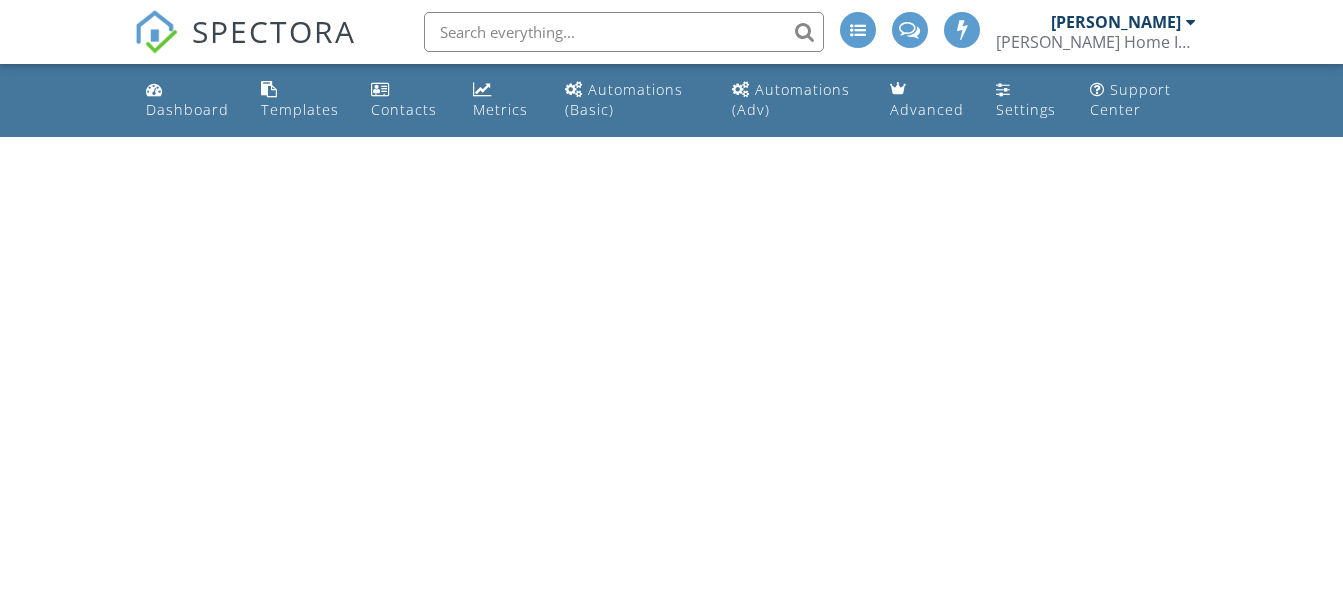 scroll, scrollTop: 0, scrollLeft: 0, axis: both 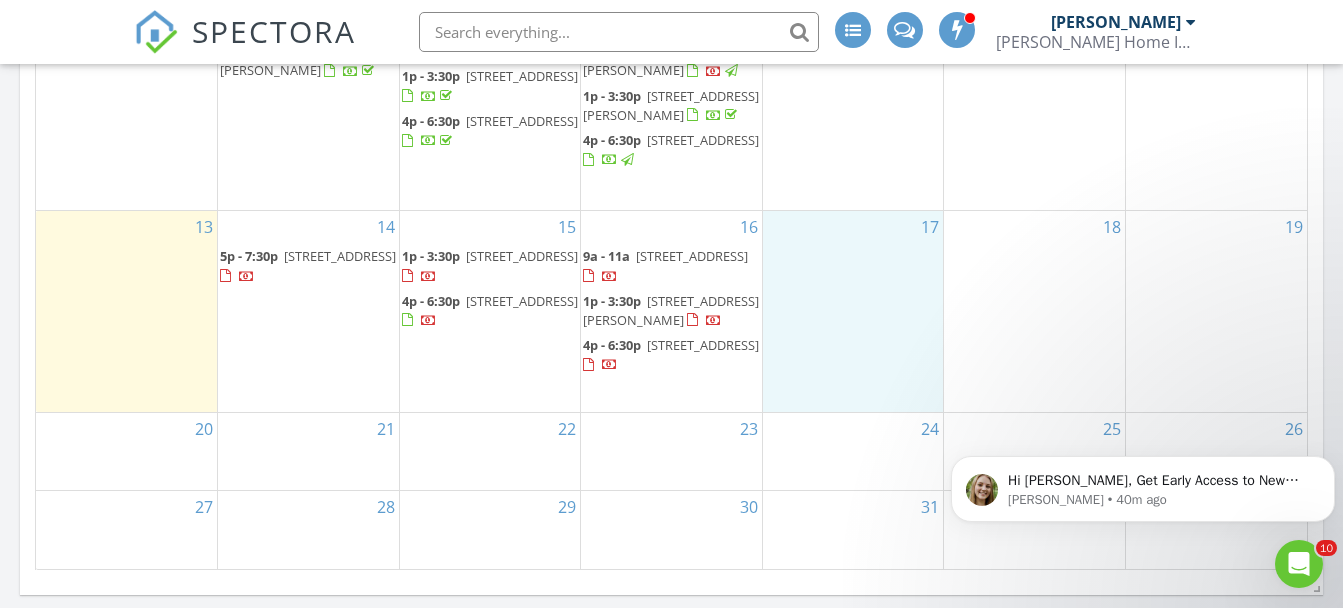 click on "17" at bounding box center (853, 311) 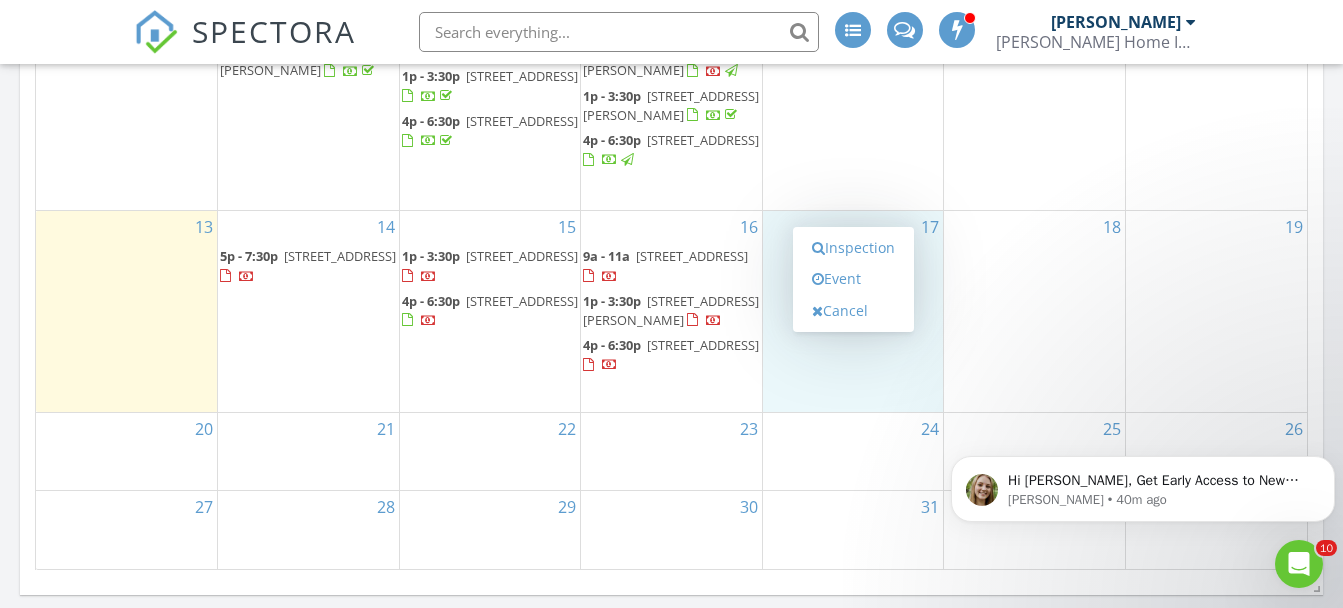 click on "18" at bounding box center (1034, 311) 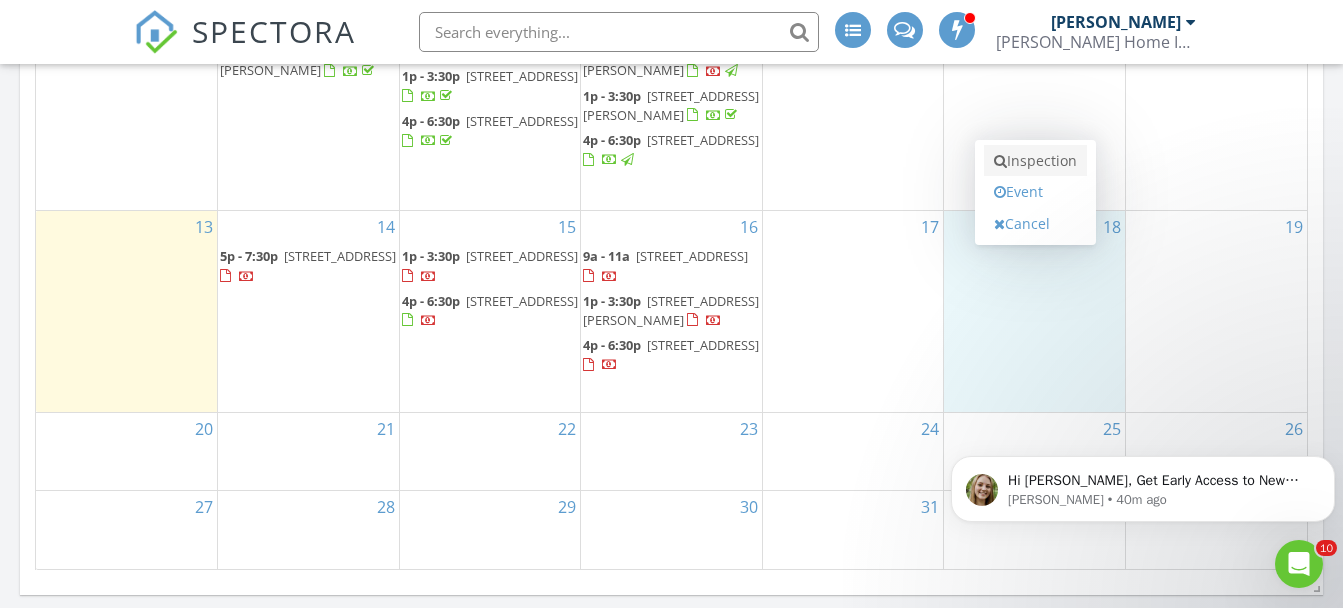click on "Inspection" at bounding box center [1035, 161] 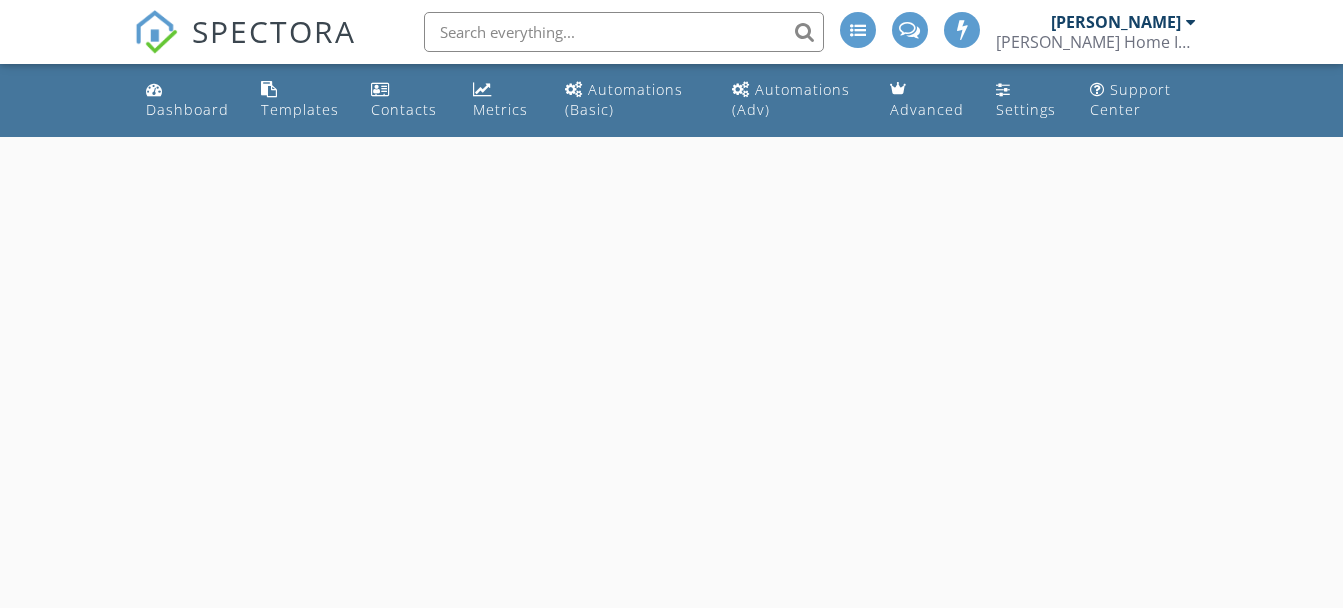 scroll, scrollTop: 0, scrollLeft: 0, axis: both 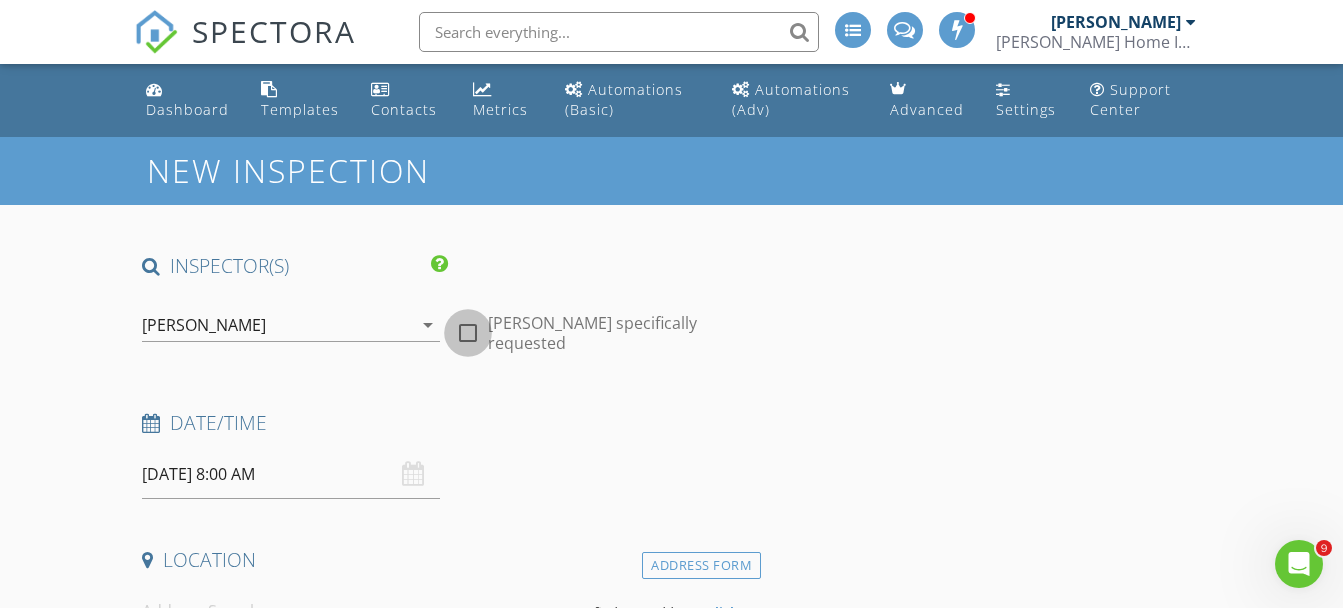click at bounding box center (468, 333) 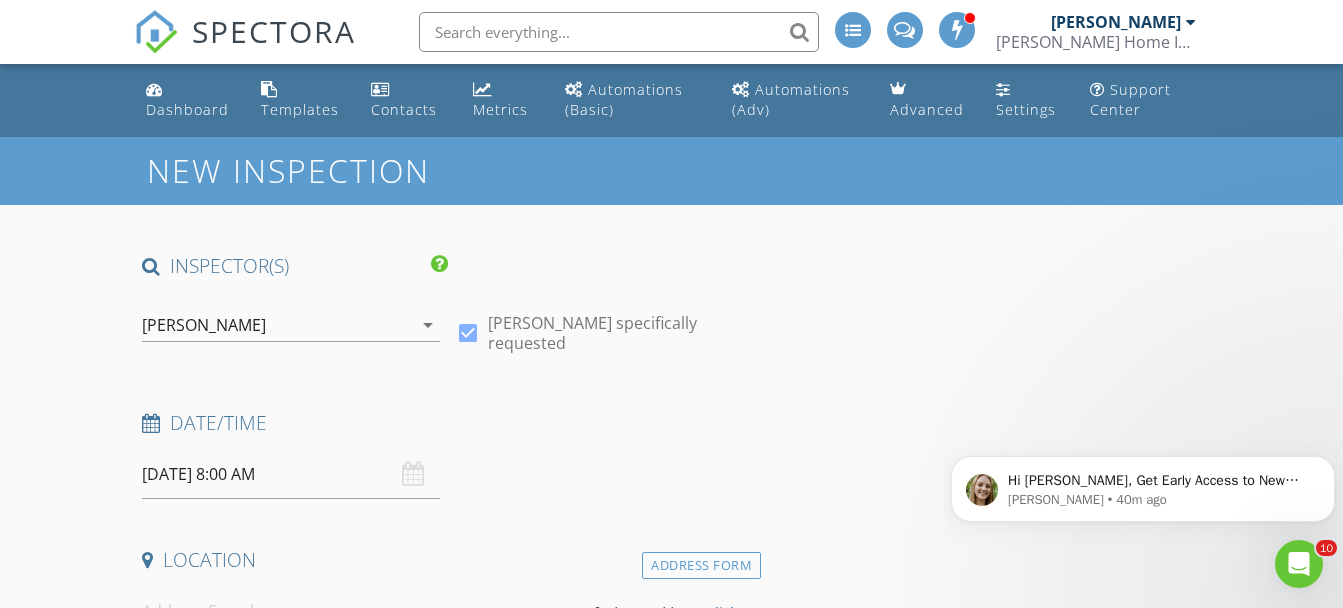 scroll, scrollTop: 0, scrollLeft: 0, axis: both 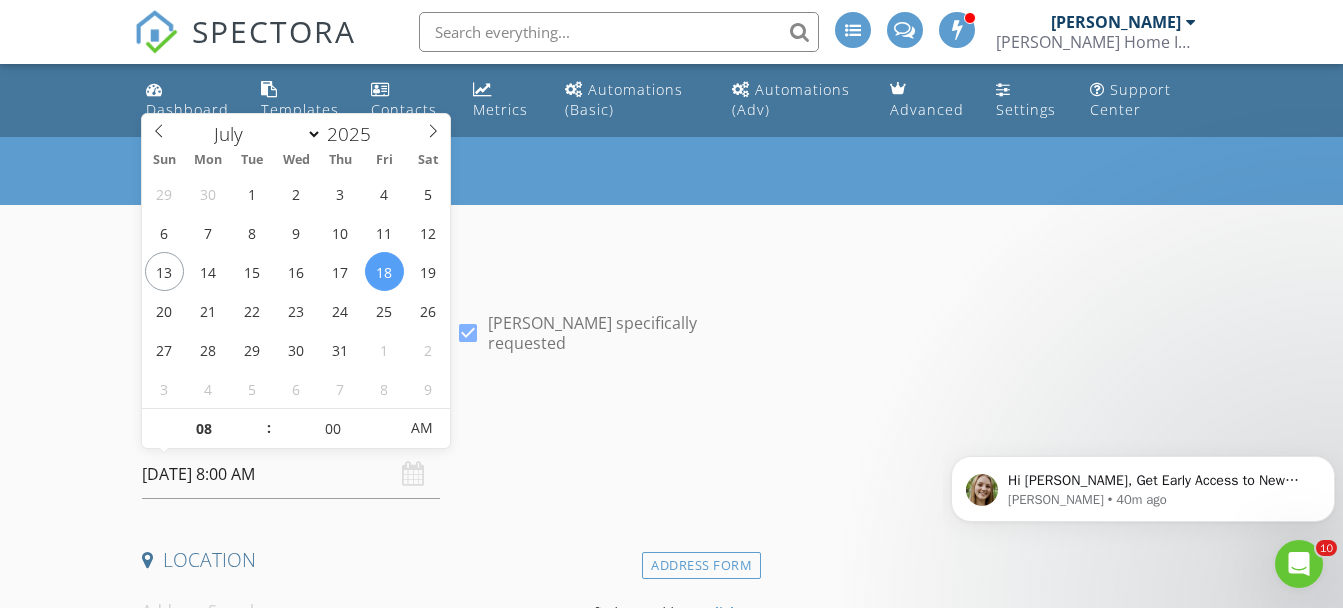 click on "[DATE] 8:00 AM" at bounding box center [290, 474] 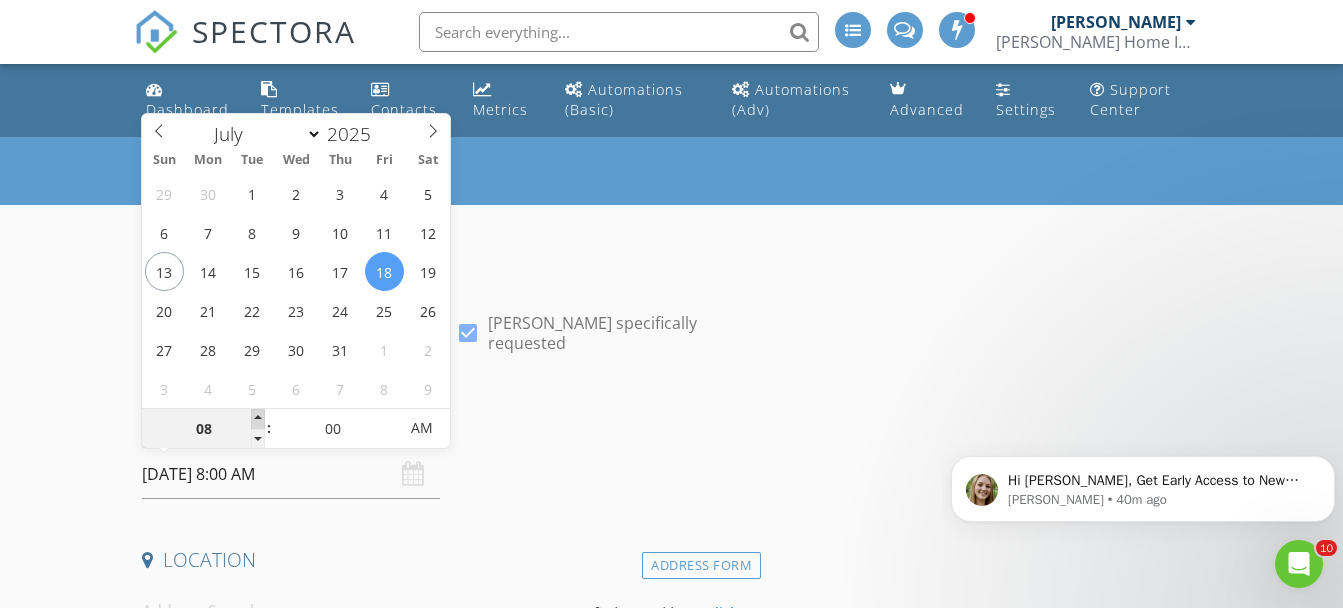 type on "09" 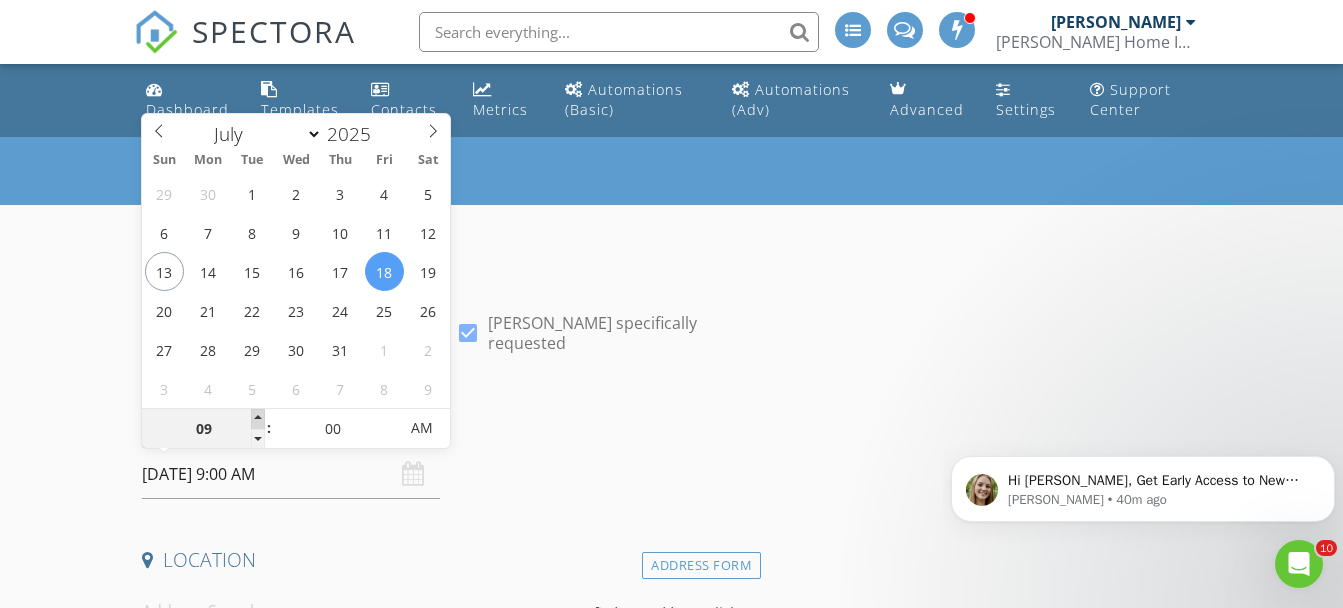 click at bounding box center (258, 419) 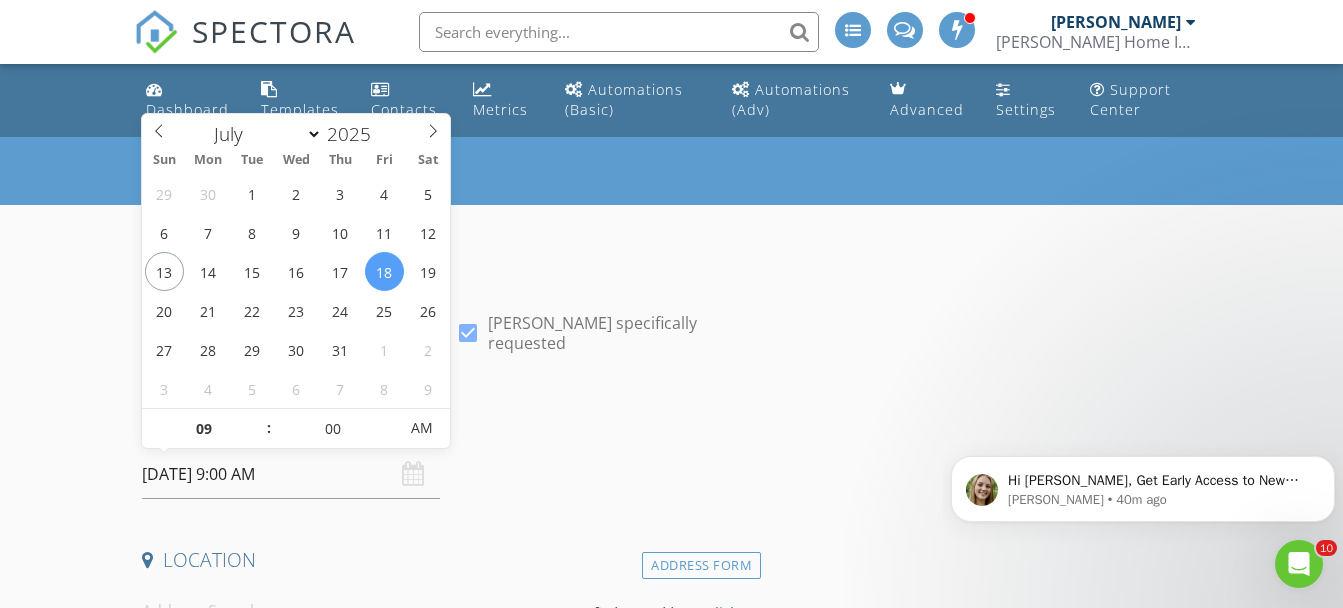 scroll, scrollTop: 167, scrollLeft: 0, axis: vertical 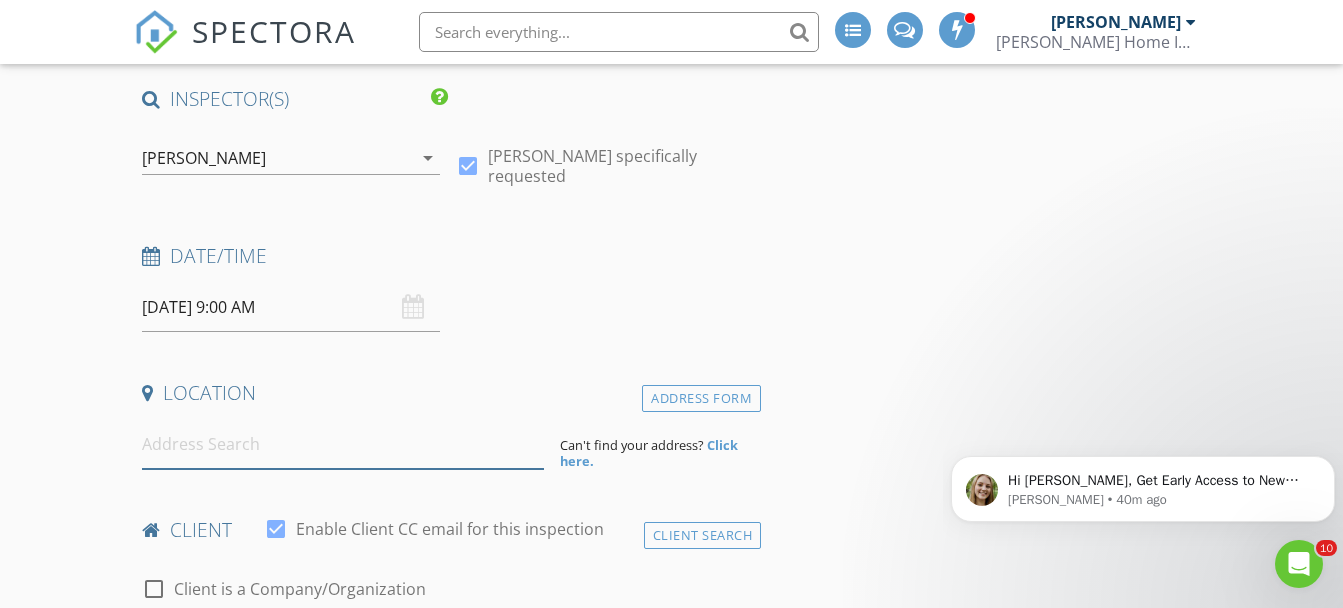 click at bounding box center [343, 444] 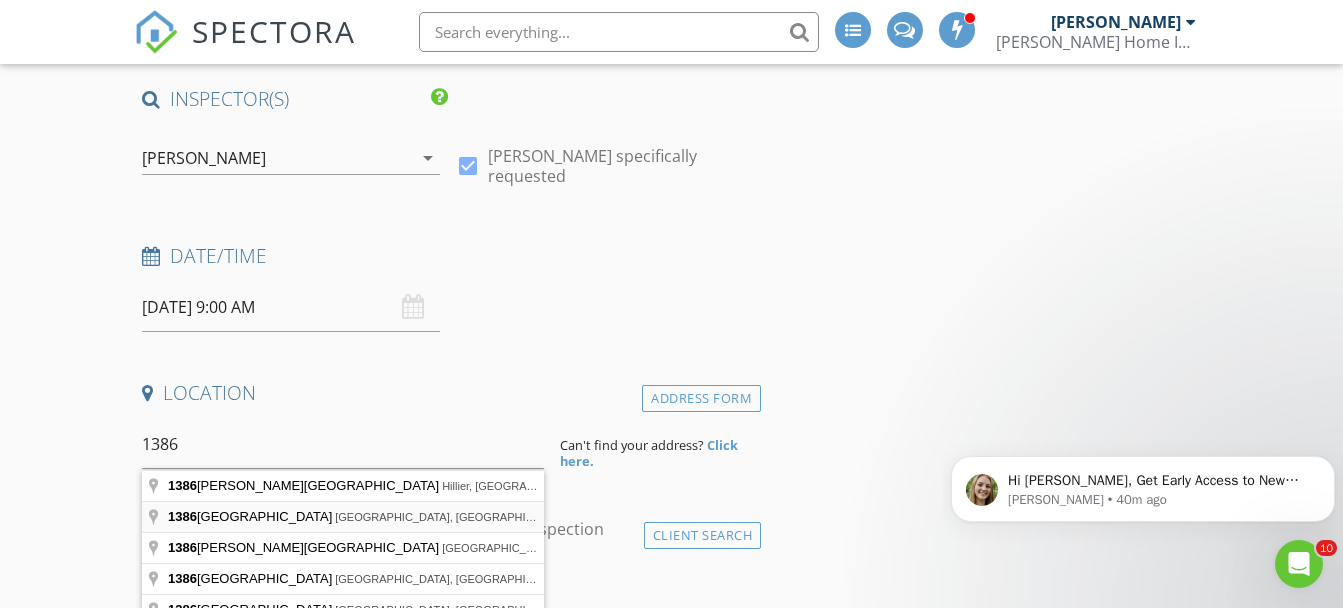 type on "1386 [GEOGRAPHIC_DATA], [GEOGRAPHIC_DATA], [GEOGRAPHIC_DATA]" 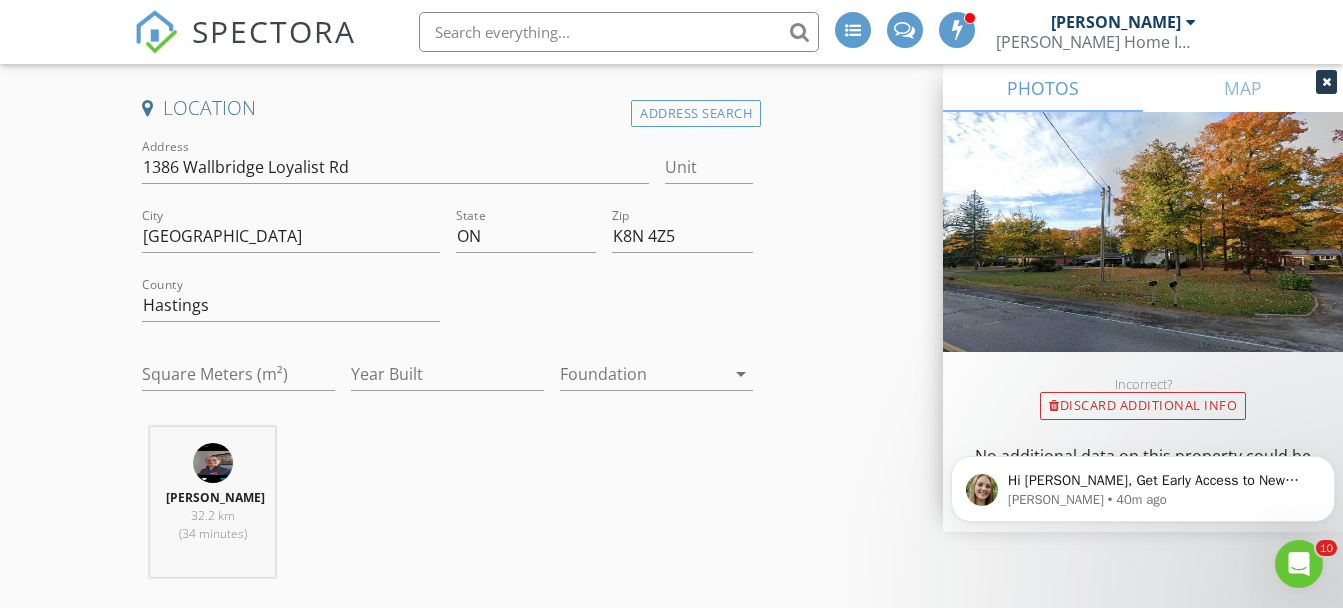 scroll, scrollTop: 500, scrollLeft: 0, axis: vertical 